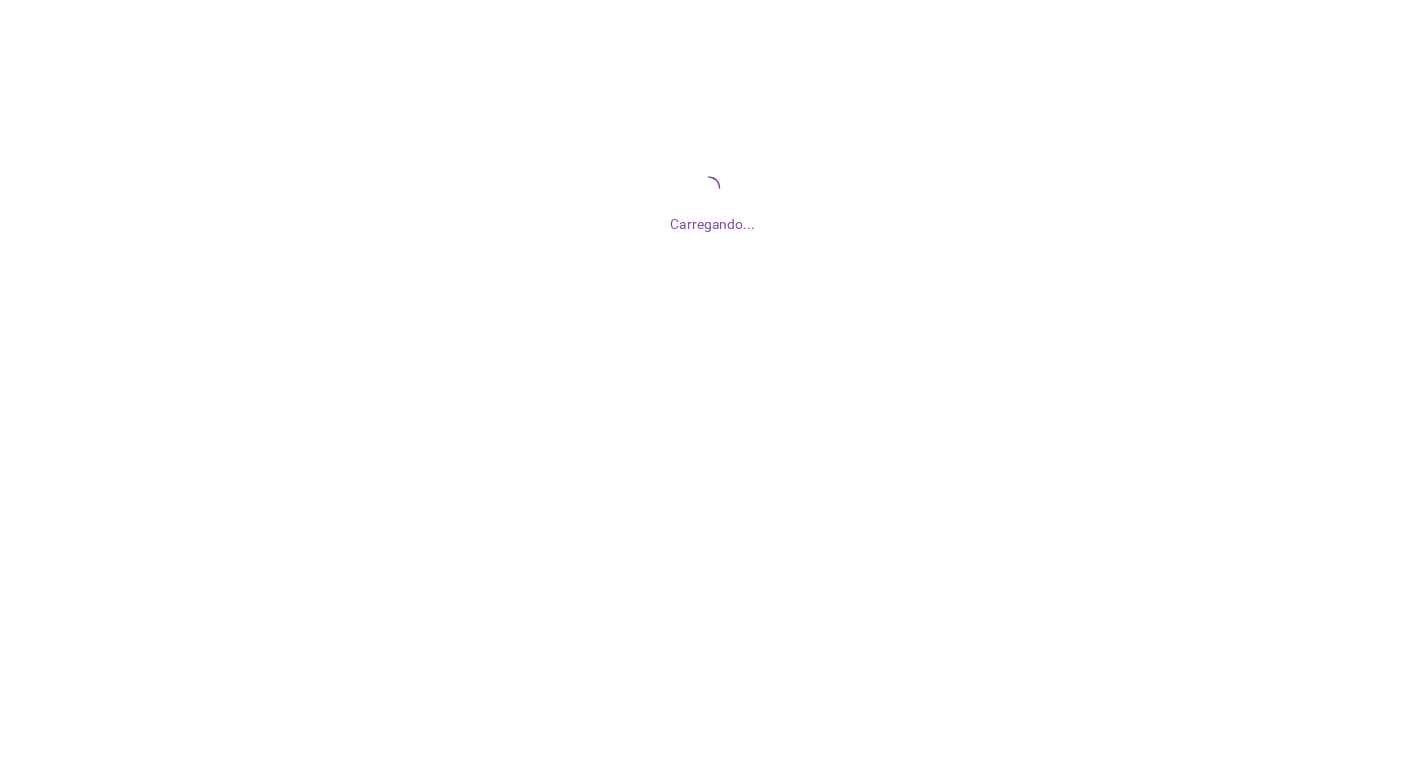 scroll, scrollTop: 0, scrollLeft: 0, axis: both 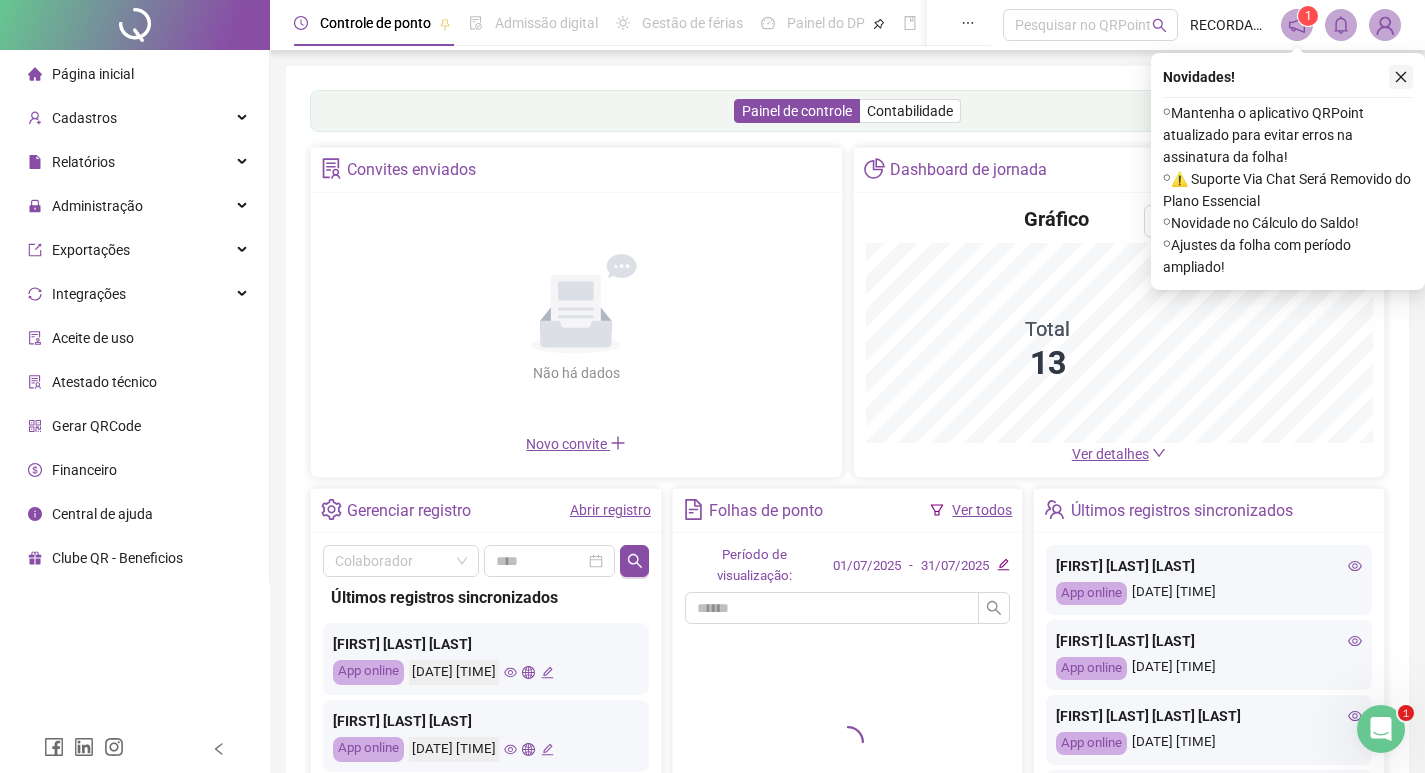 click at bounding box center (1401, 77) 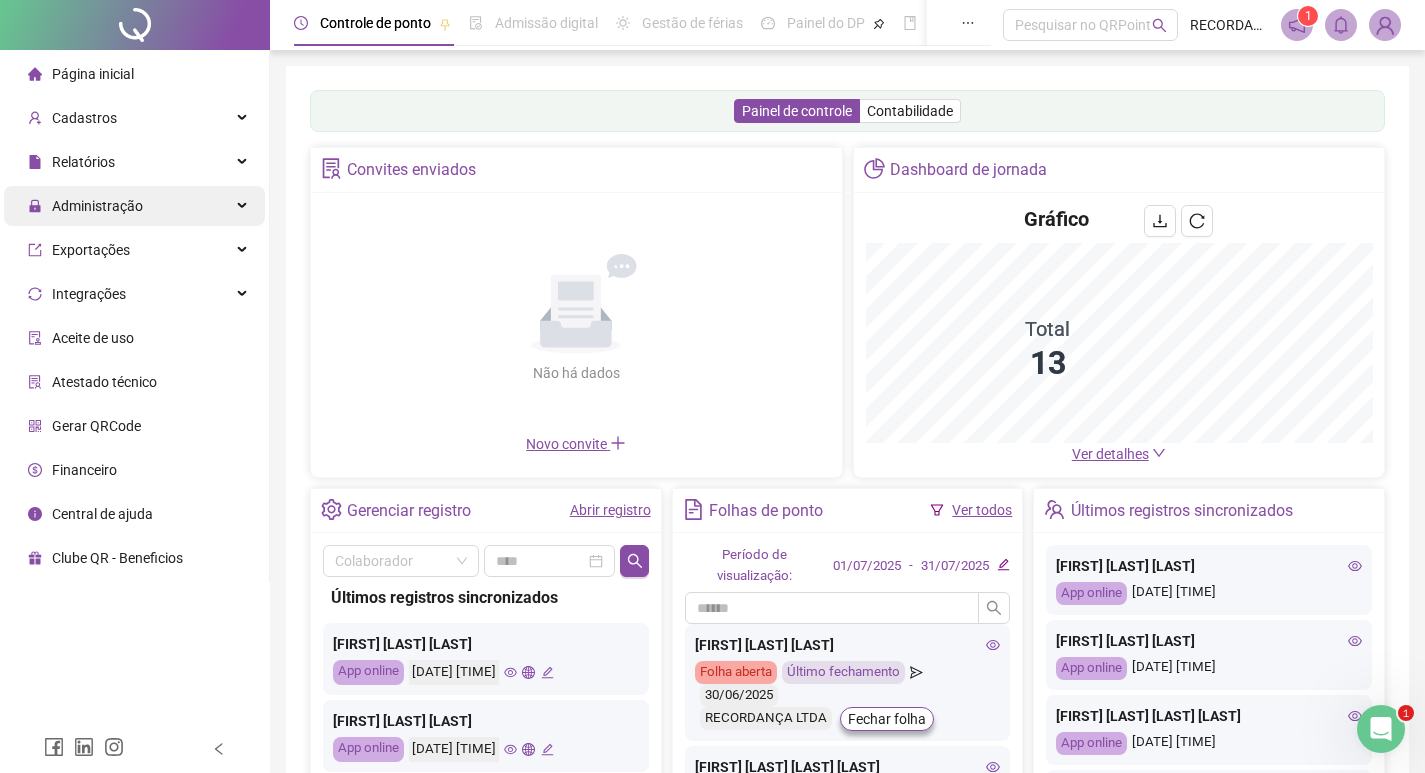 click on "Administração" at bounding box center [134, 206] 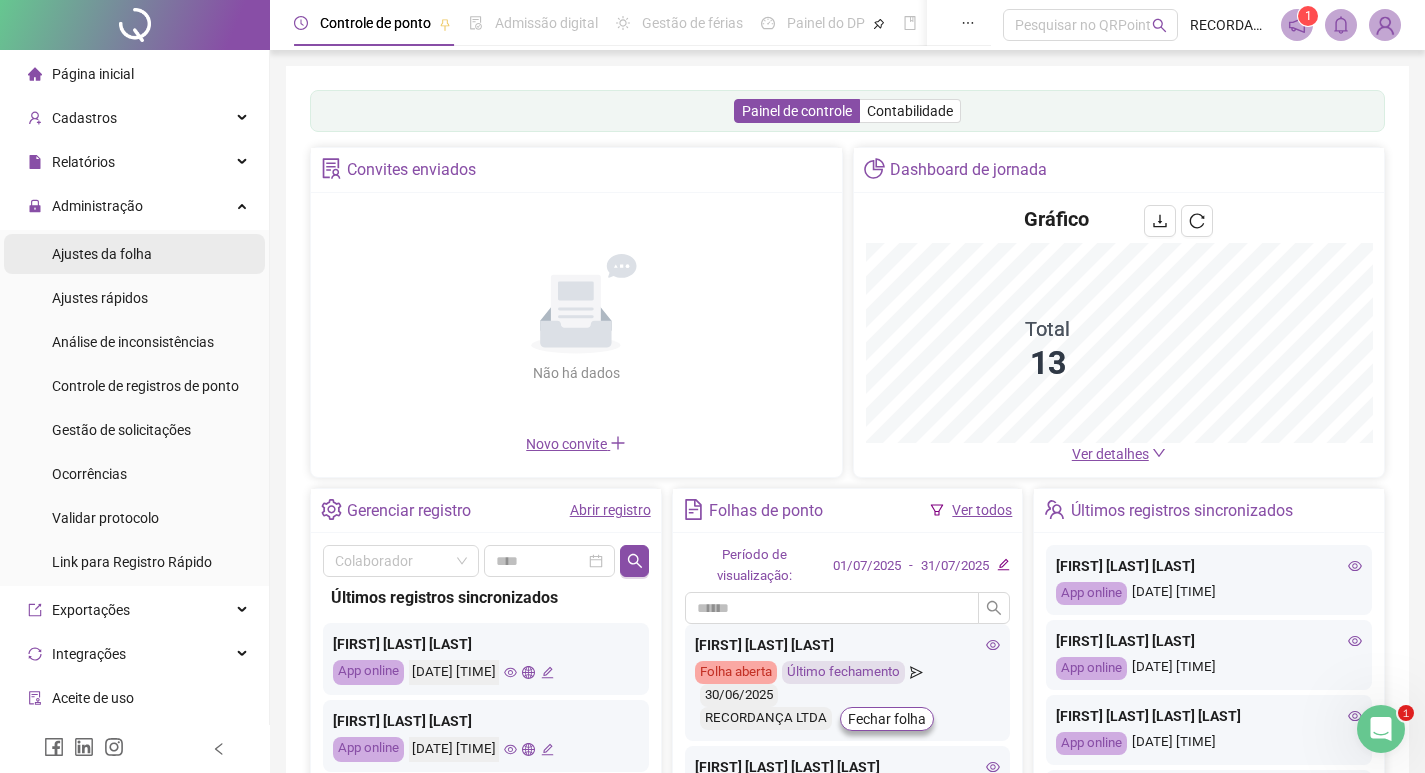 click on "Ajustes da folha" at bounding box center [134, 254] 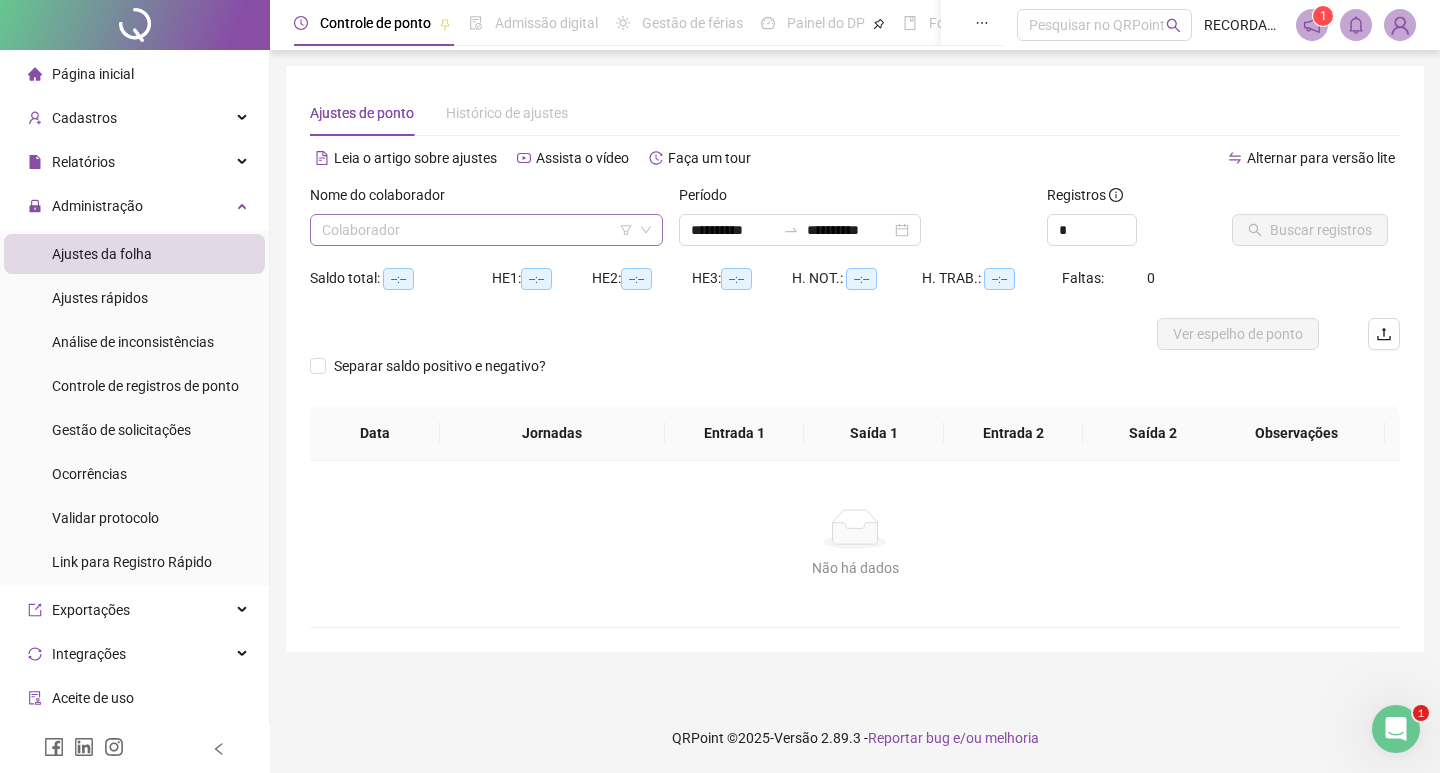 click at bounding box center [477, 230] 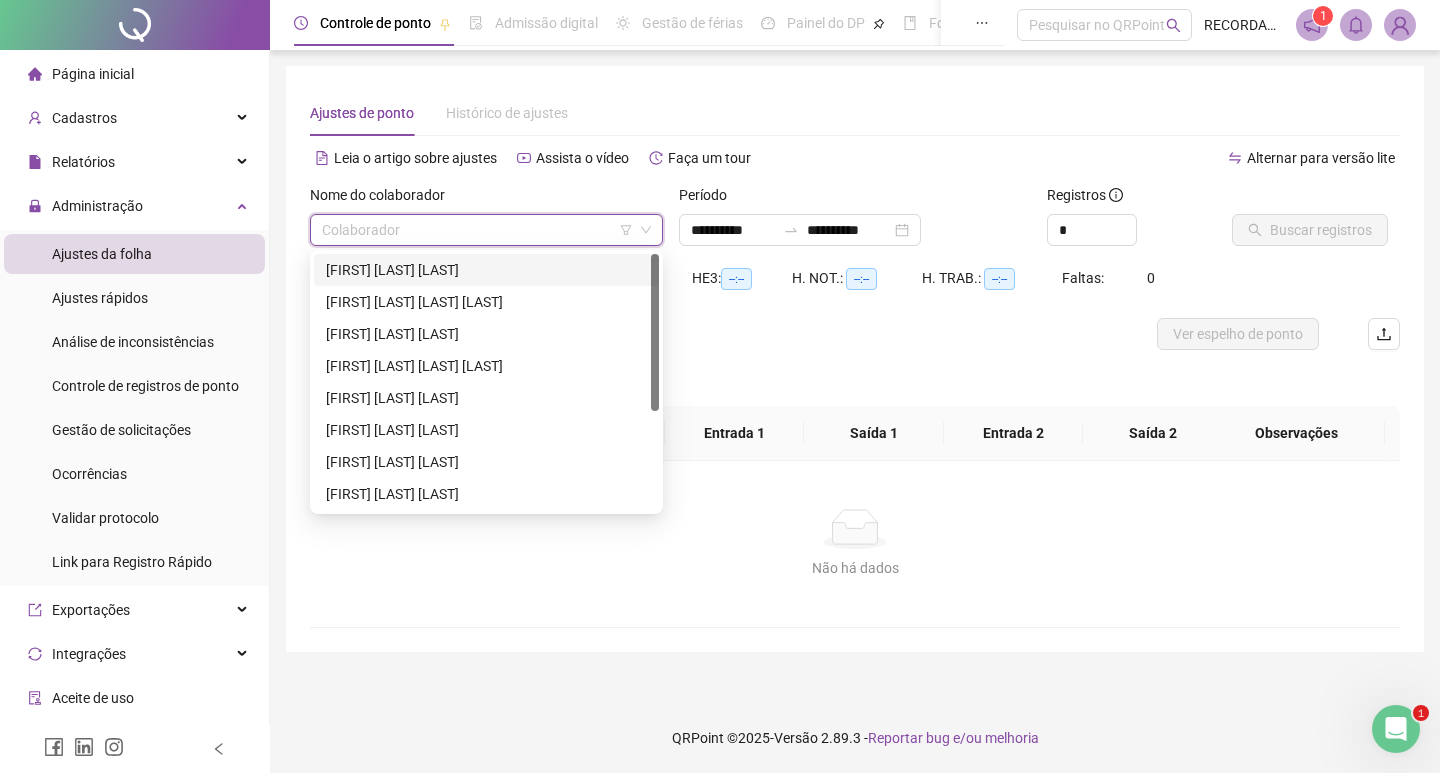 click on "[FIRST] [LAST] [LAST]" at bounding box center [486, 270] 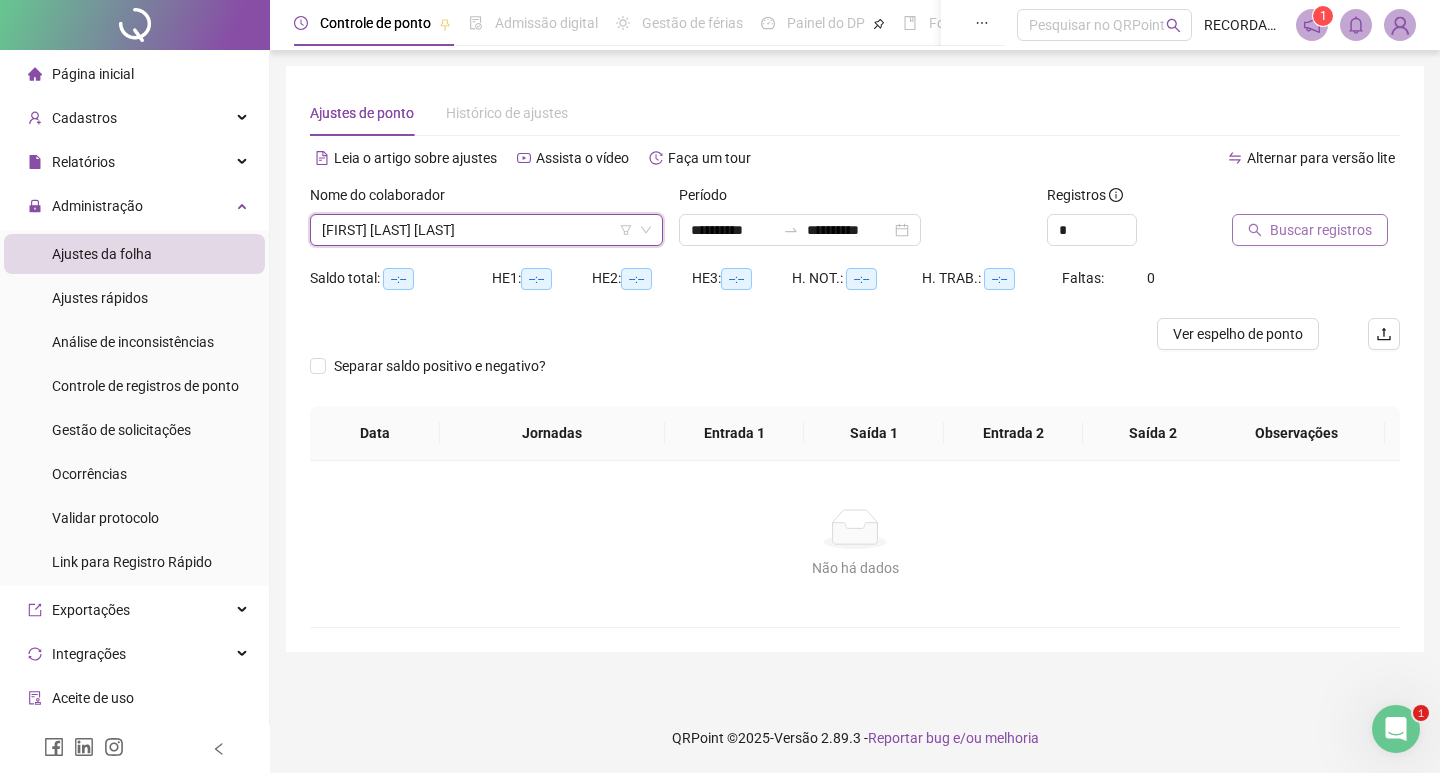 click on "Buscar registros" at bounding box center [1321, 230] 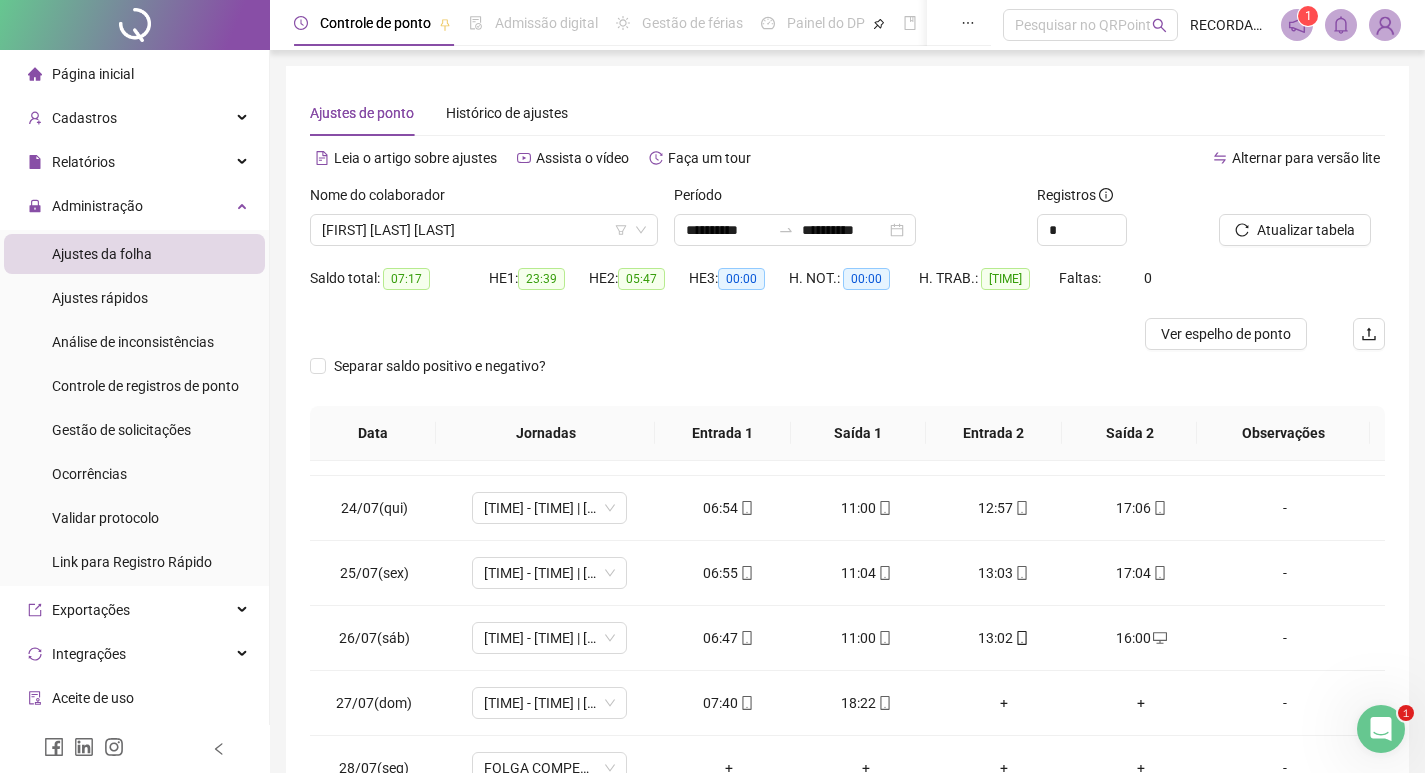 scroll, scrollTop: 1588, scrollLeft: 0, axis: vertical 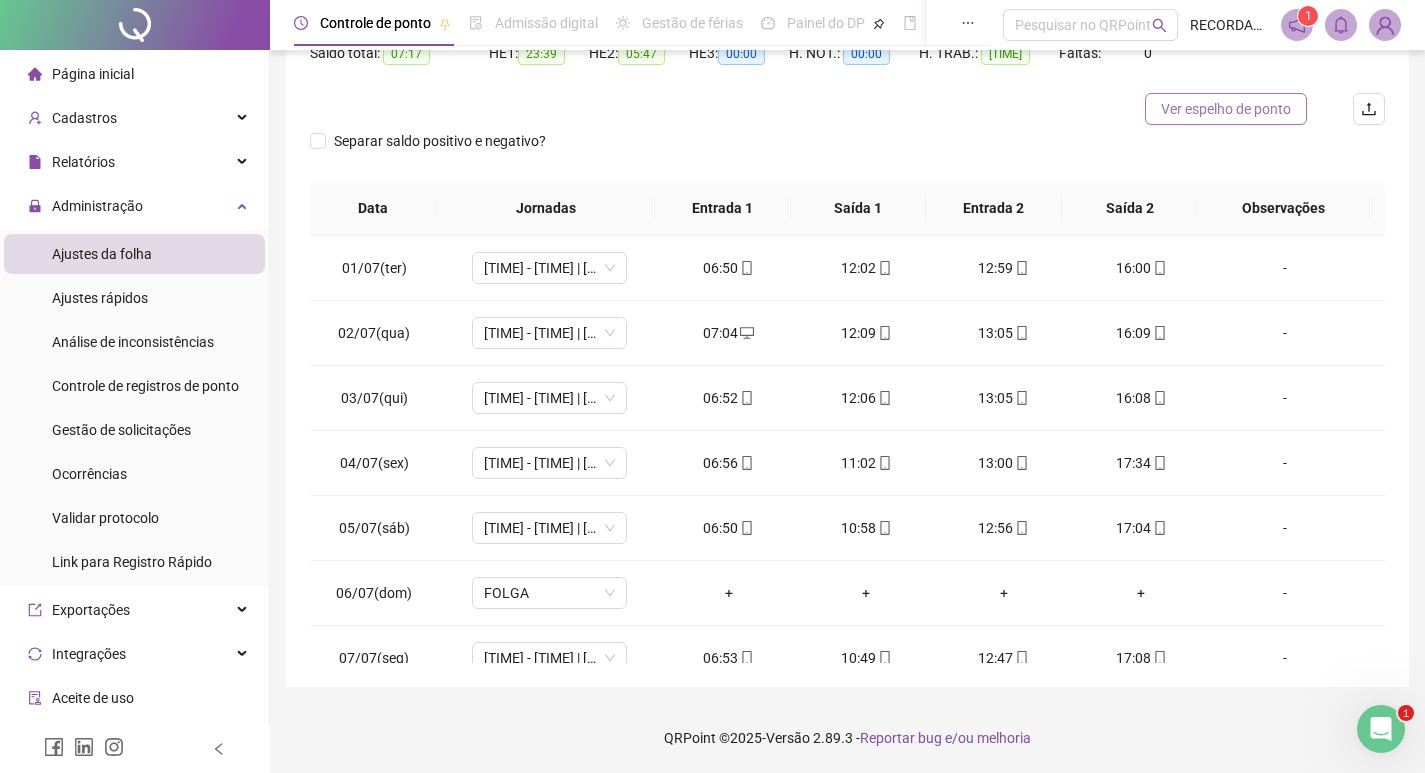 click on "Ver espelho de ponto" at bounding box center (1226, 109) 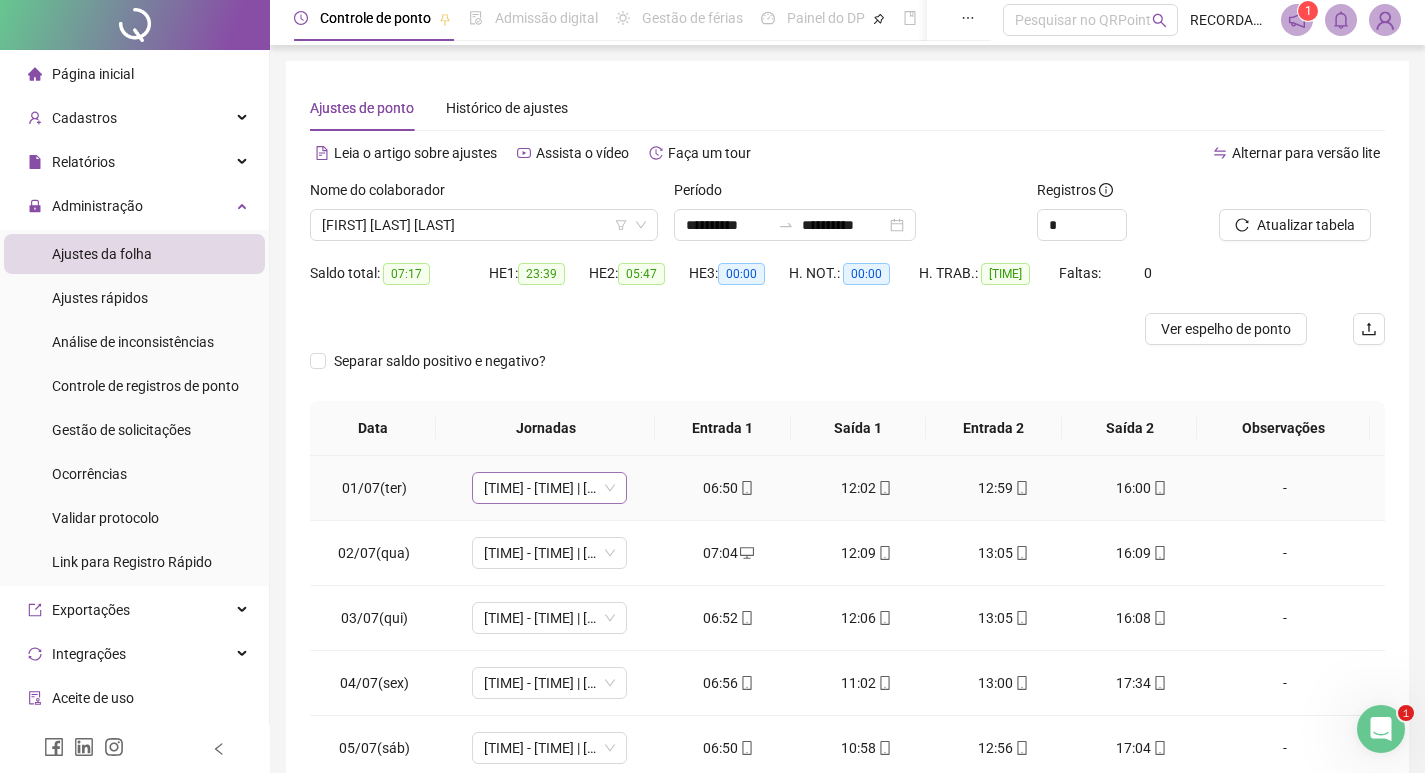 scroll, scrollTop: 0, scrollLeft: 0, axis: both 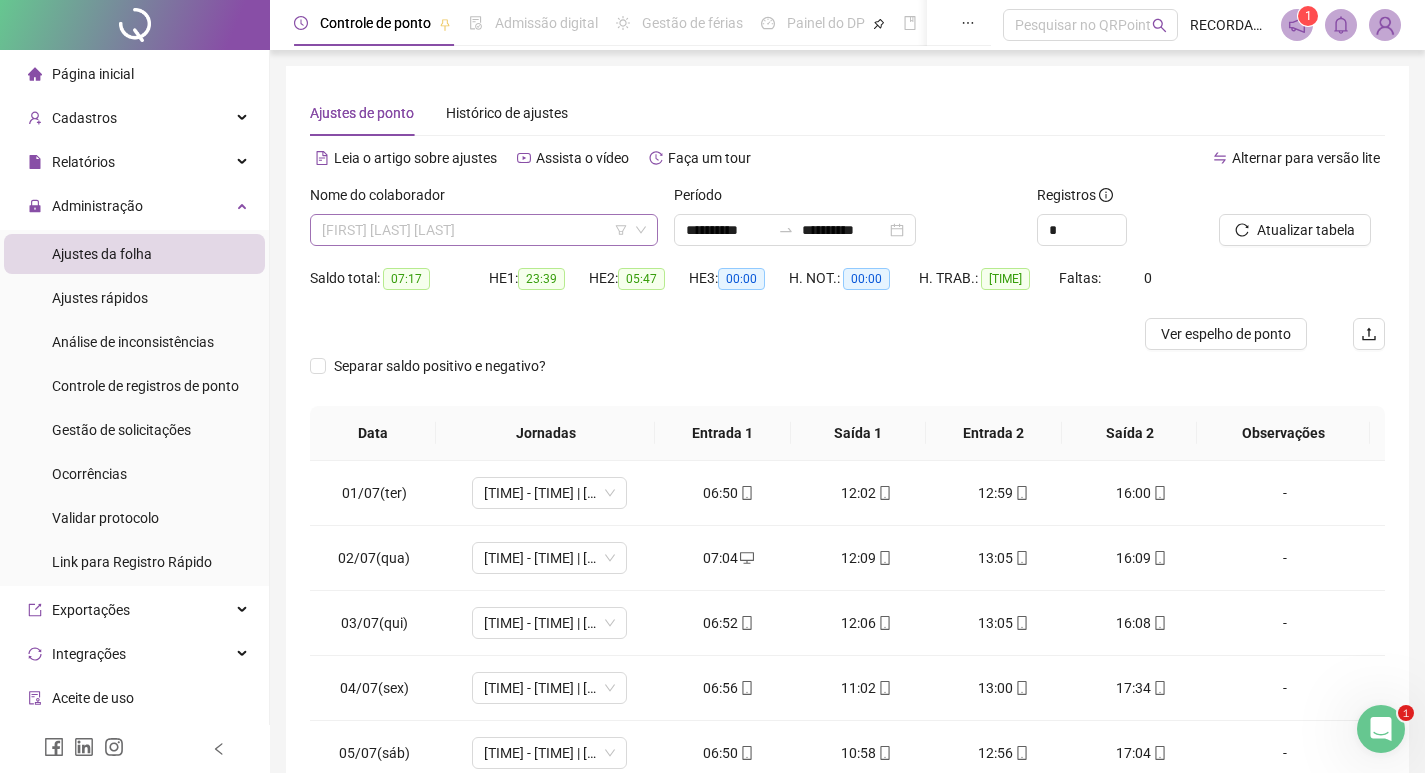 click on "[FIRST] [LAST] [LAST]" at bounding box center [484, 230] 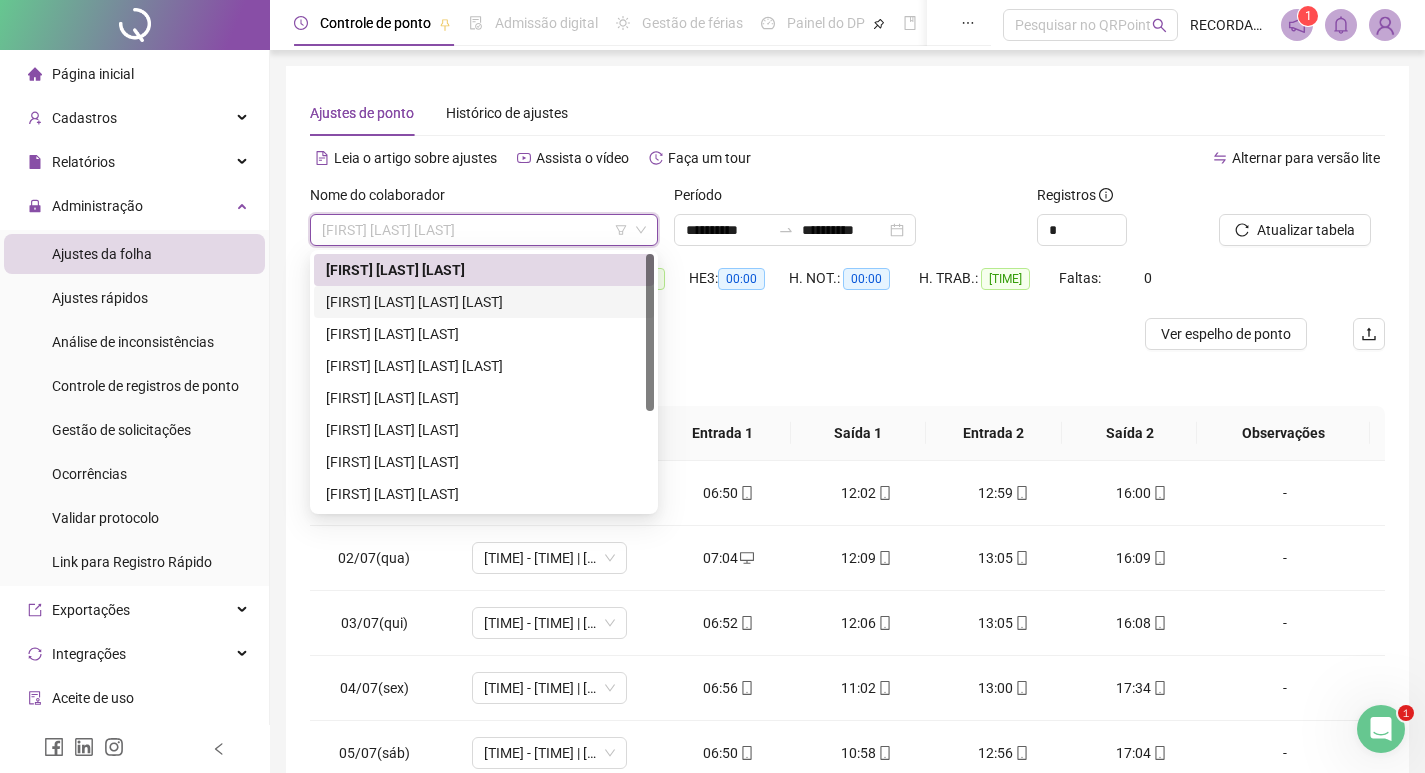 click on "[FIRST] [LAST] [LAST] [LAST]" at bounding box center [484, 302] 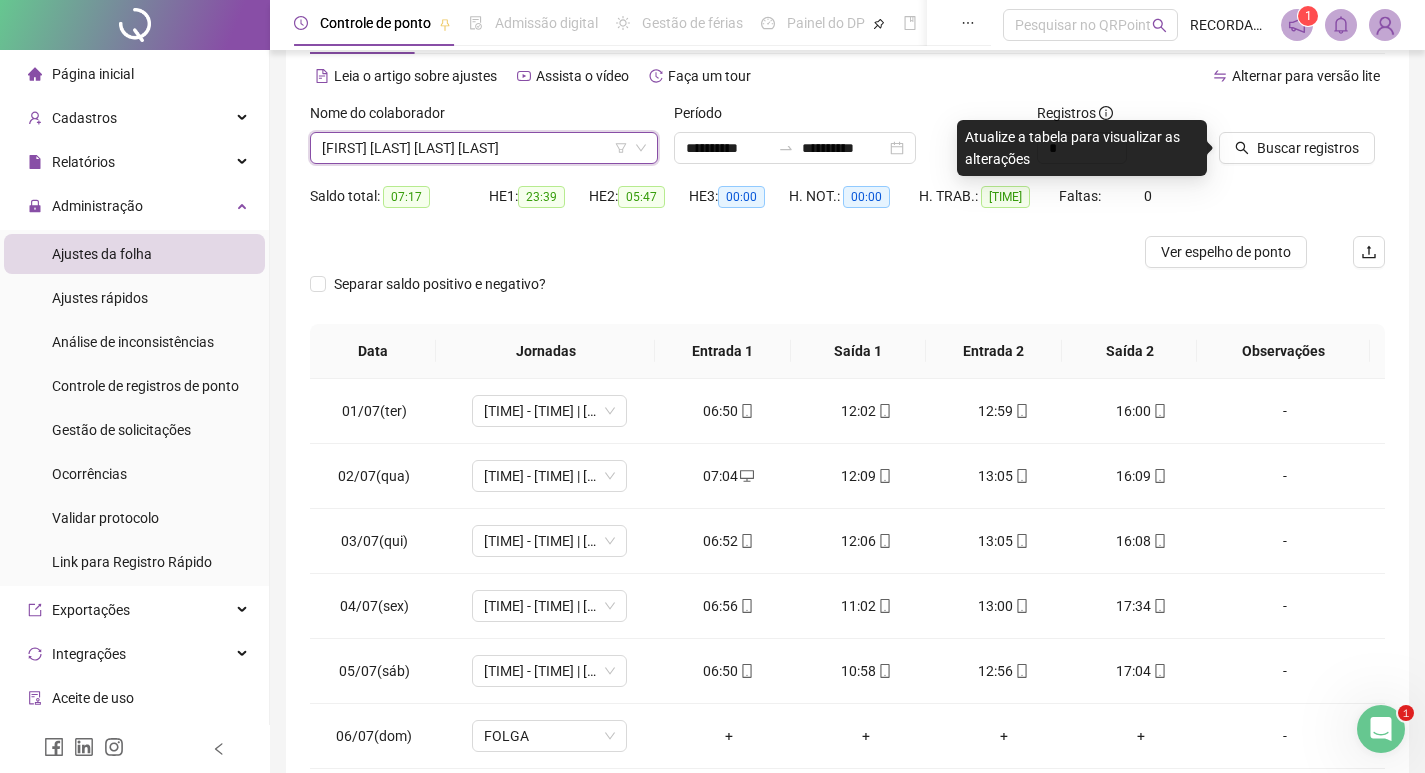 scroll, scrollTop: 0, scrollLeft: 0, axis: both 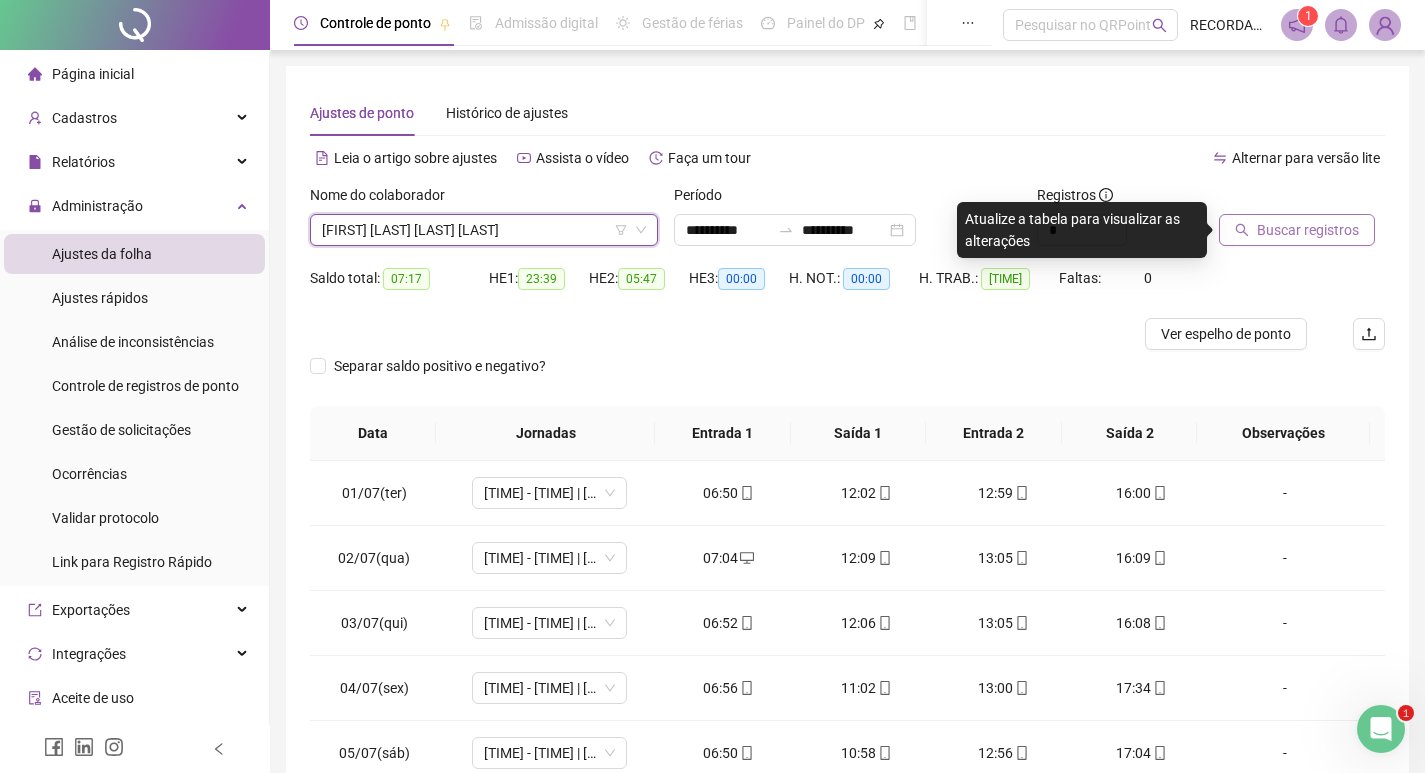 click on "Buscar registros" at bounding box center [1308, 230] 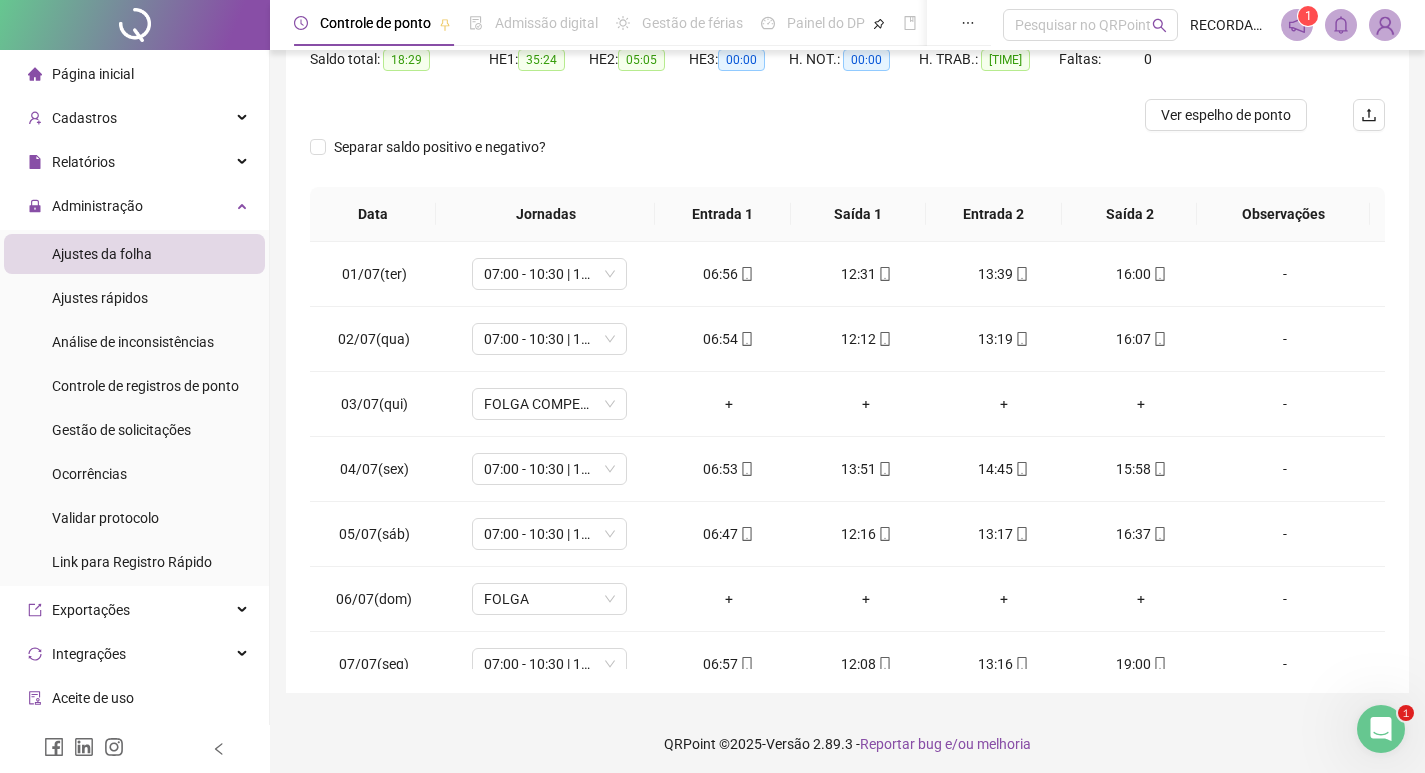 scroll, scrollTop: 225, scrollLeft: 0, axis: vertical 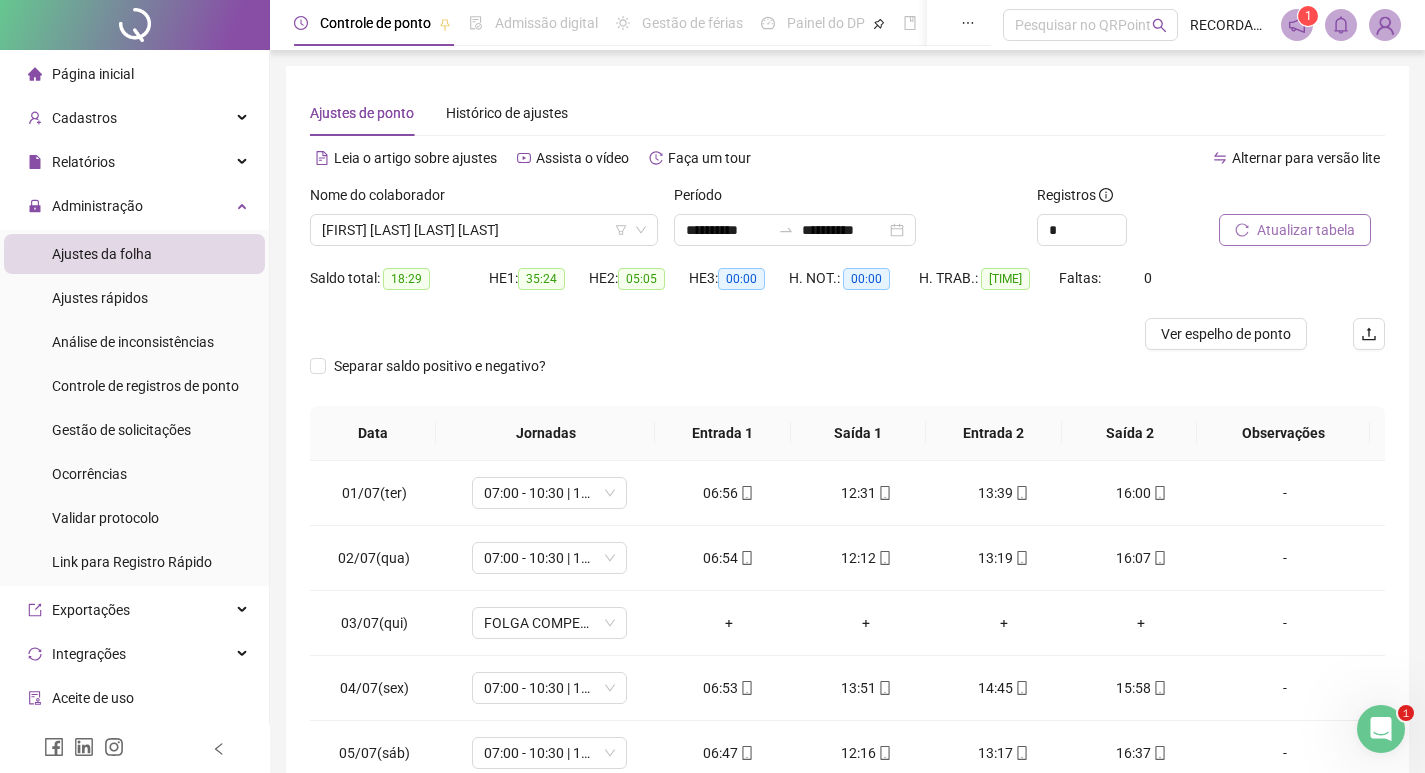 click on "Atualizar tabela" at bounding box center (1306, 230) 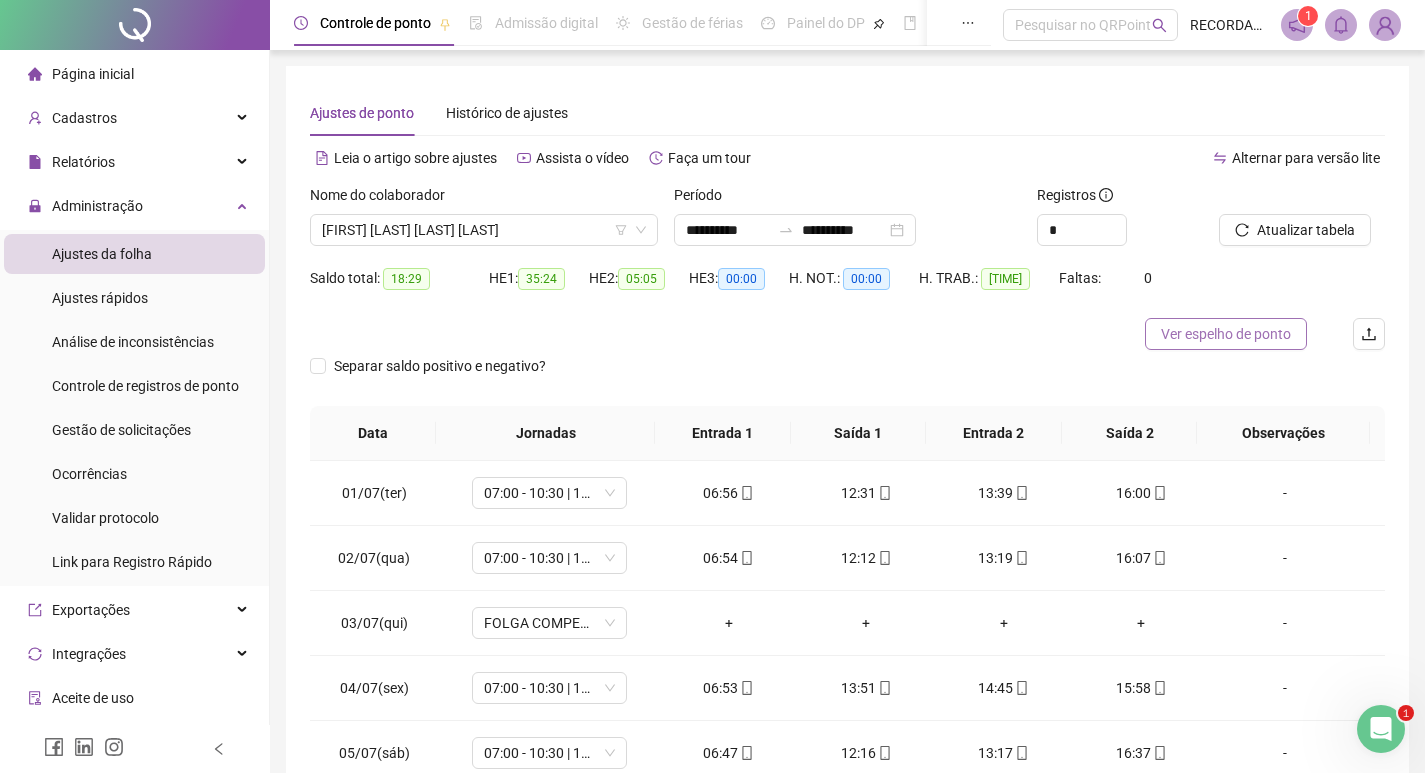 click on "Ver espelho de ponto" at bounding box center [1226, 334] 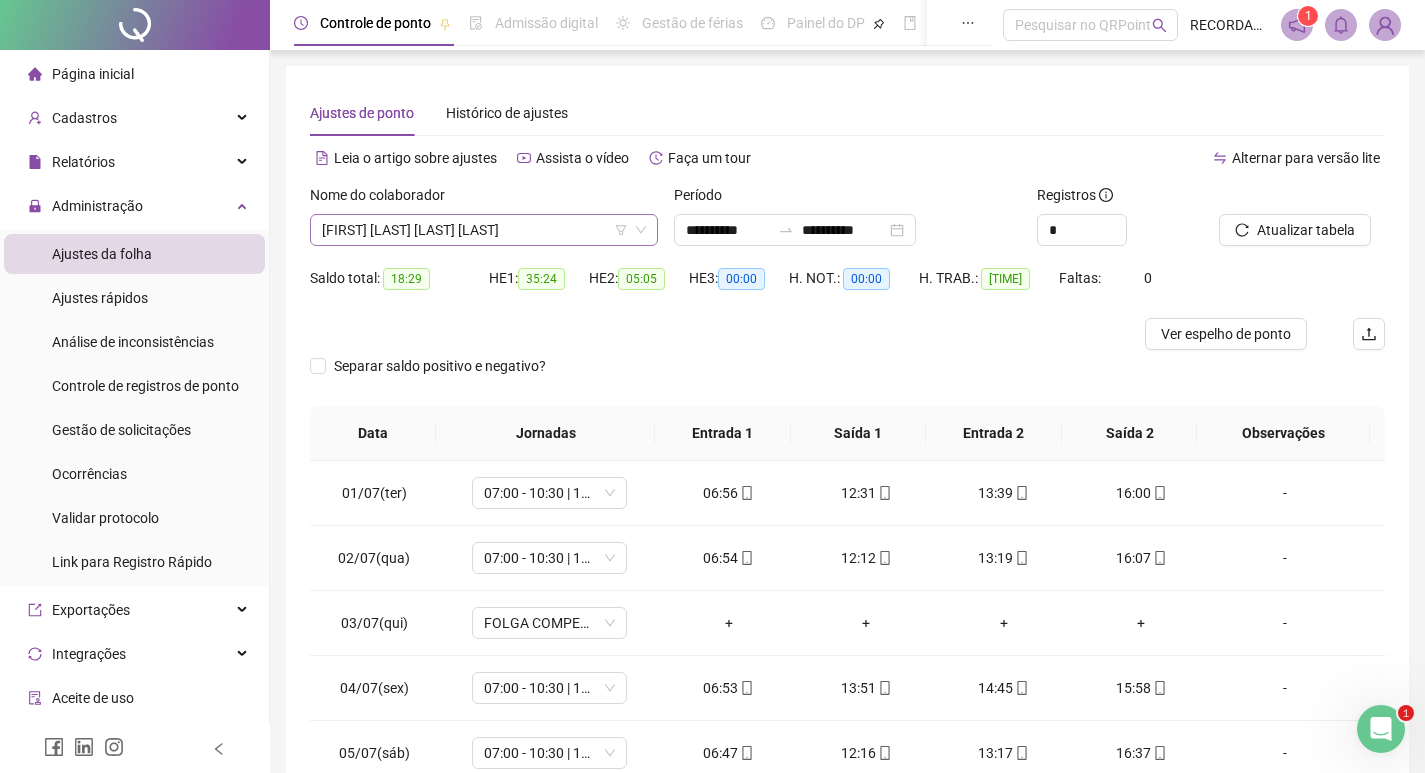 click on "[FIRST] [LAST] [LAST] [LAST]" at bounding box center (484, 230) 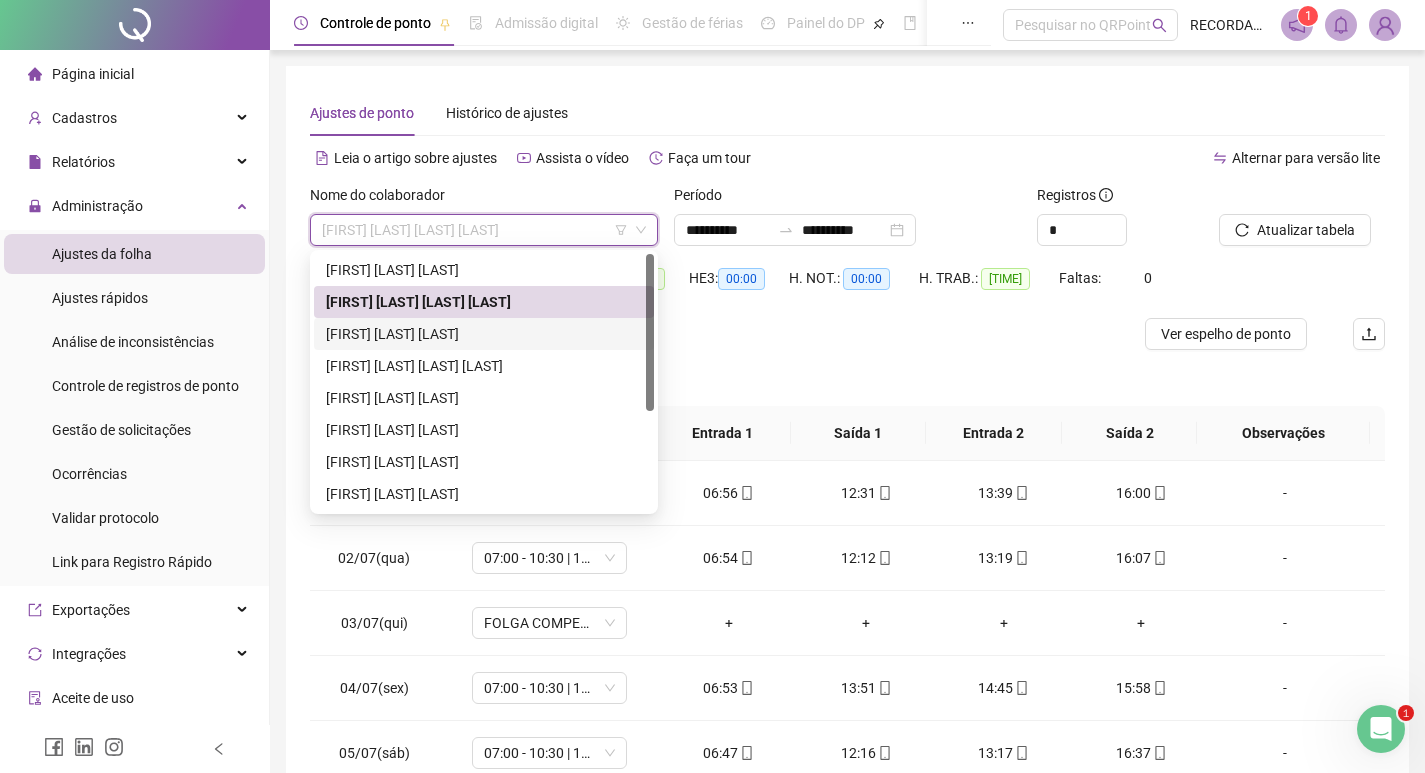 click on "[FIRST] [LAST] [LAST]" at bounding box center [484, 334] 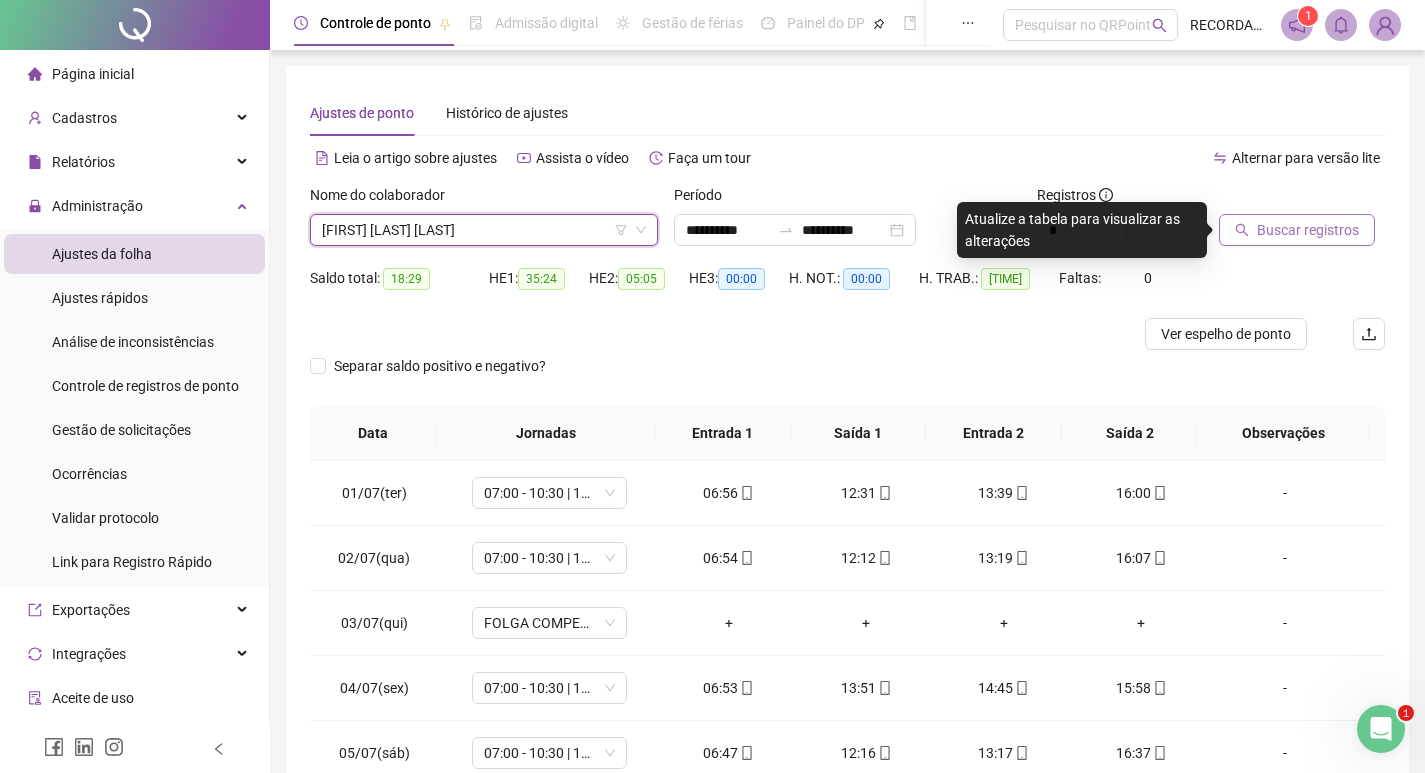 click on "Buscar registros" at bounding box center (1308, 230) 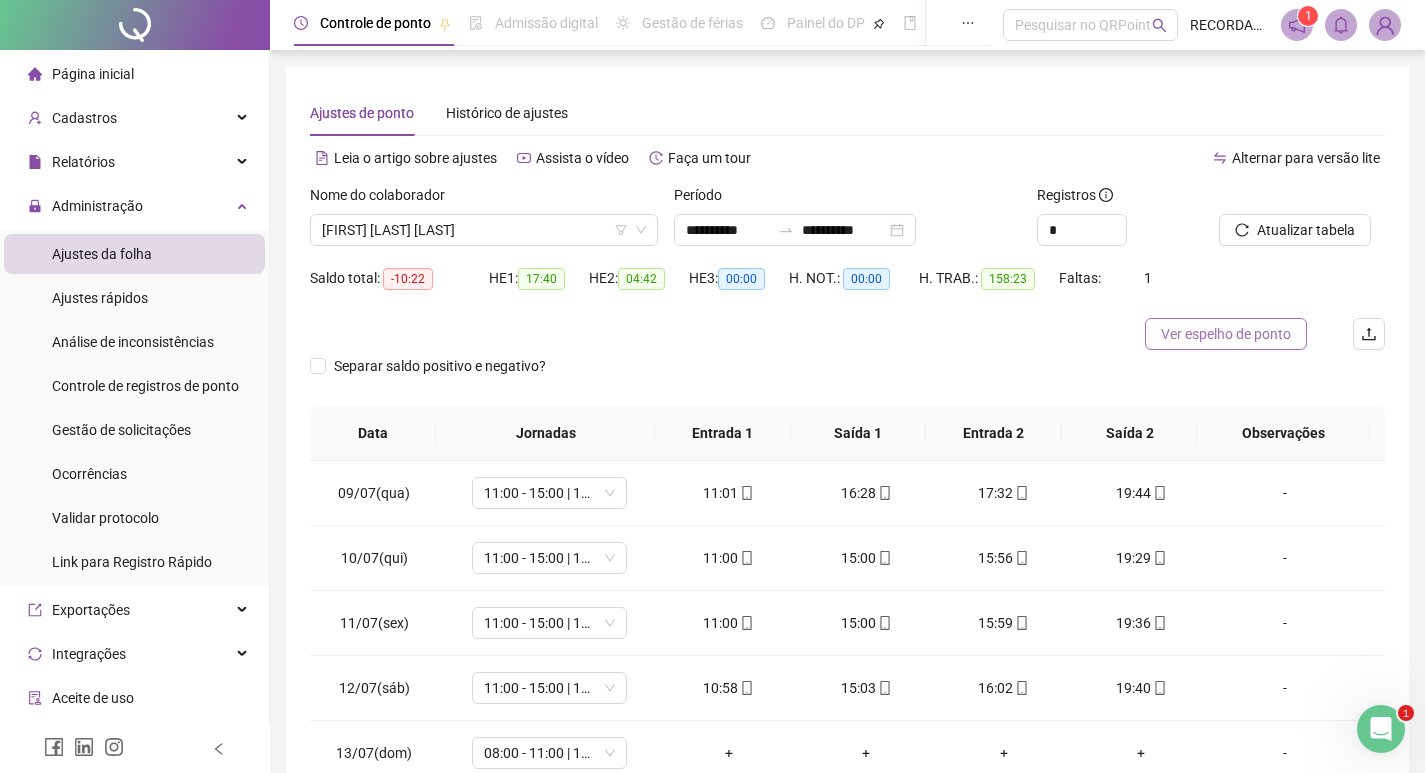 click on "Ver espelho de ponto" at bounding box center (1226, 334) 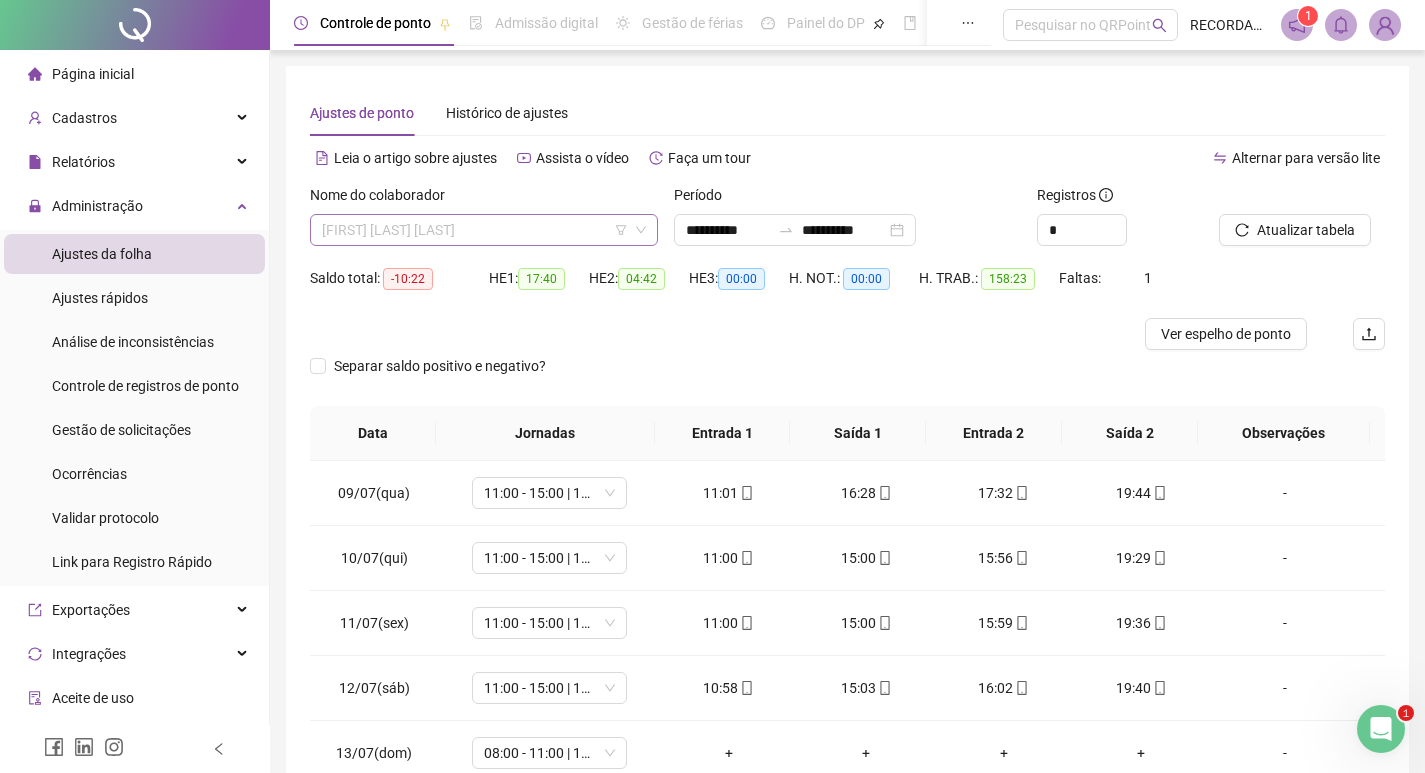 click on "[FIRST] [LAST] [LAST]" at bounding box center (484, 230) 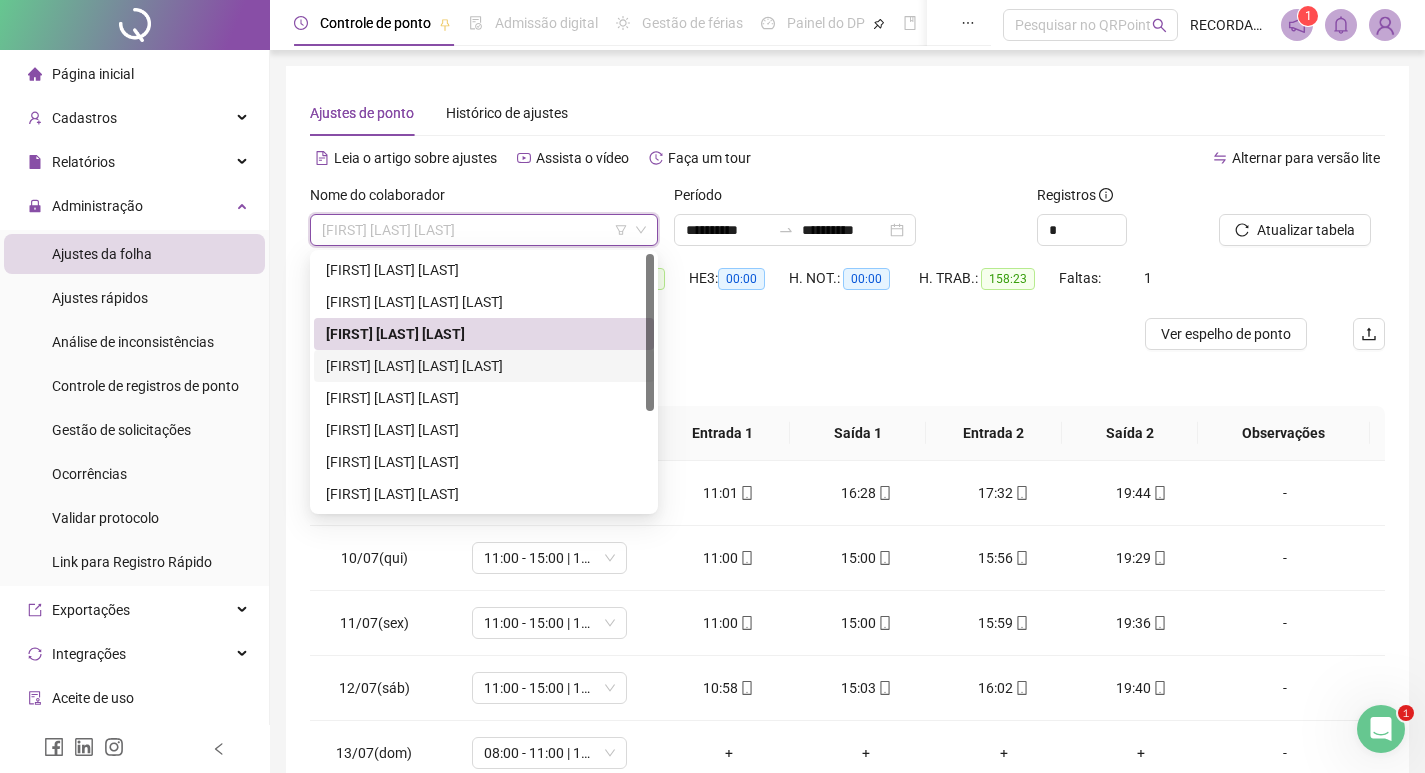 click on "[FIRST] [LAST] [LAST] [LAST]" at bounding box center (484, 366) 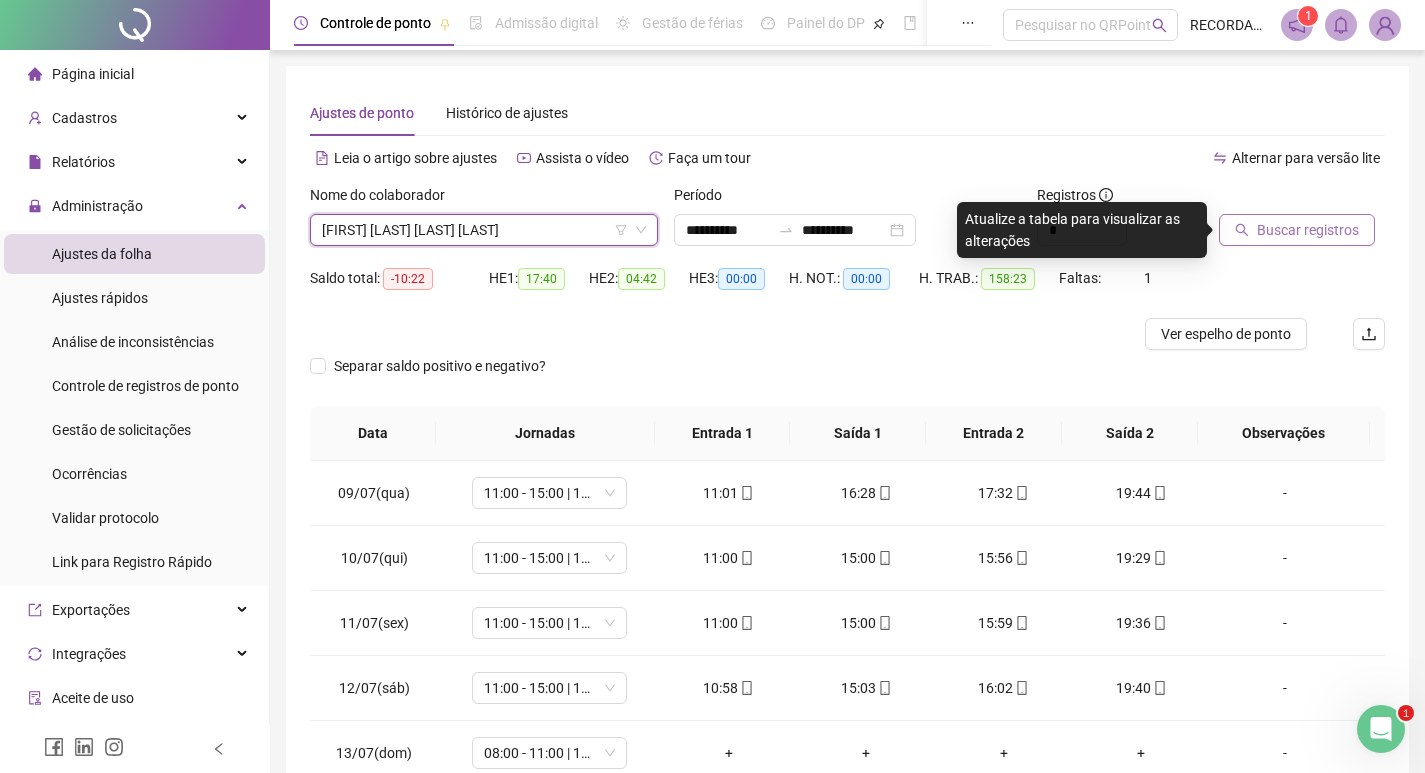 click on "Buscar registros" at bounding box center [1308, 230] 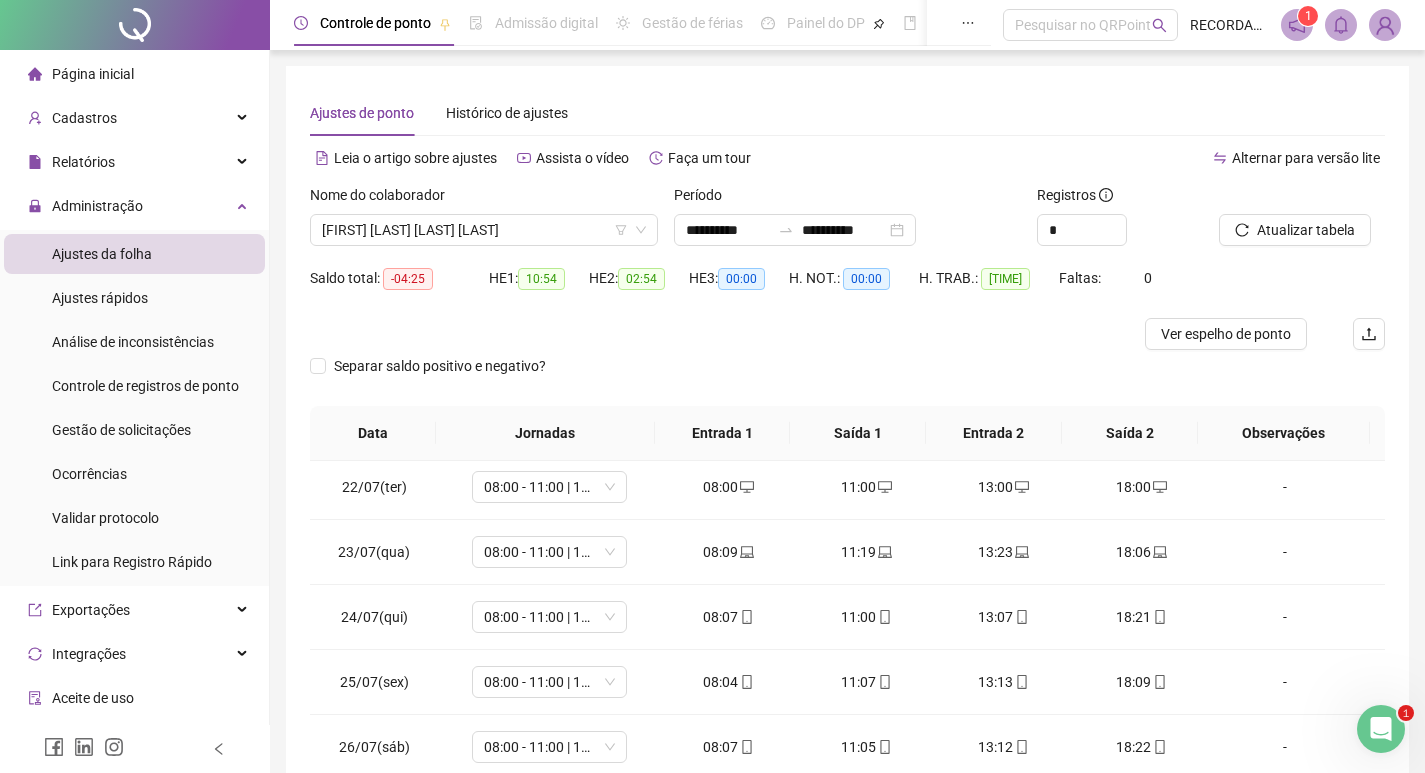 scroll, scrollTop: 900, scrollLeft: 0, axis: vertical 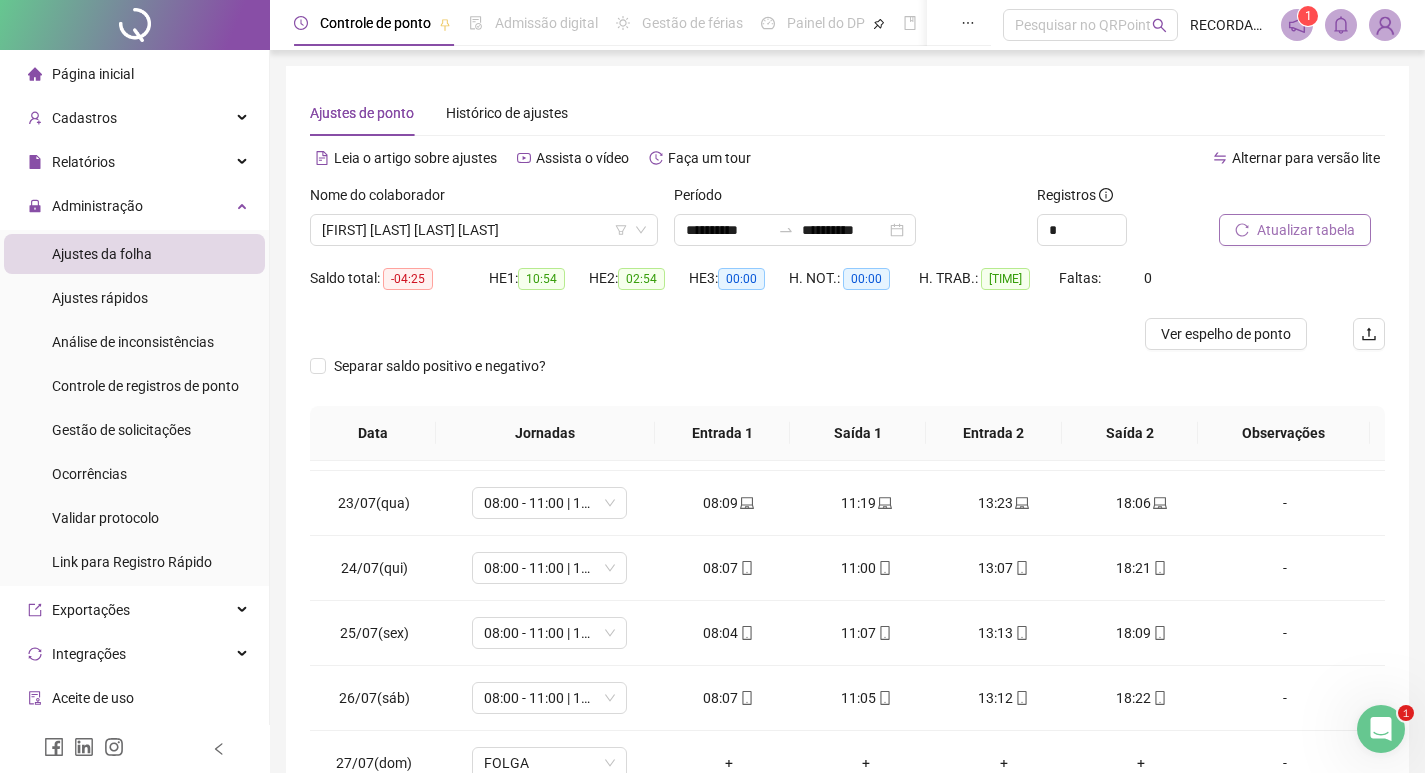 click on "Atualizar tabela" at bounding box center (1295, 230) 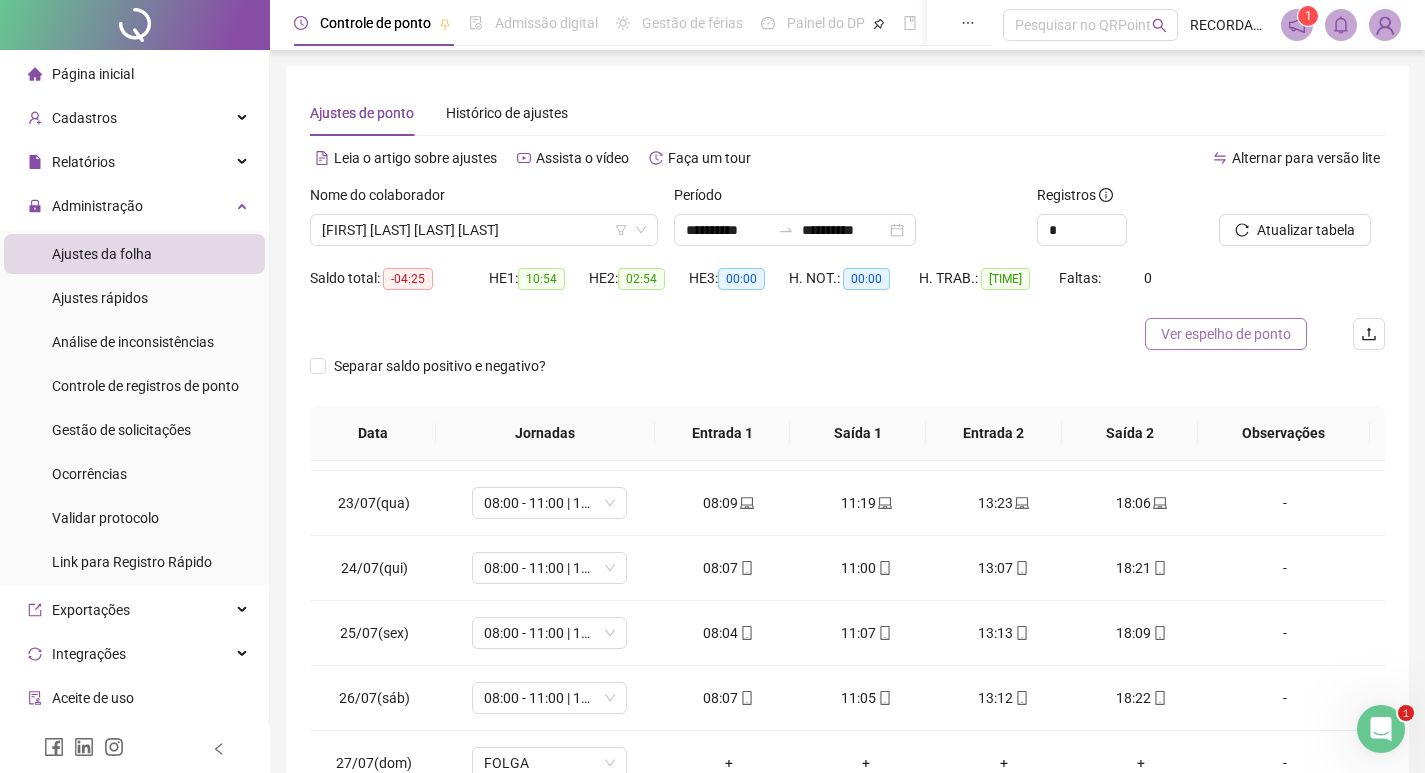 click on "Ver espelho de ponto" at bounding box center [1226, 334] 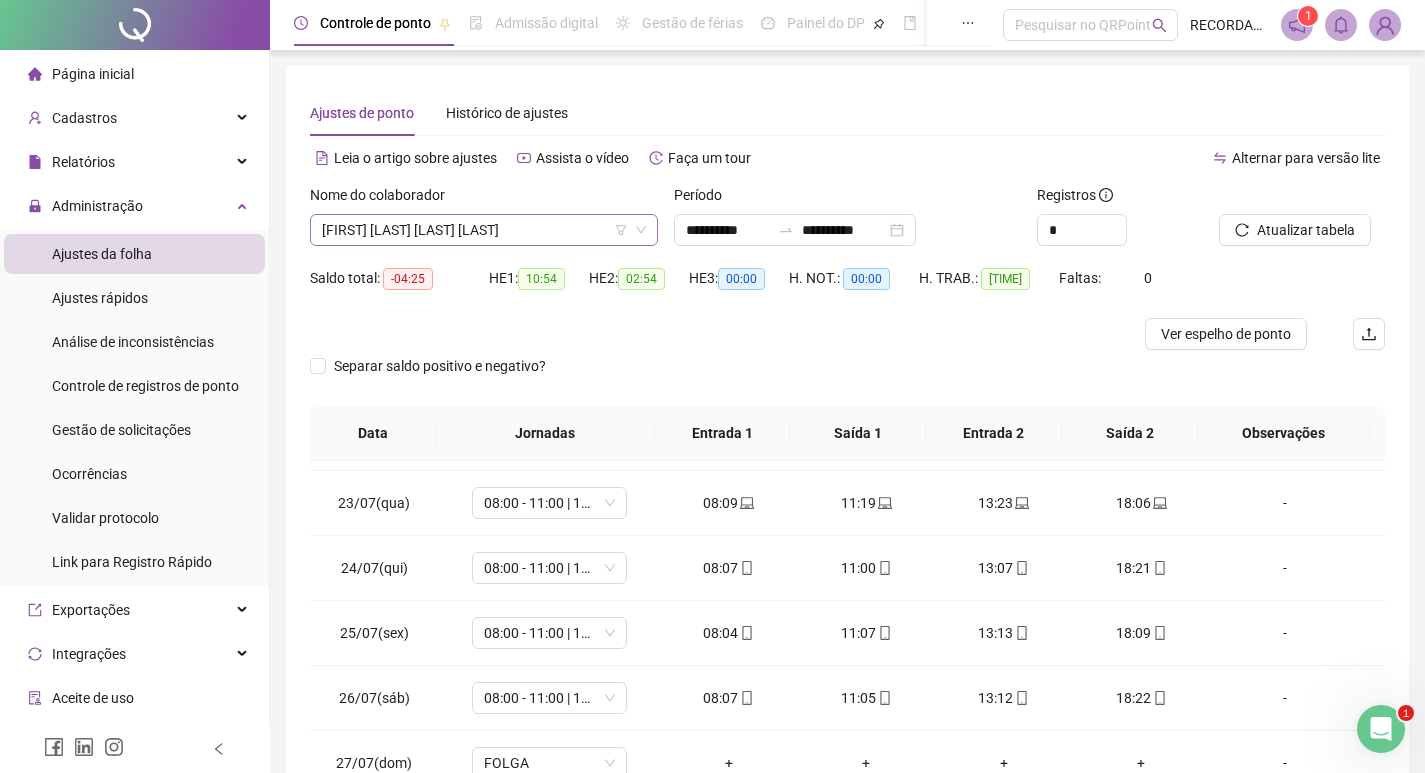 click on "[FIRST] [LAST] [LAST] [LAST]" at bounding box center [484, 230] 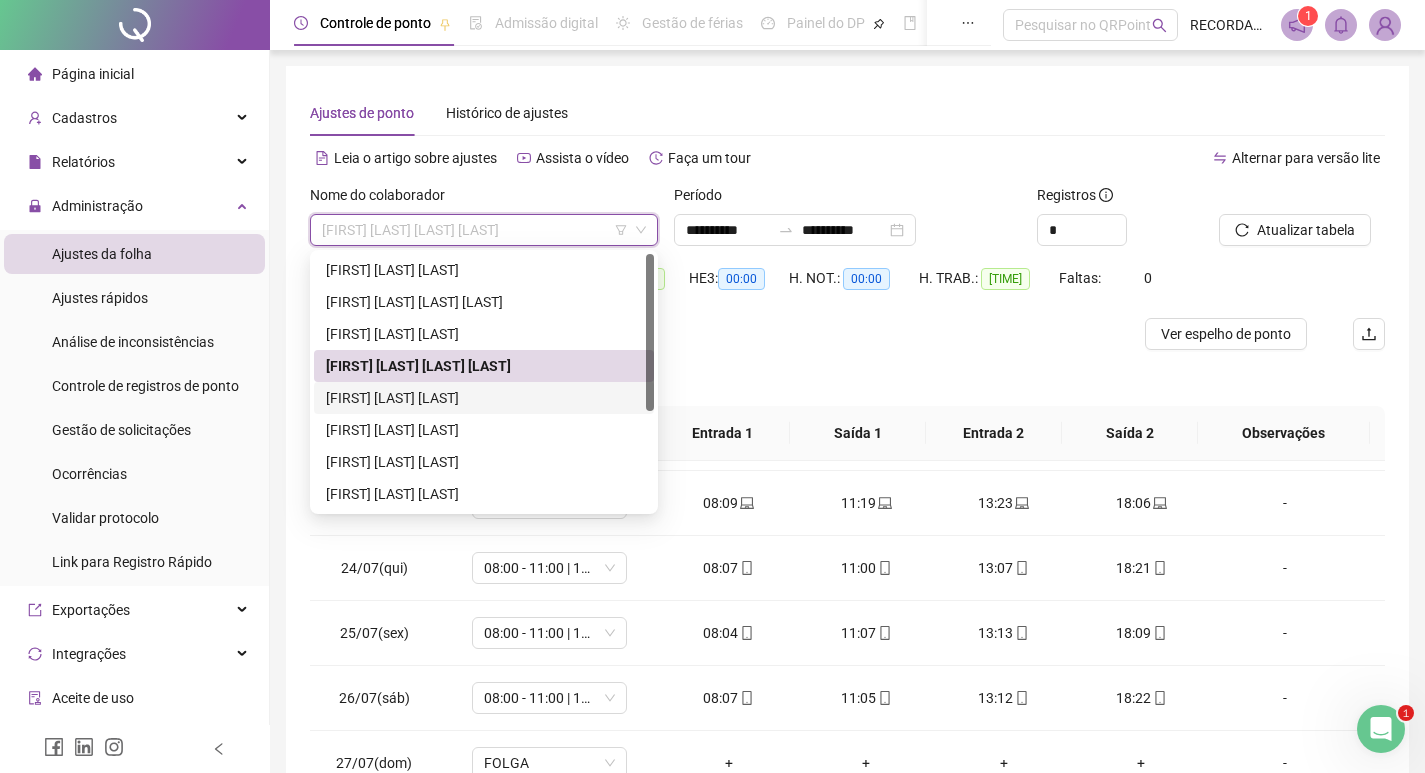 click on "[FIRST] [LAST] [LAST]" at bounding box center [484, 398] 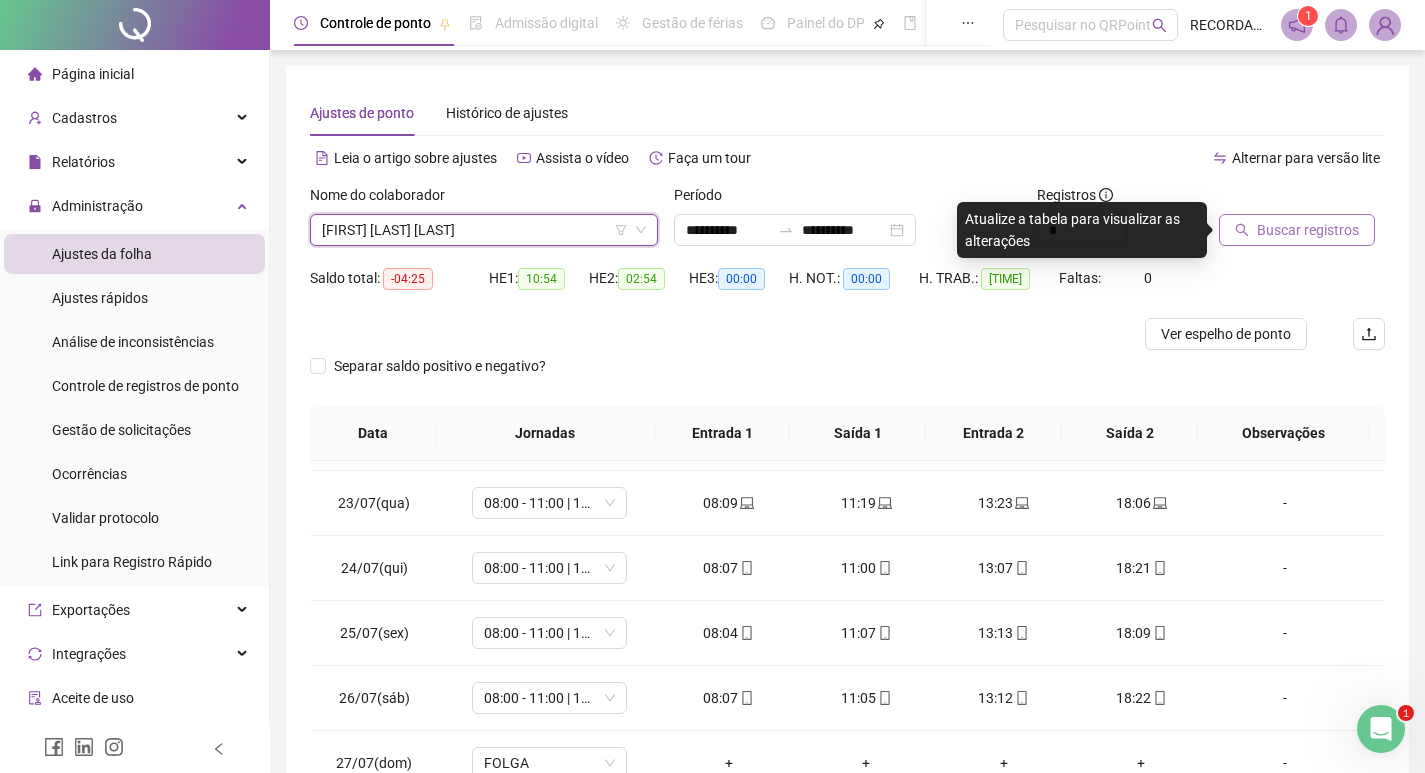 click on "Buscar registros" at bounding box center [1308, 230] 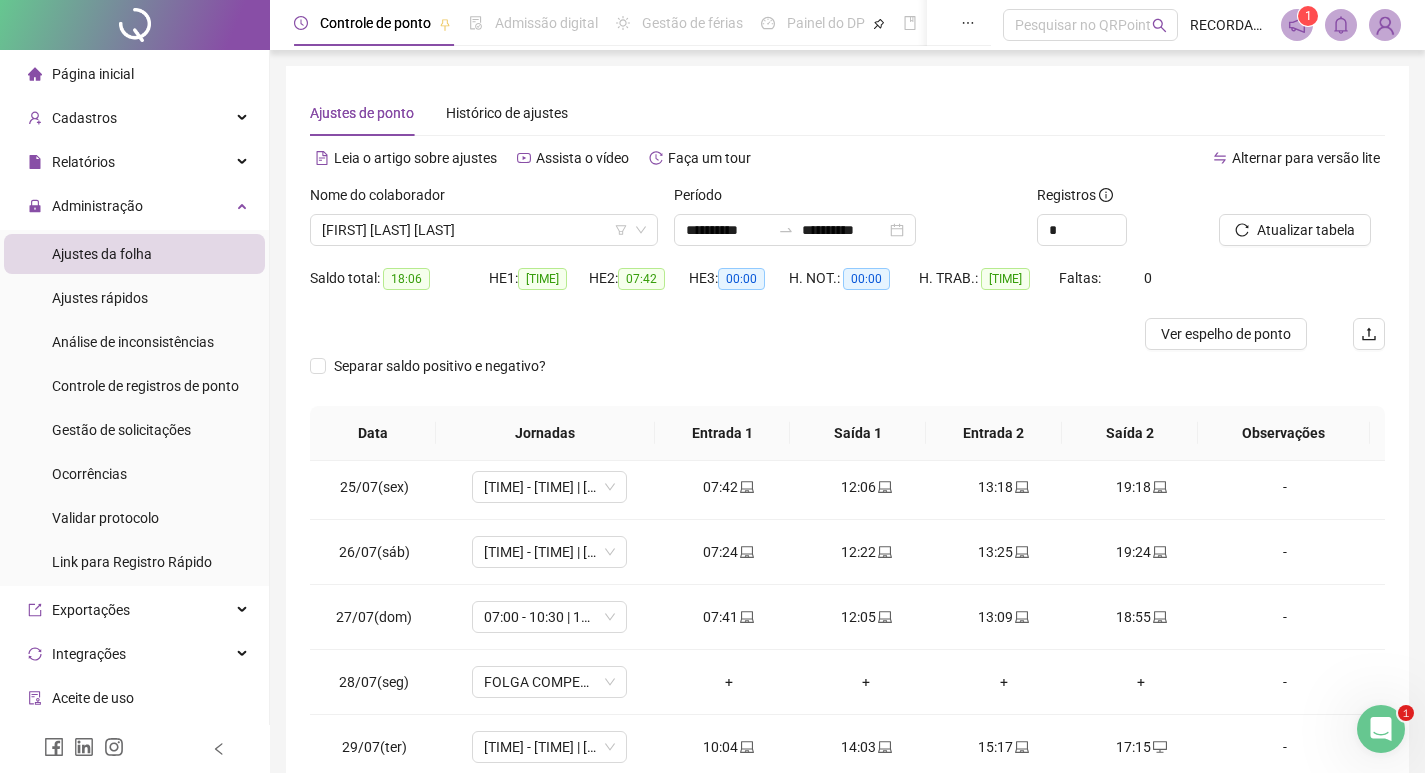 scroll, scrollTop: 1588, scrollLeft: 0, axis: vertical 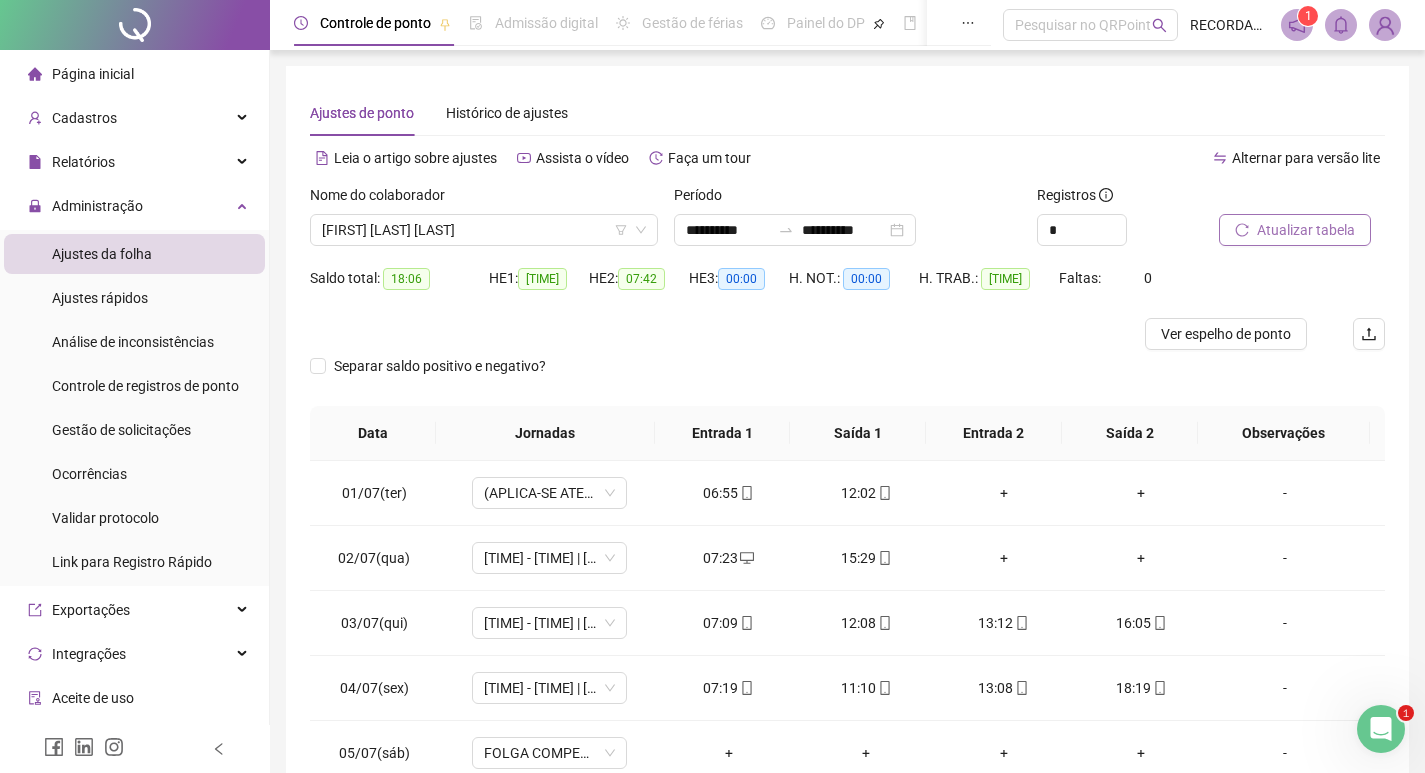 click on "Atualizar tabela" at bounding box center [1306, 230] 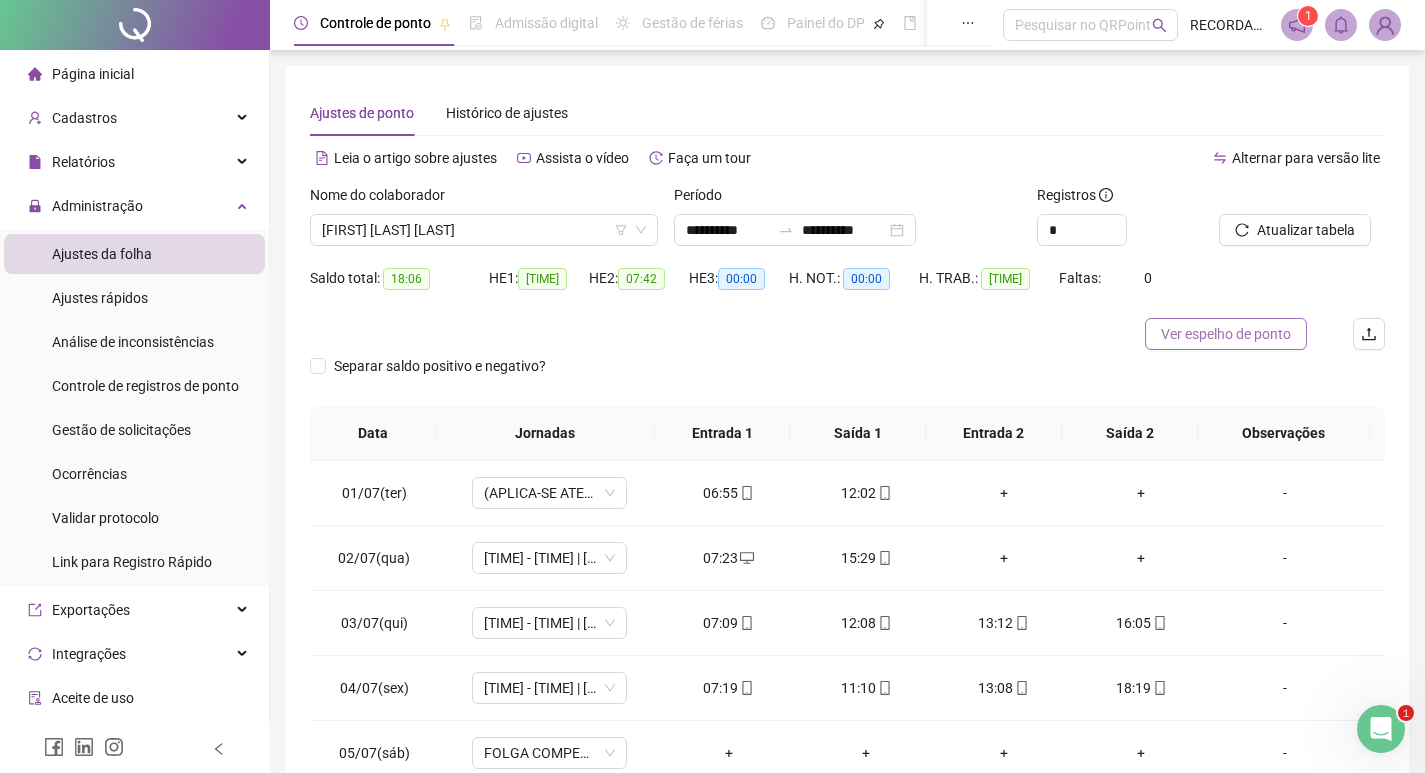 click on "Ver espelho de ponto" at bounding box center [1226, 334] 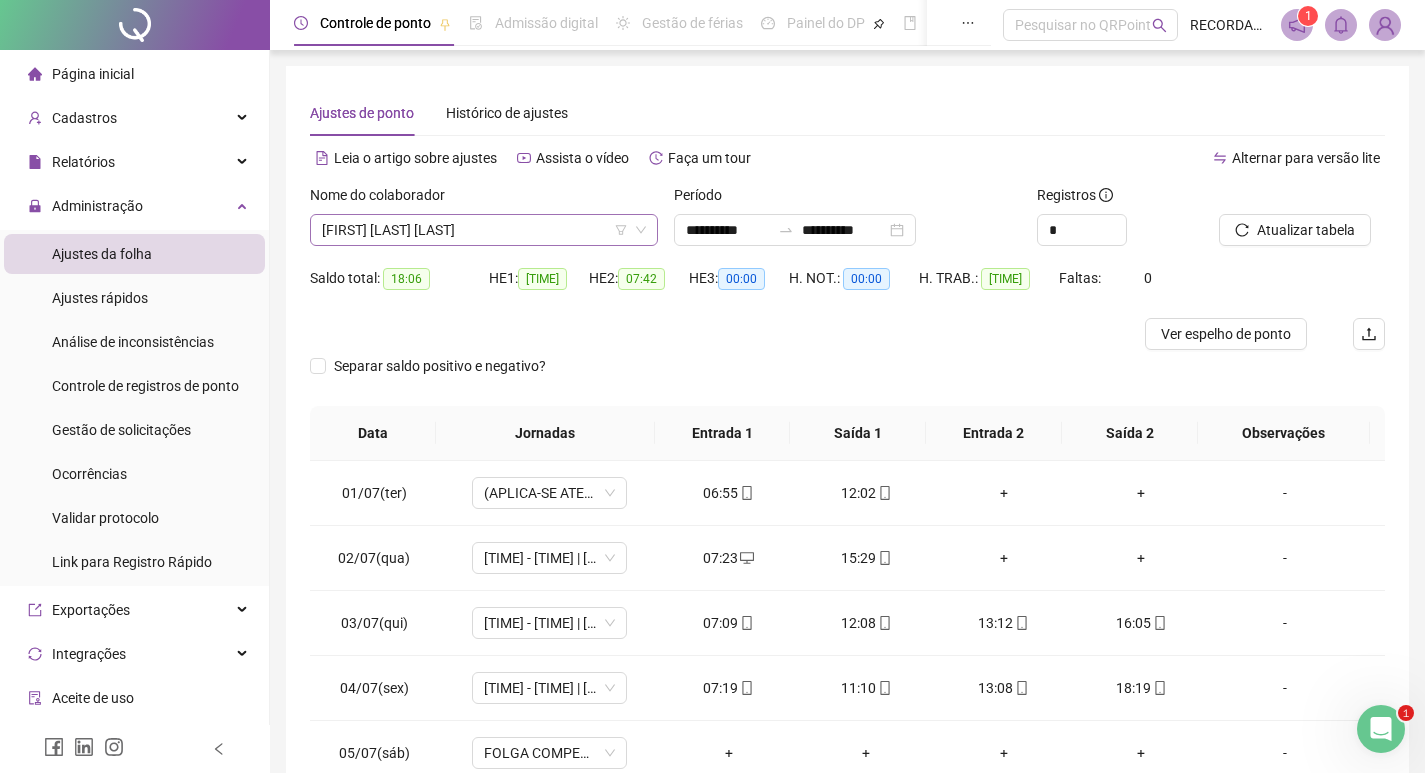 click on "[FIRST] [LAST] [LAST]" at bounding box center (484, 230) 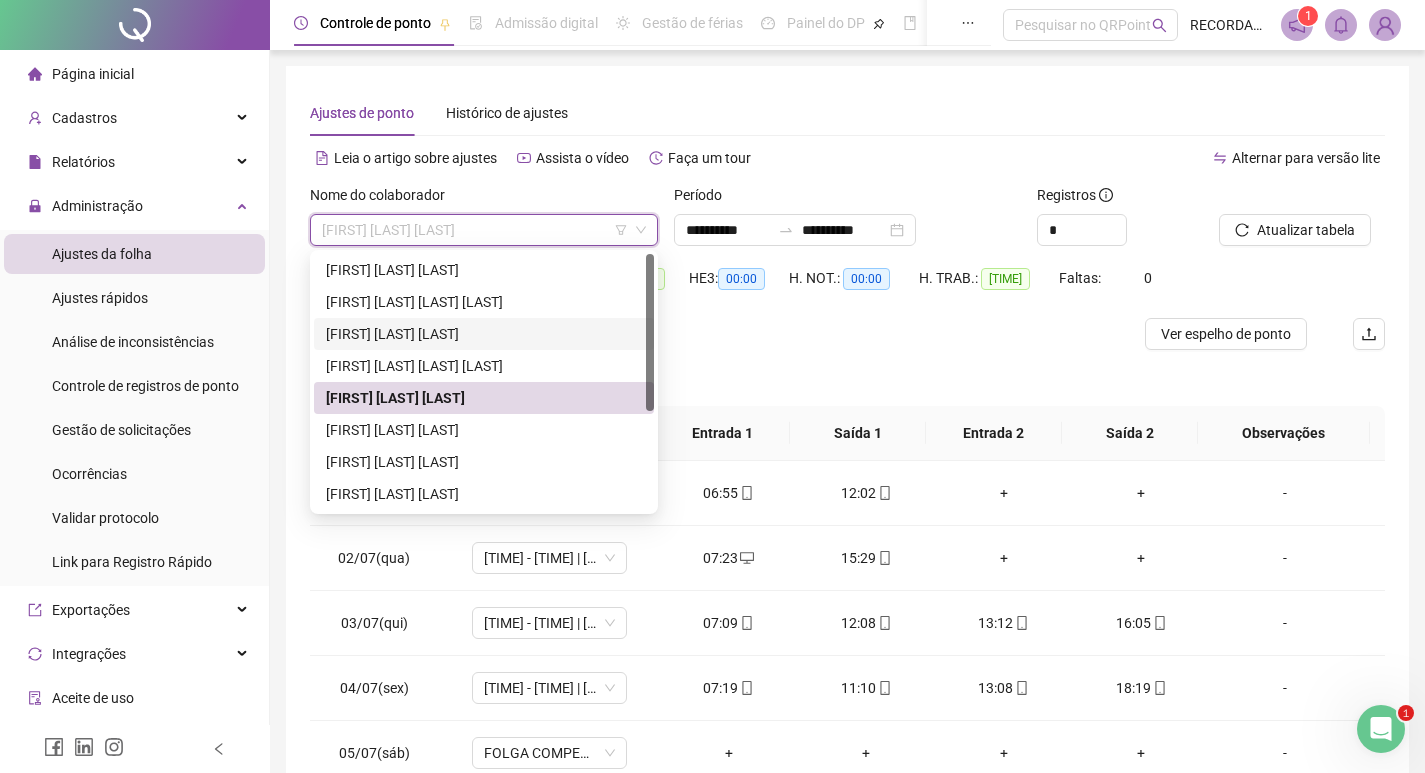 drag, startPoint x: 478, startPoint y: 330, endPoint x: 531, endPoint y: 290, distance: 66.4003 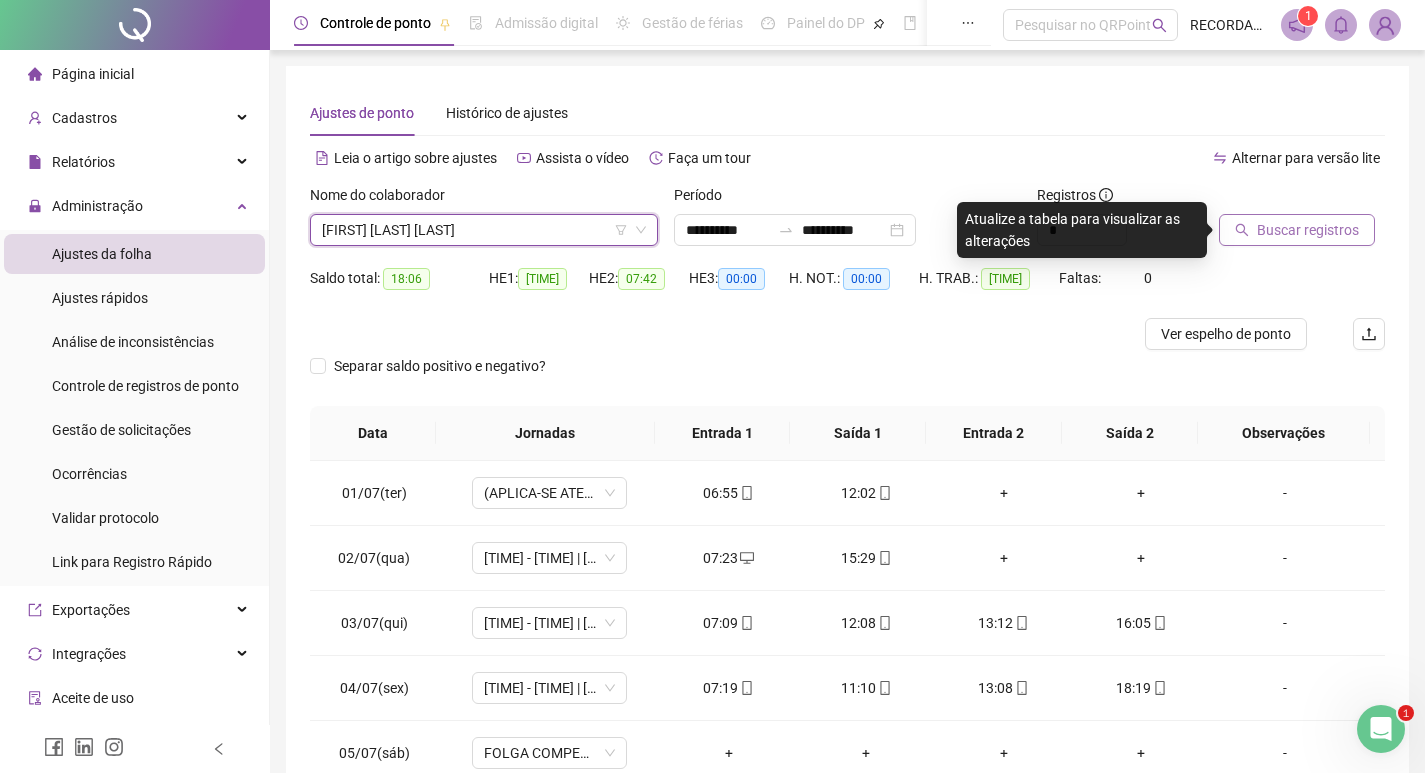 click on "Buscar registros" at bounding box center [1308, 230] 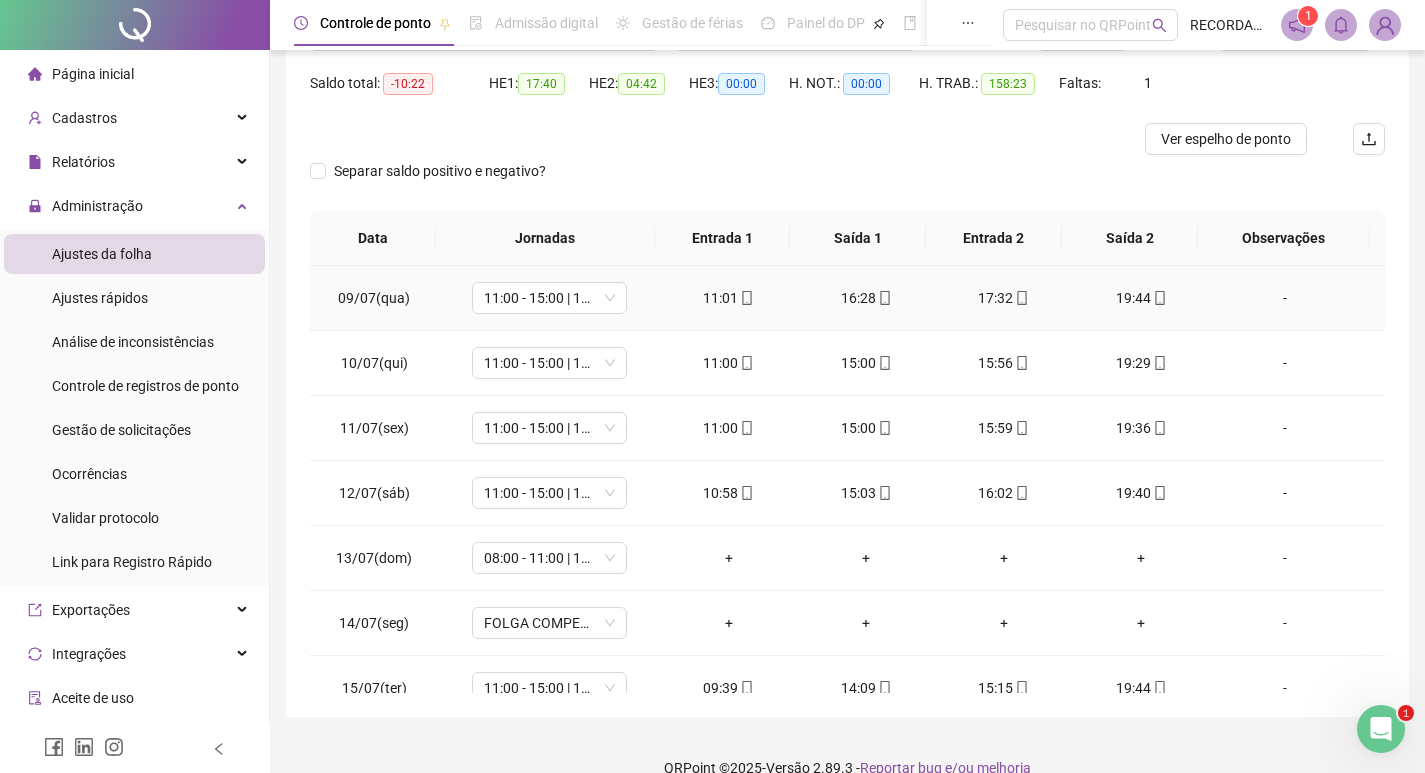 scroll, scrollTop: 200, scrollLeft: 0, axis: vertical 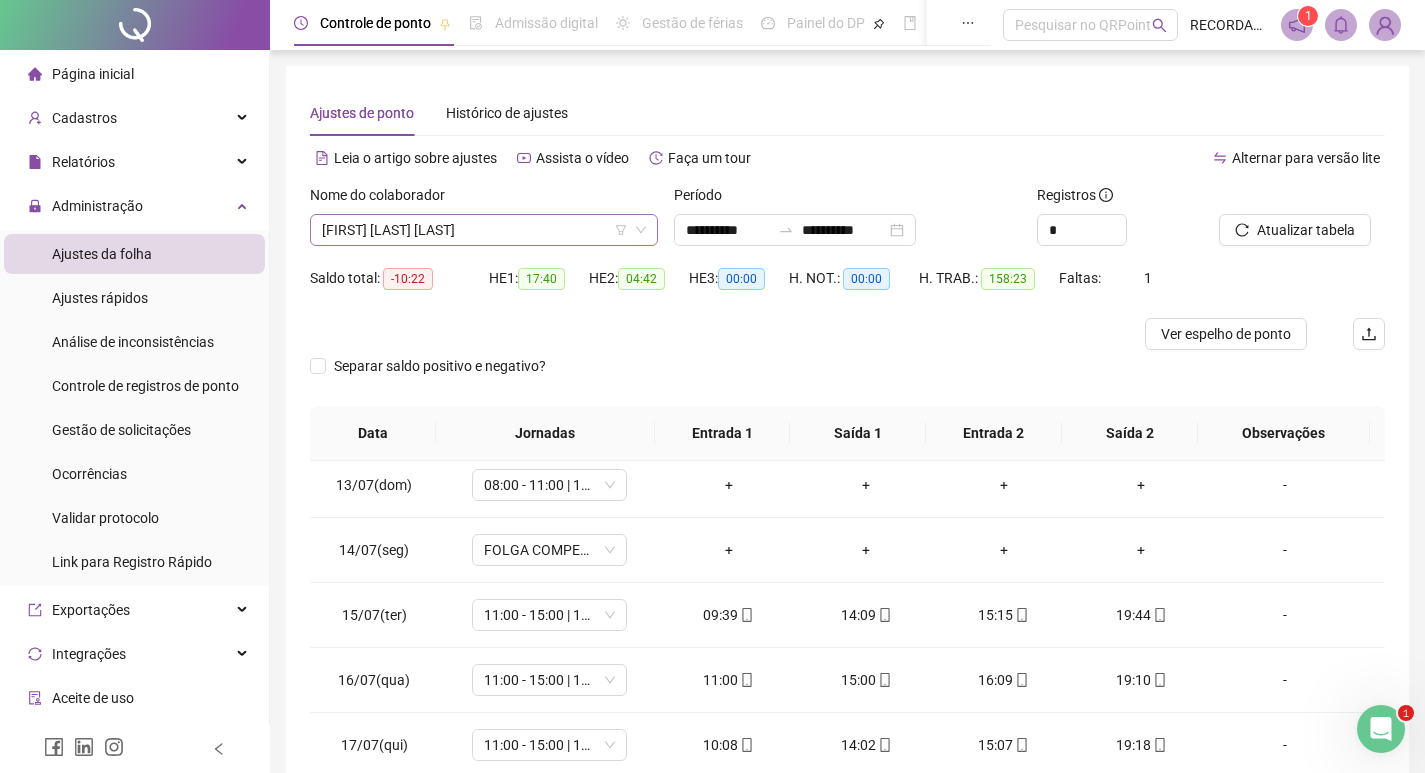 click on "[FIRST] [LAST] [LAST]" at bounding box center [484, 230] 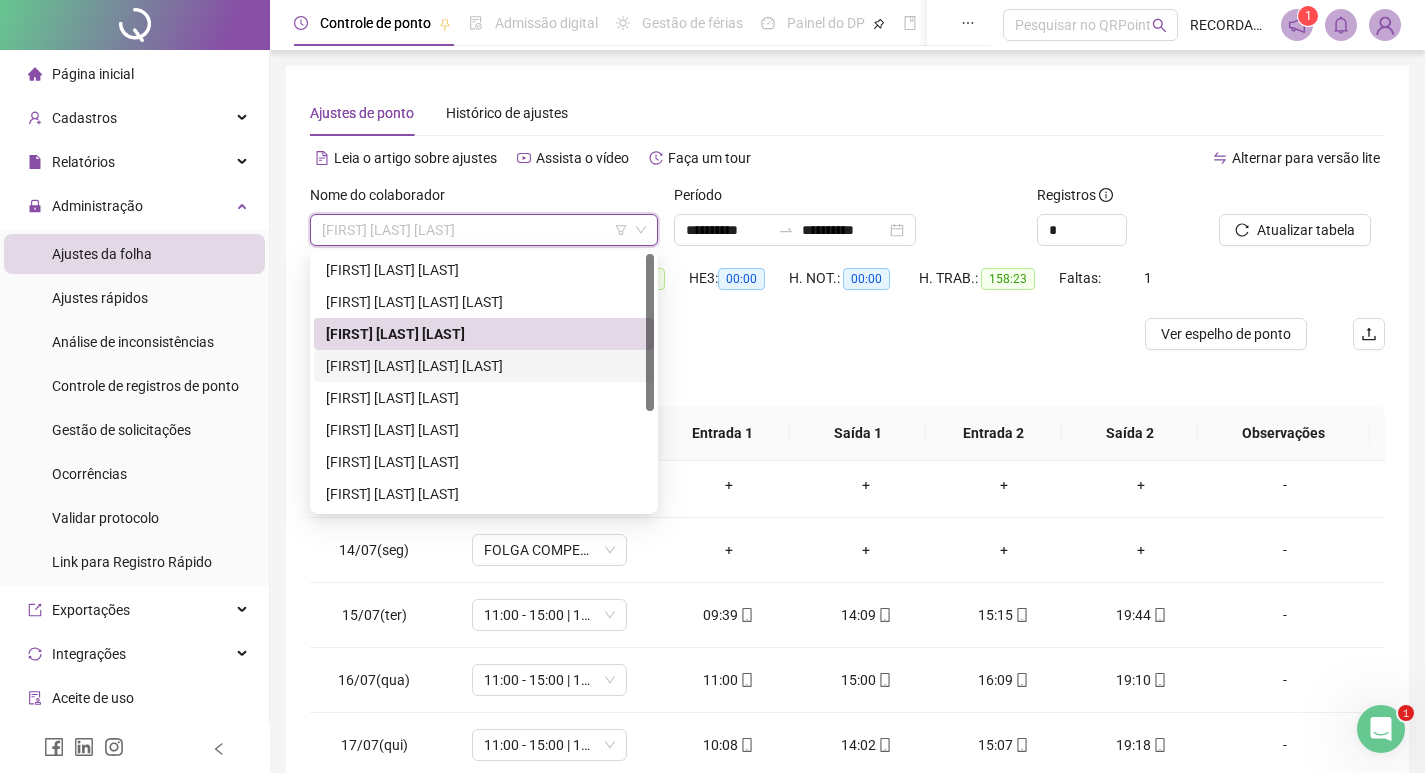 click on "[FIRST] [LAST] [LAST] [LAST]" at bounding box center (484, 366) 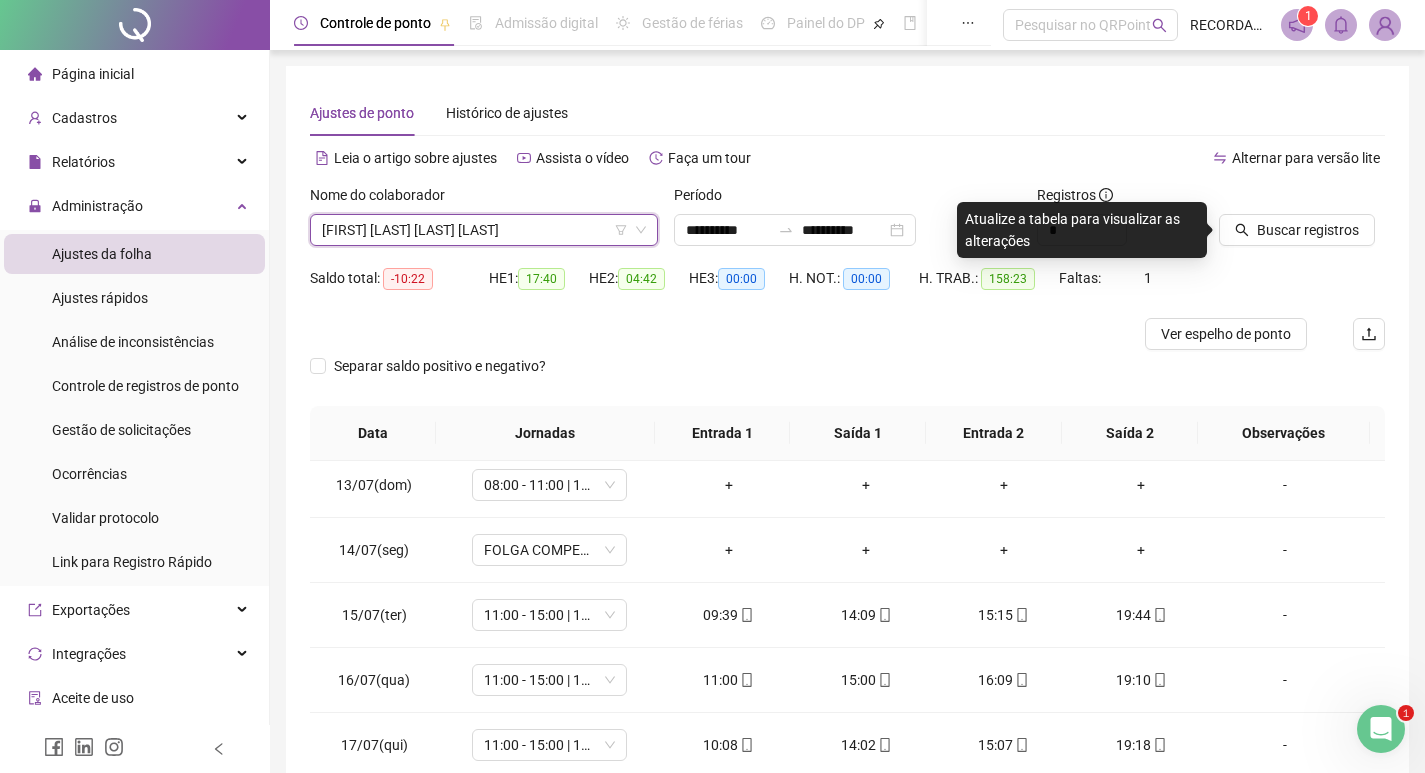click on "[FIRST] [LAST] [LAST] [LAST]" at bounding box center [484, 230] 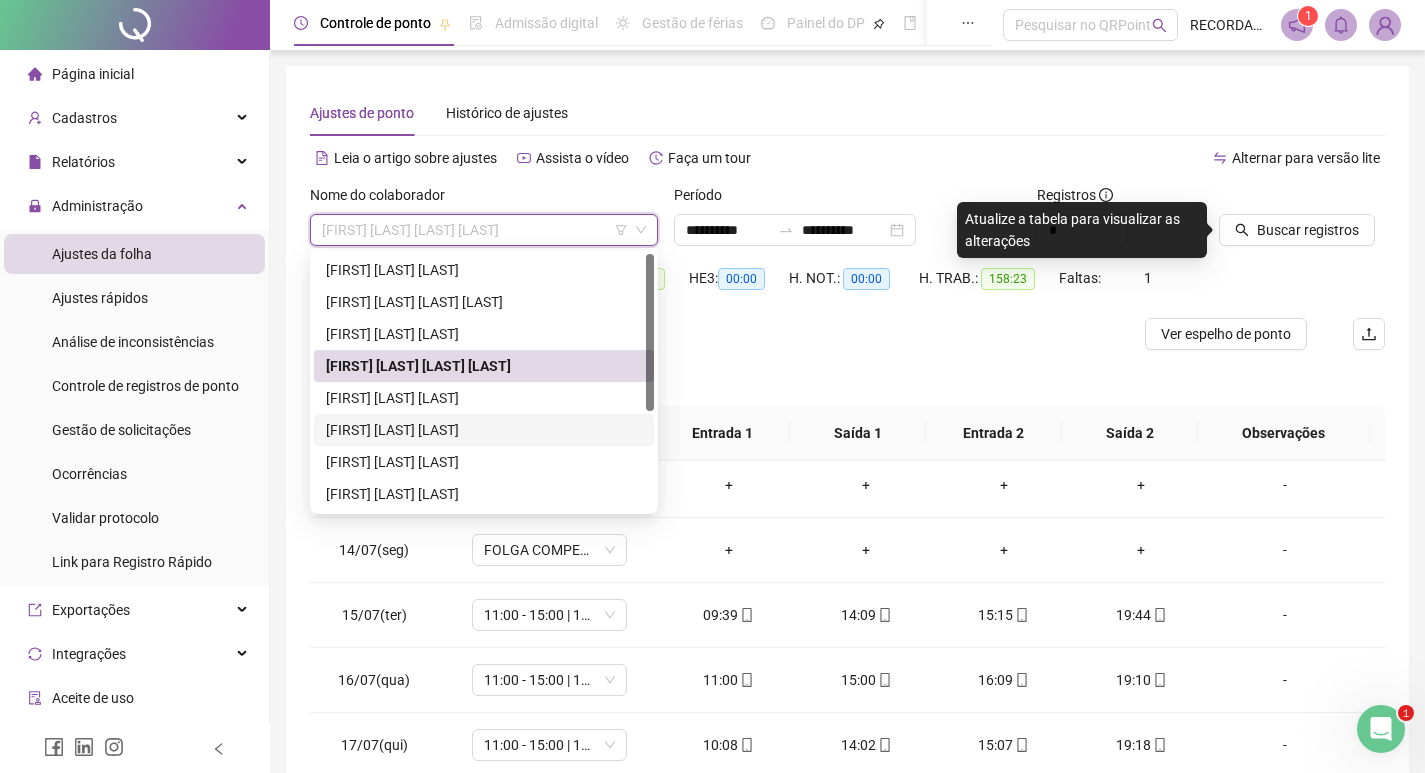 click on "[FIRST] [LAST] [LAST]" at bounding box center (484, 430) 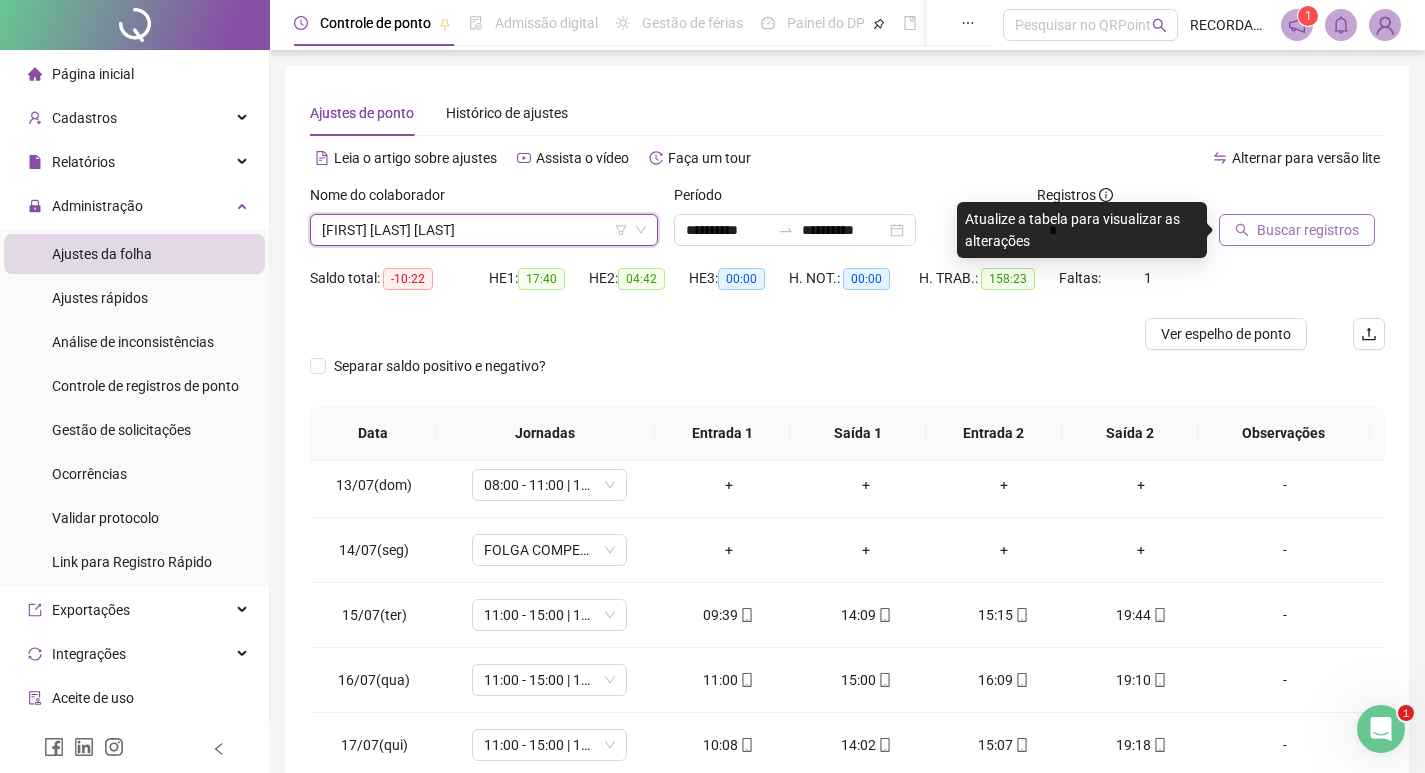 click on "Buscar registros" at bounding box center [1308, 230] 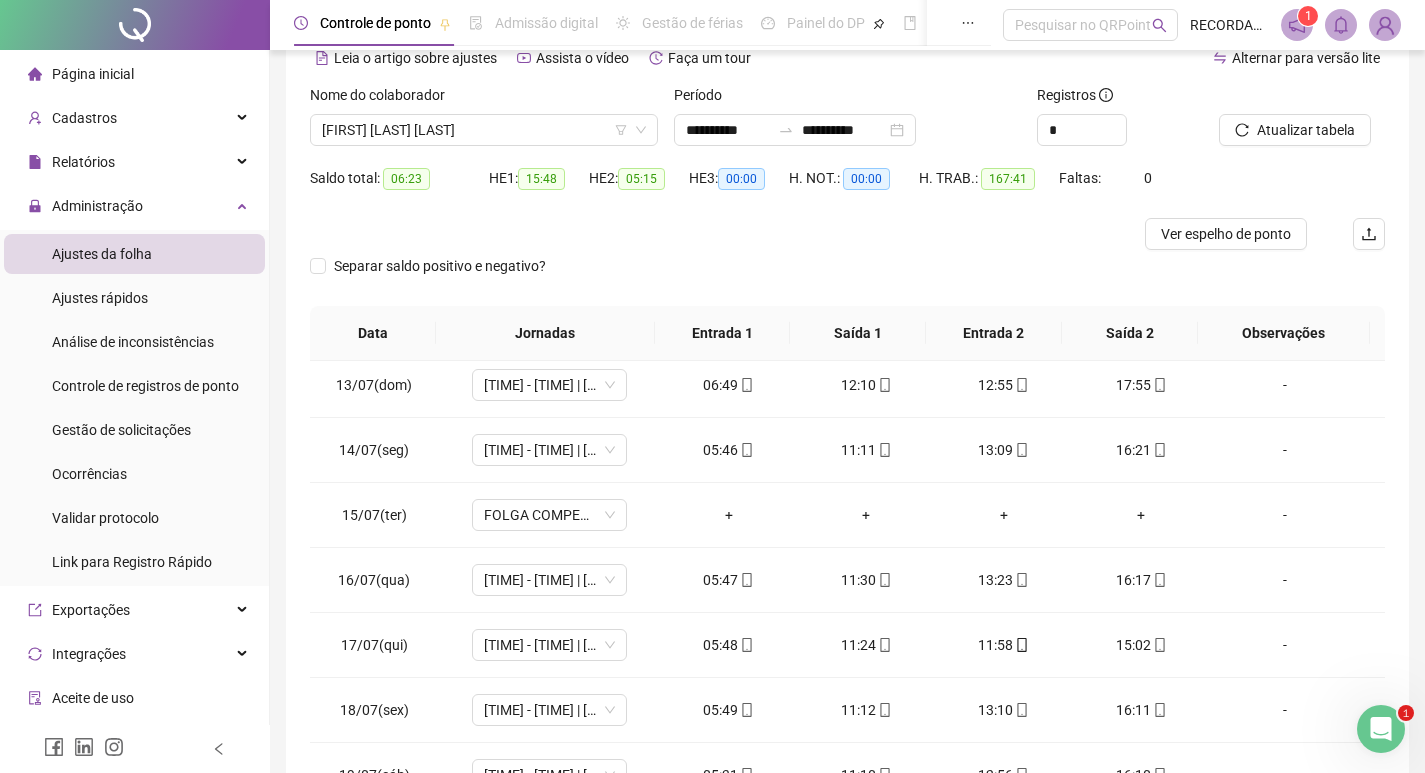 scroll, scrollTop: 225, scrollLeft: 0, axis: vertical 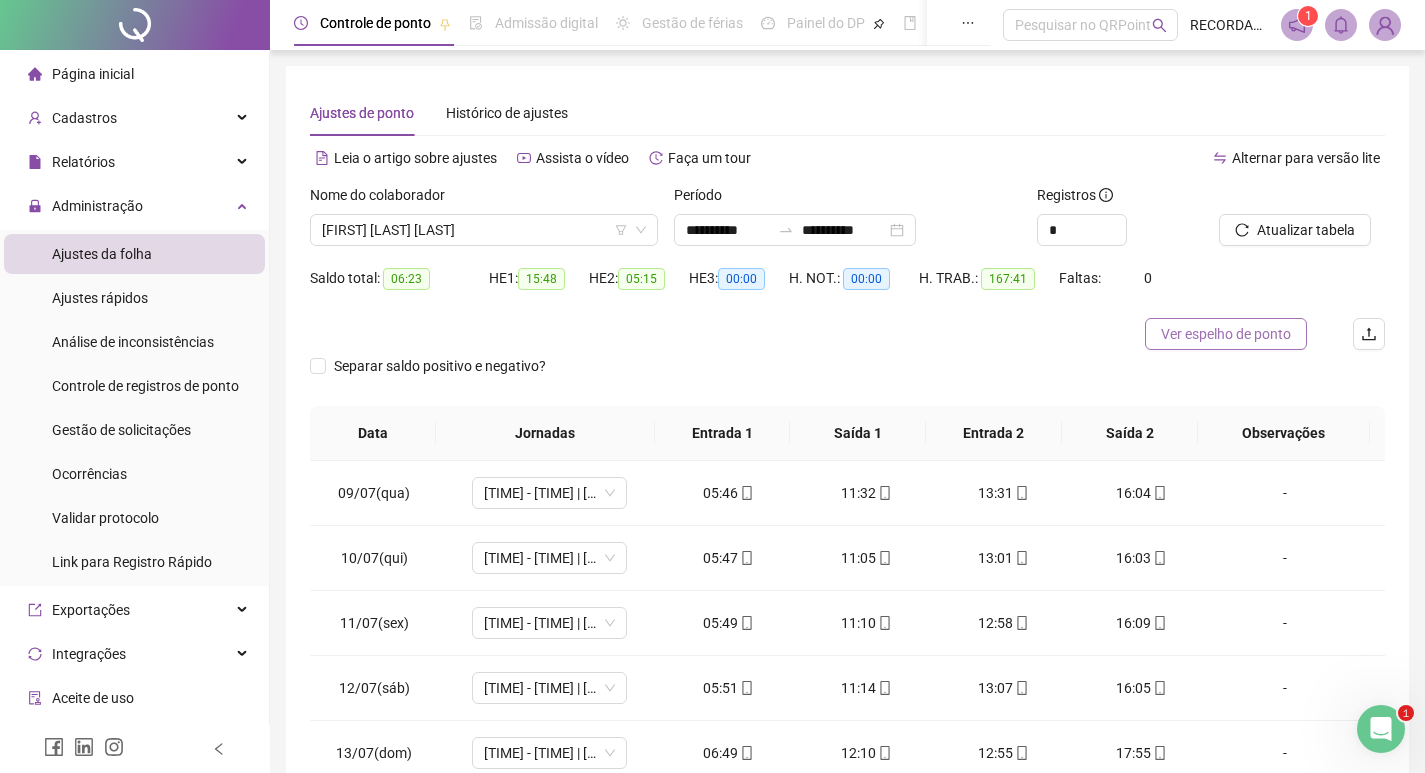 click on "Ver espelho de ponto" at bounding box center [1226, 334] 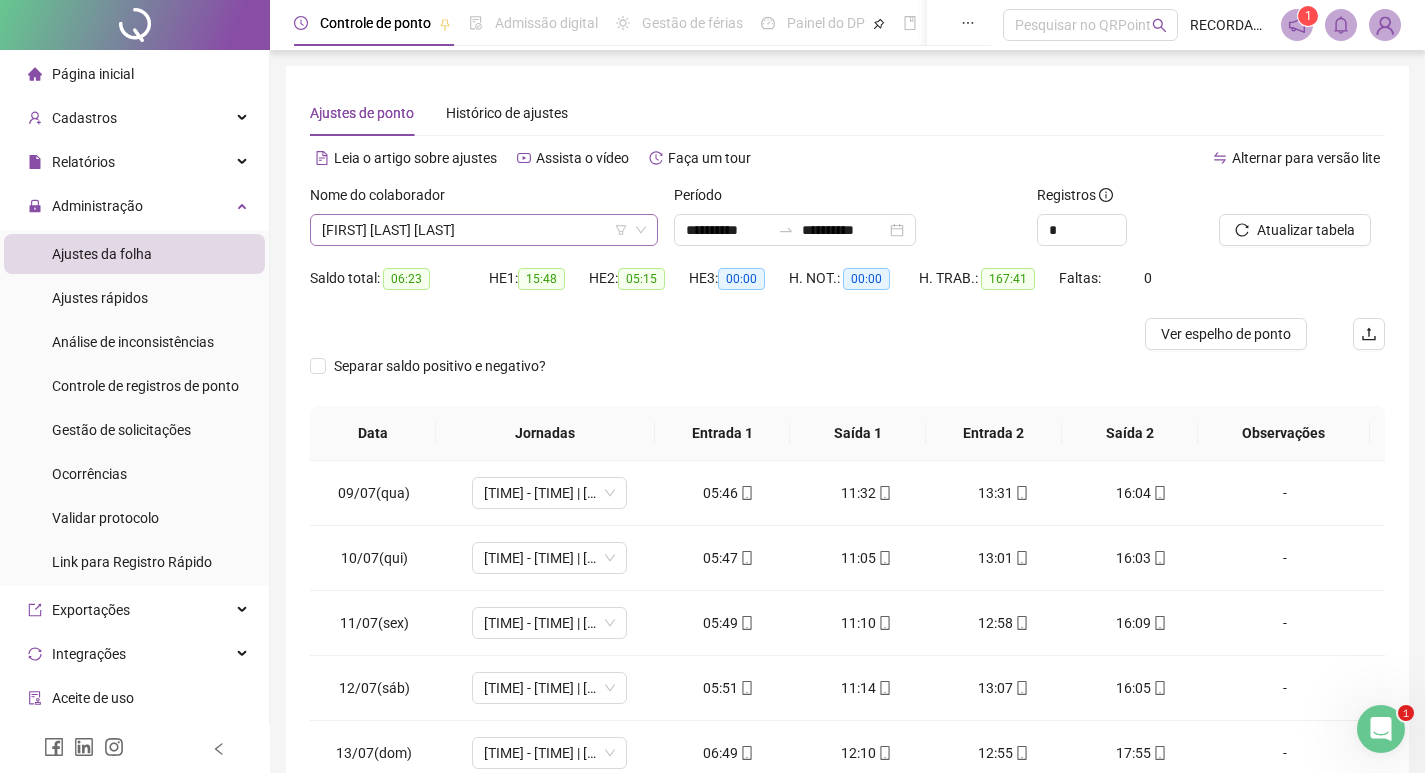 click on "[FIRST] [LAST] [LAST]" at bounding box center [484, 230] 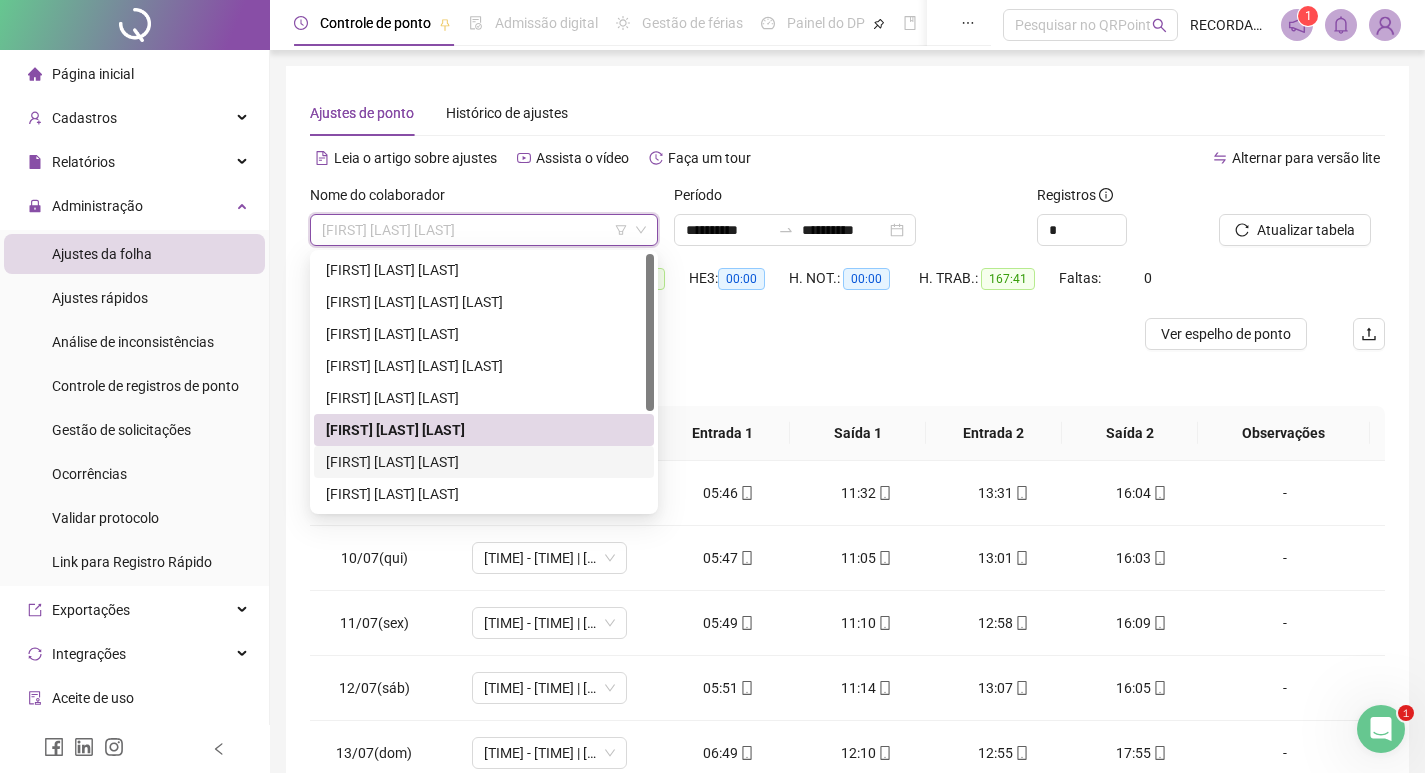 drag, startPoint x: 438, startPoint y: 461, endPoint x: 451, endPoint y: 442, distance: 23.021729 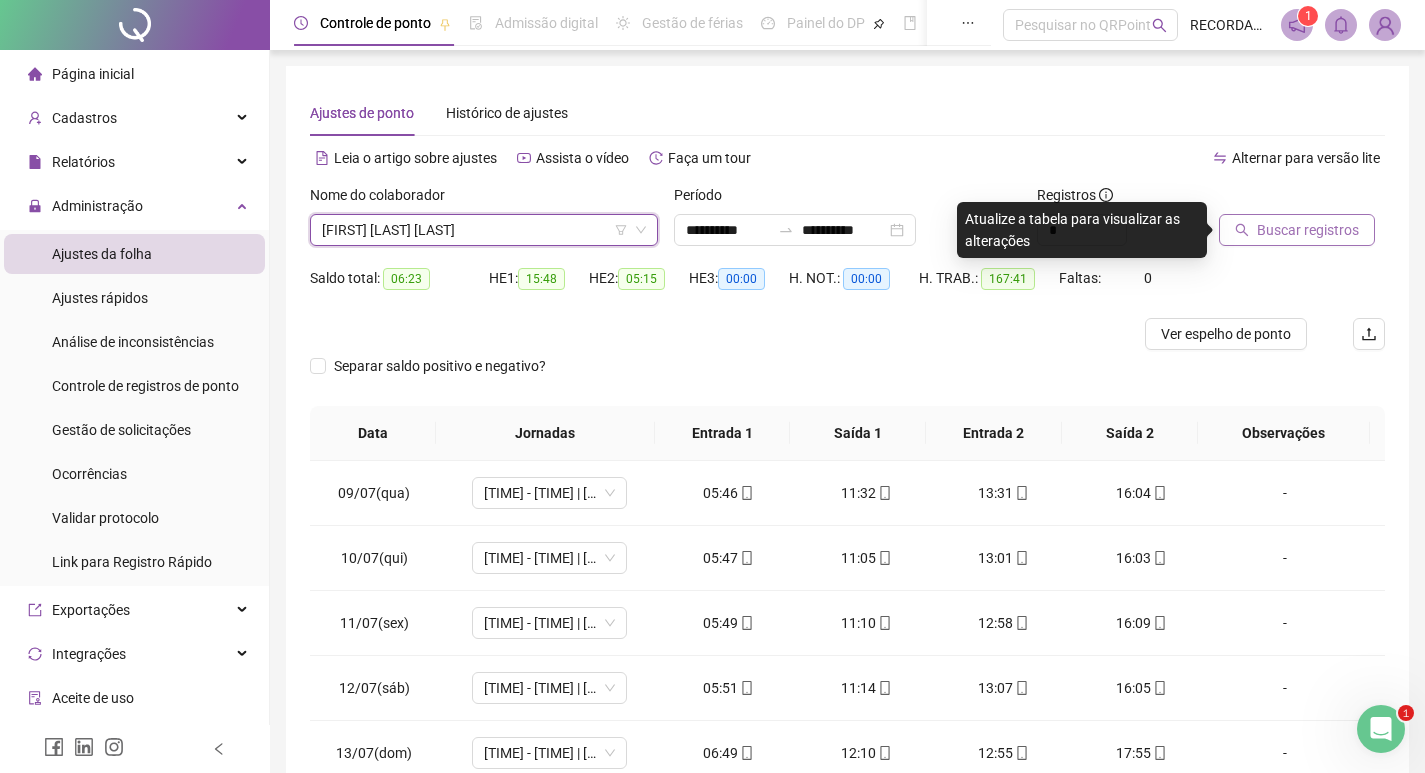 click on "Buscar registros" at bounding box center [1308, 230] 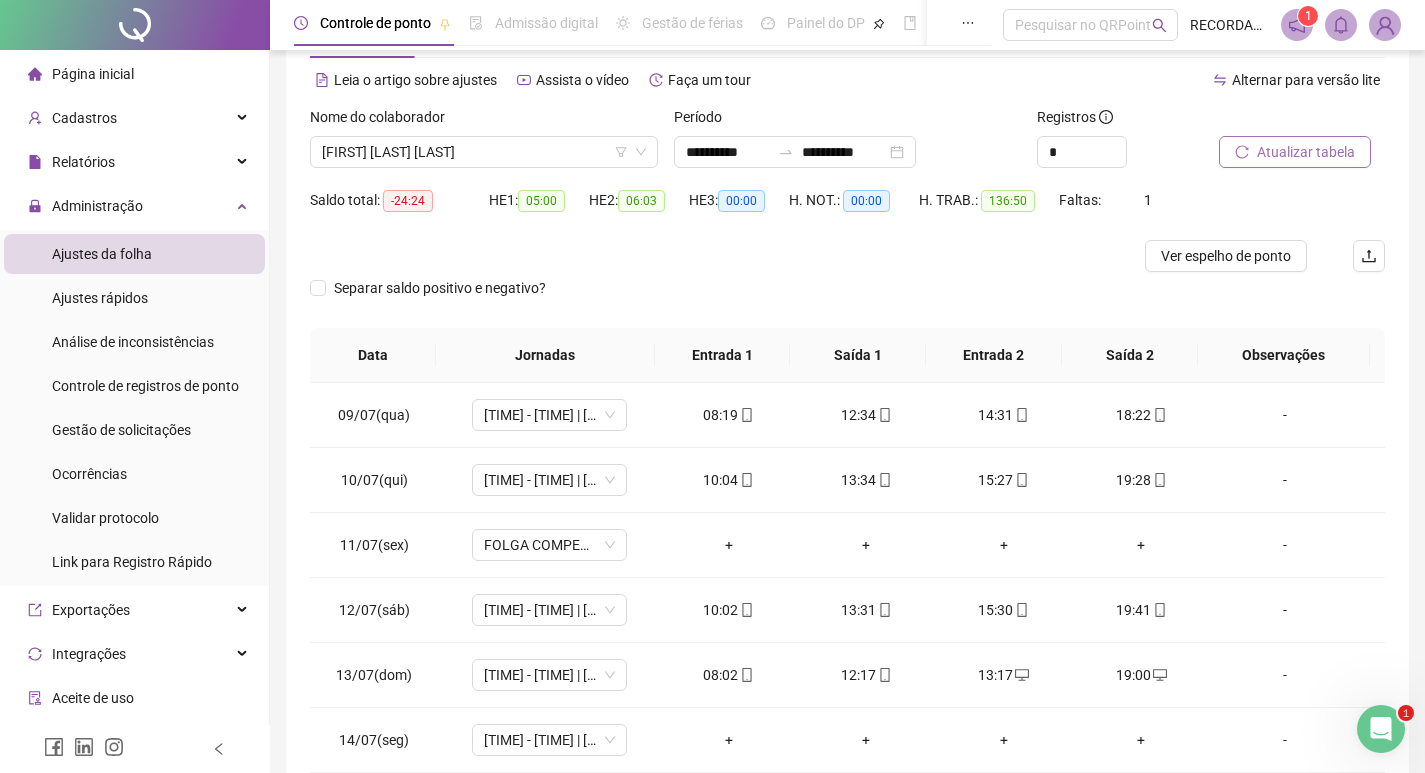 scroll, scrollTop: 100, scrollLeft: 0, axis: vertical 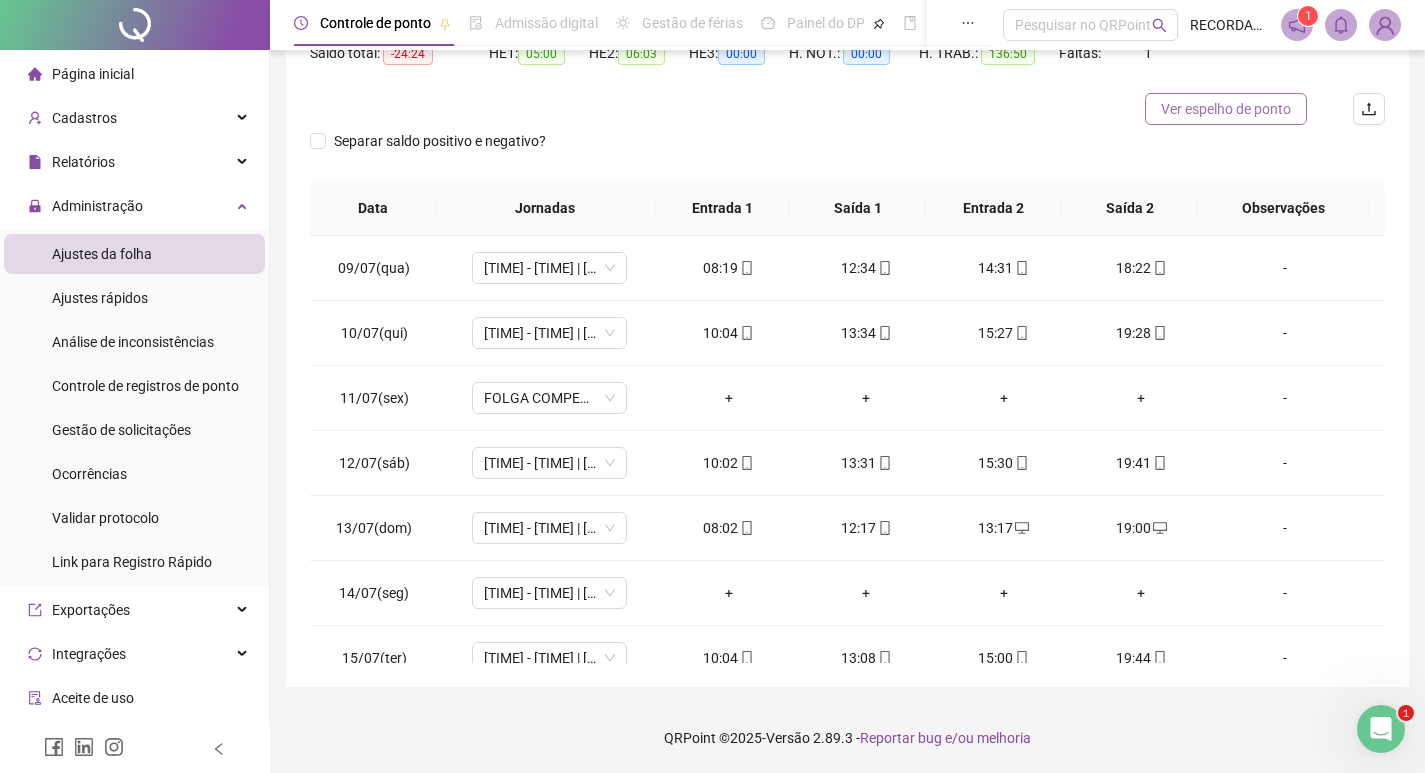 click on "Ver espelho de ponto" at bounding box center (1226, 109) 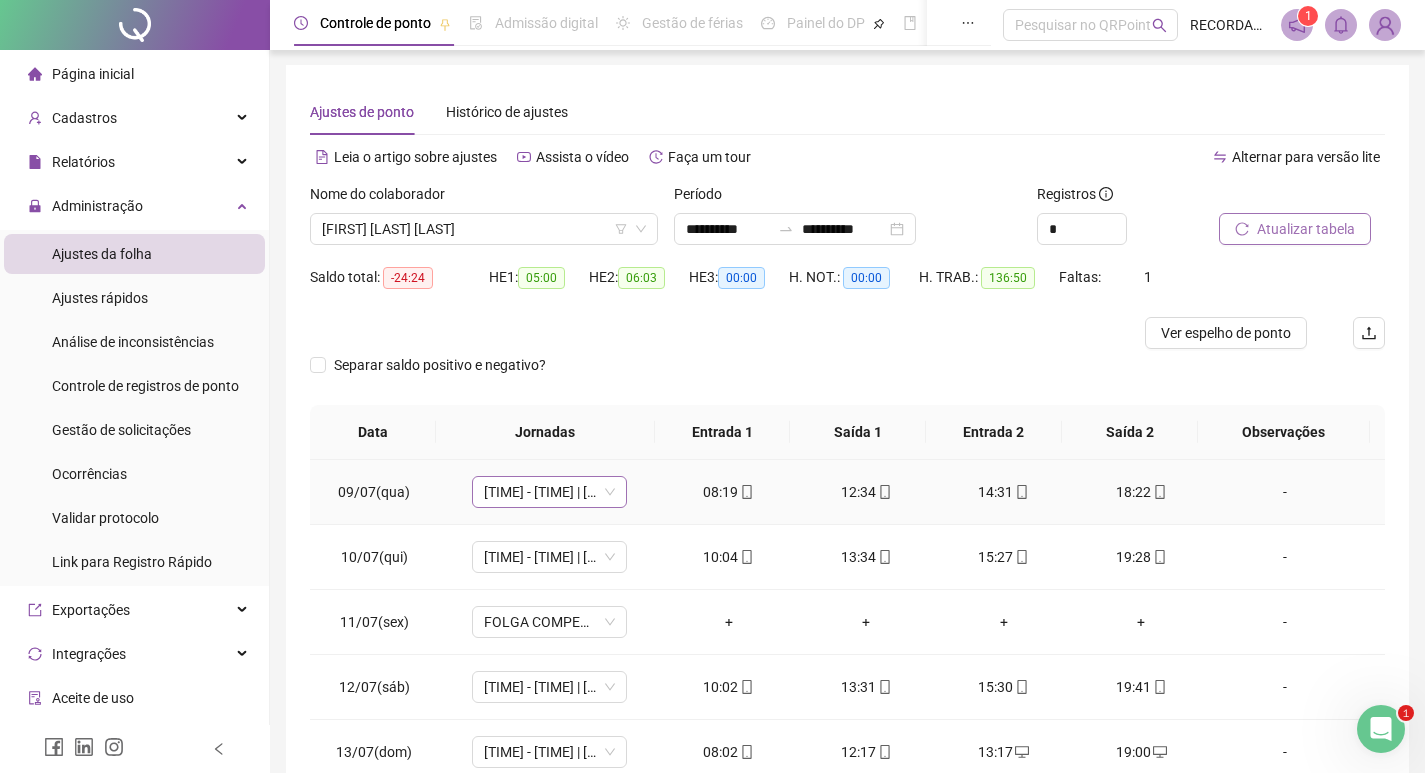 scroll, scrollTop: 0, scrollLeft: 0, axis: both 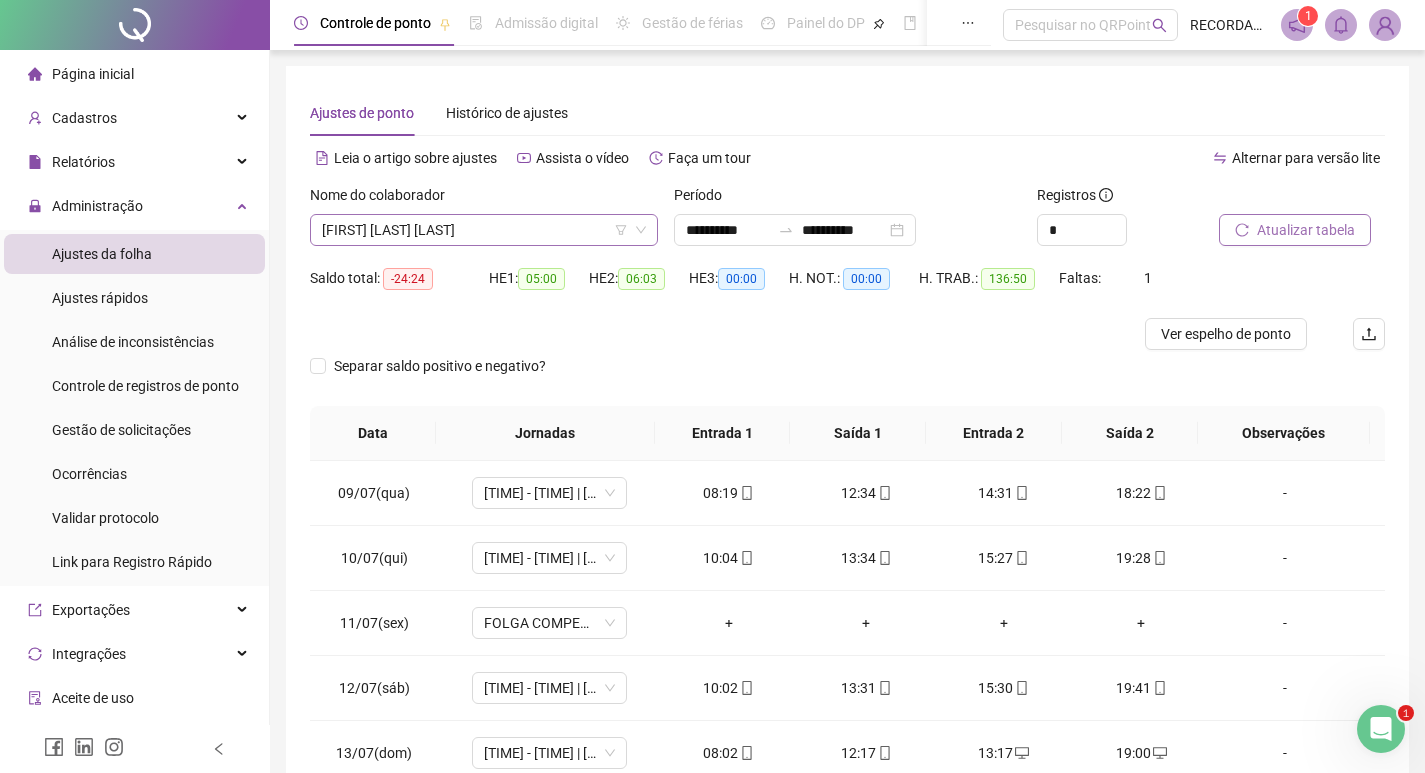 click on "[FIRST] [LAST] [LAST]" at bounding box center [484, 230] 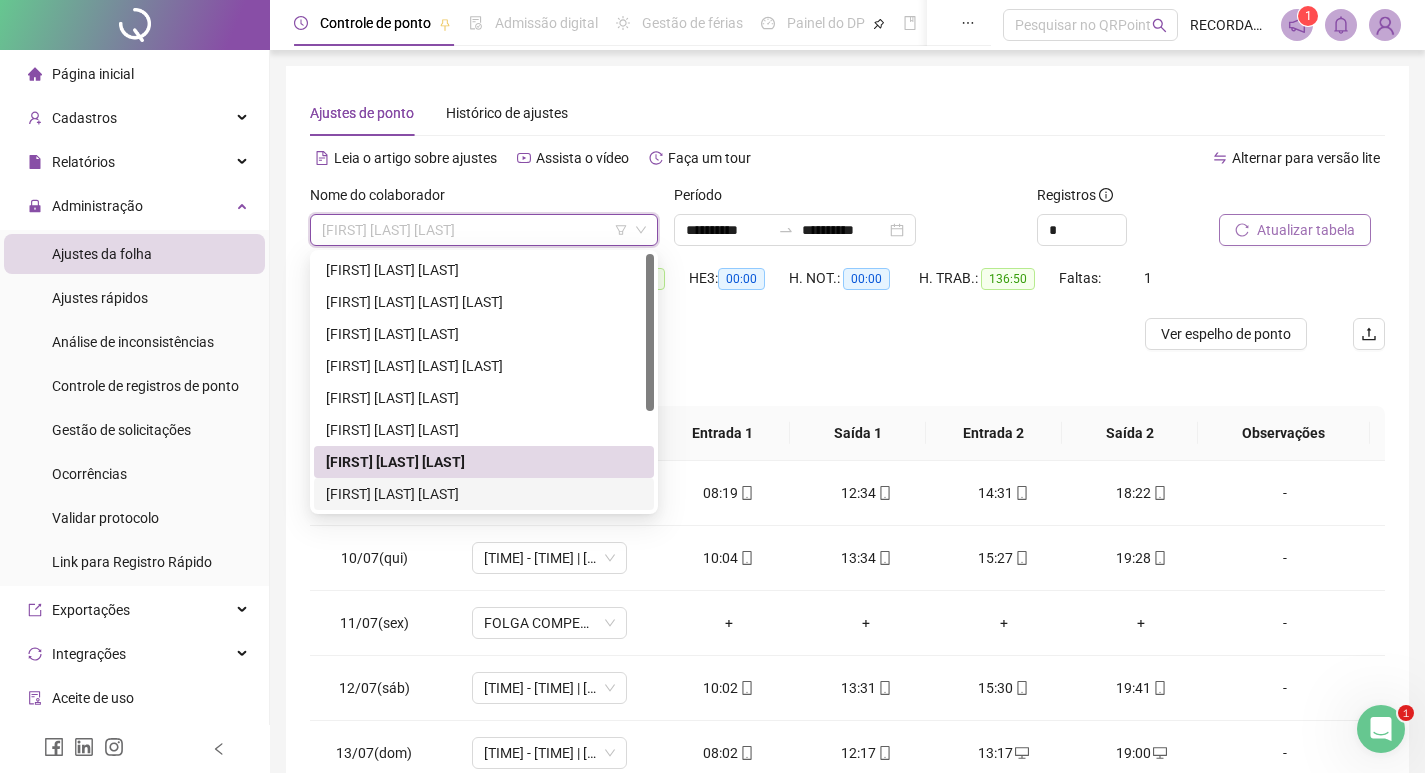click on "[FIRST] [LAST] [LAST]" at bounding box center (484, 494) 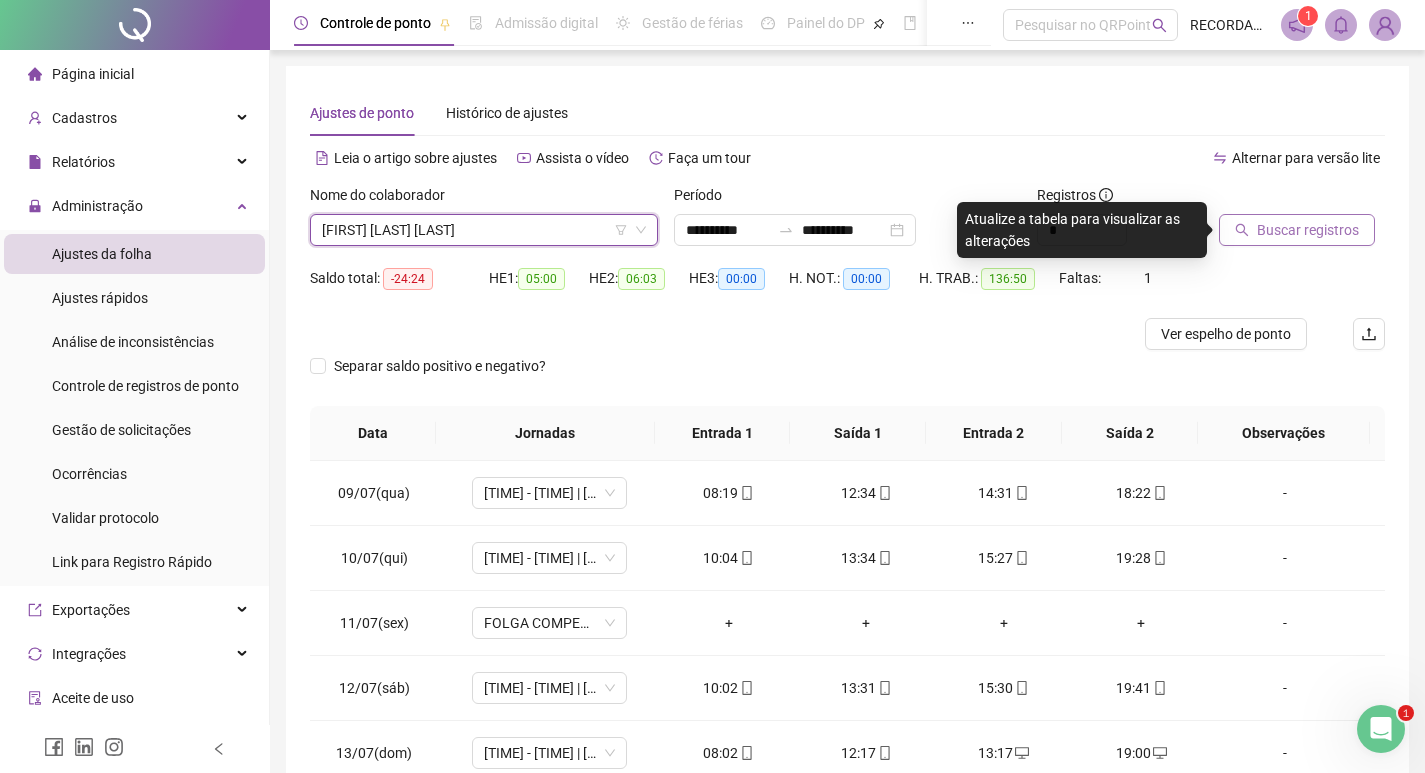 click on "Buscar registros" at bounding box center [1308, 230] 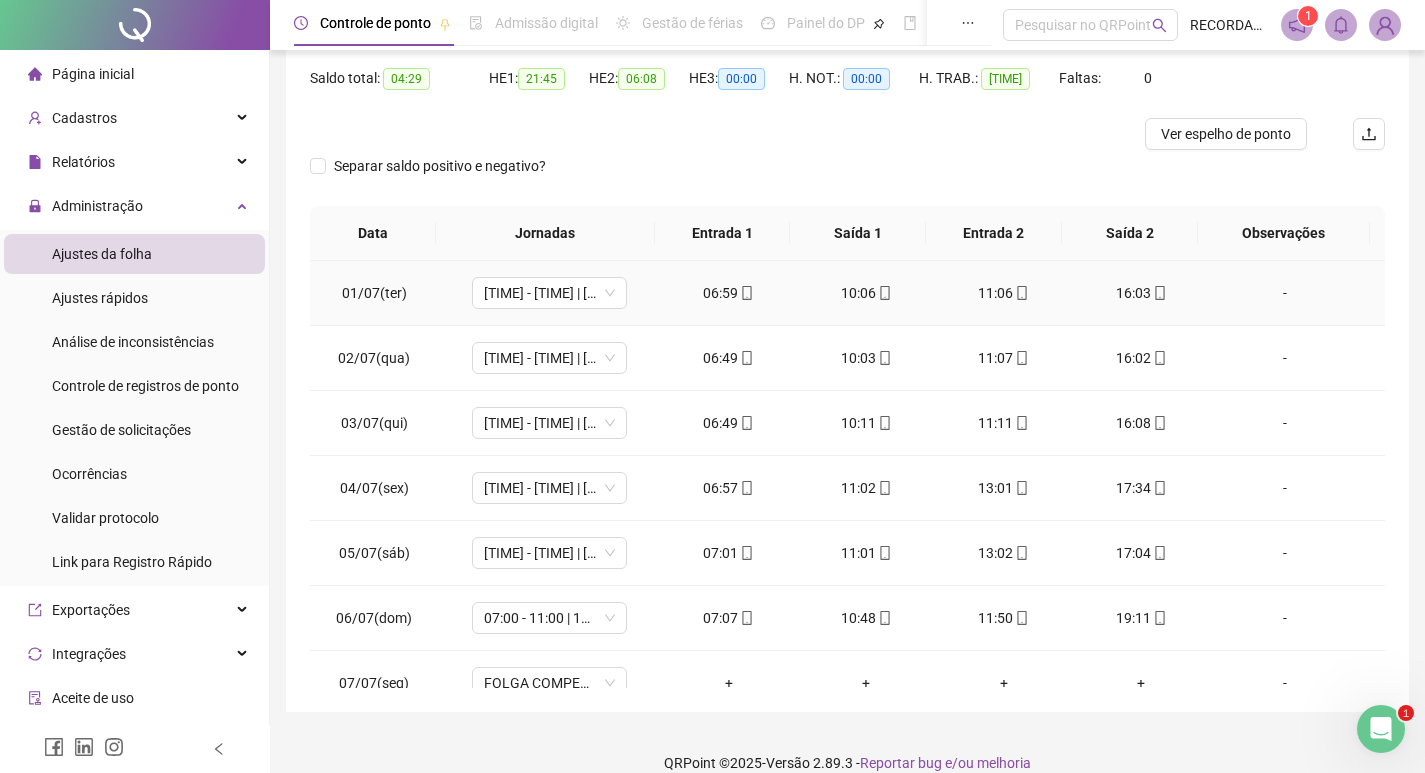 scroll, scrollTop: 225, scrollLeft: 0, axis: vertical 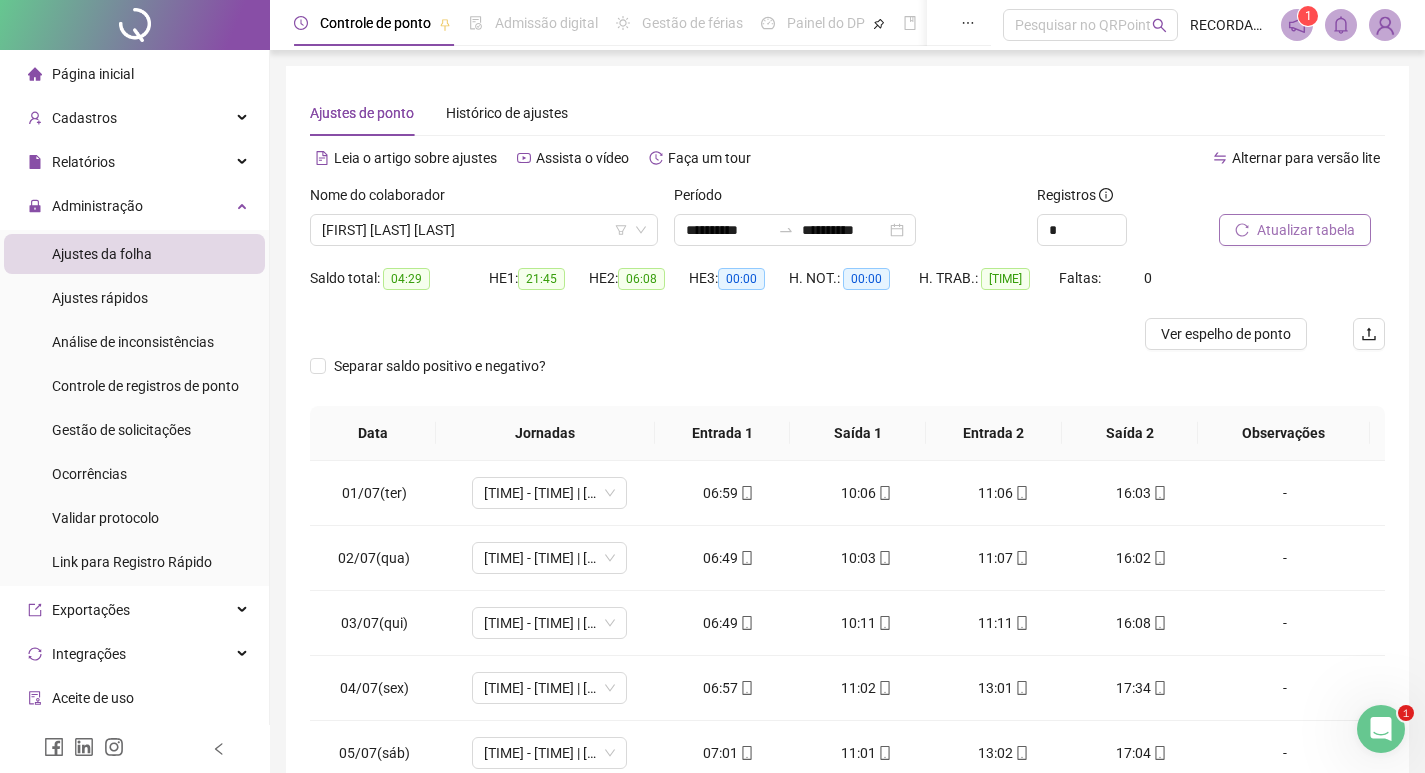 click on "Atualizar tabela" at bounding box center (1306, 230) 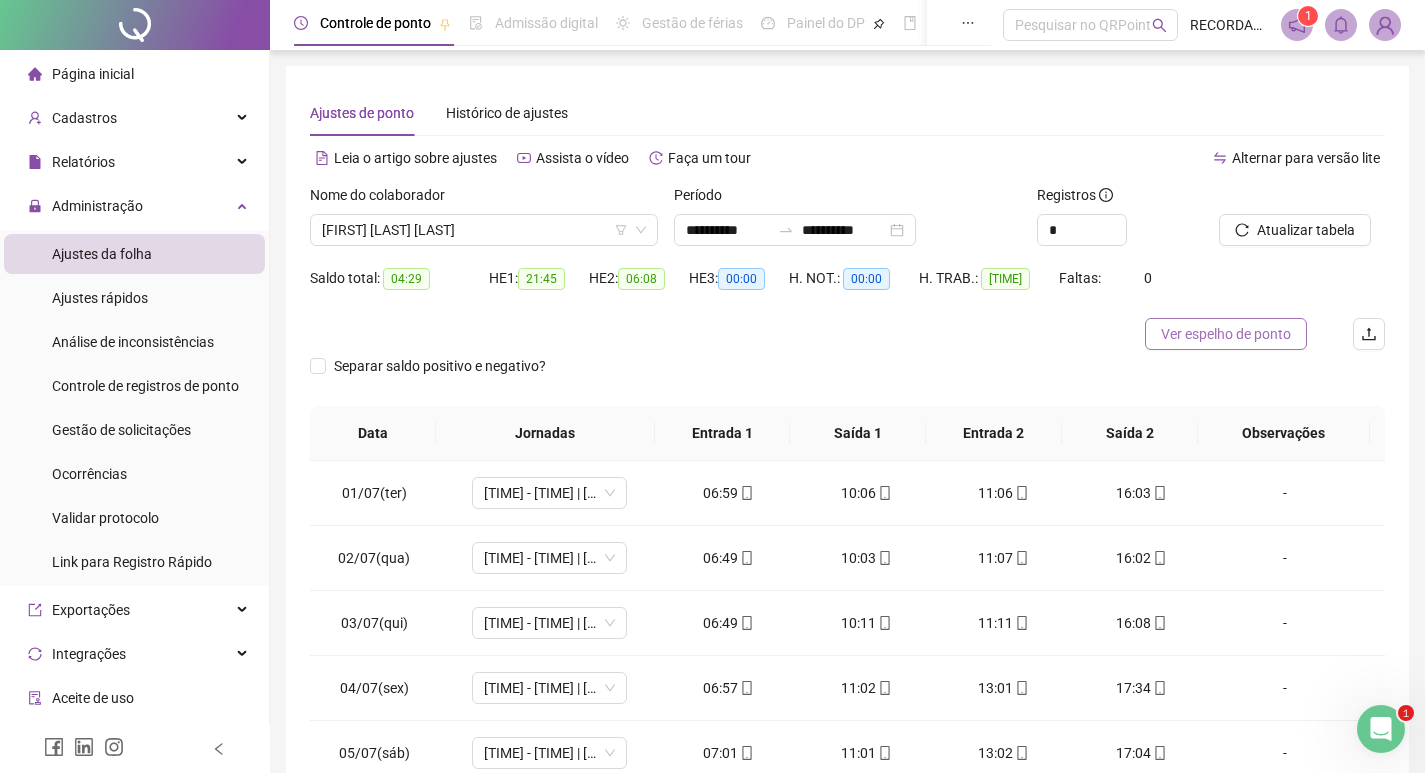 click on "Ver espelho de ponto" at bounding box center [1226, 334] 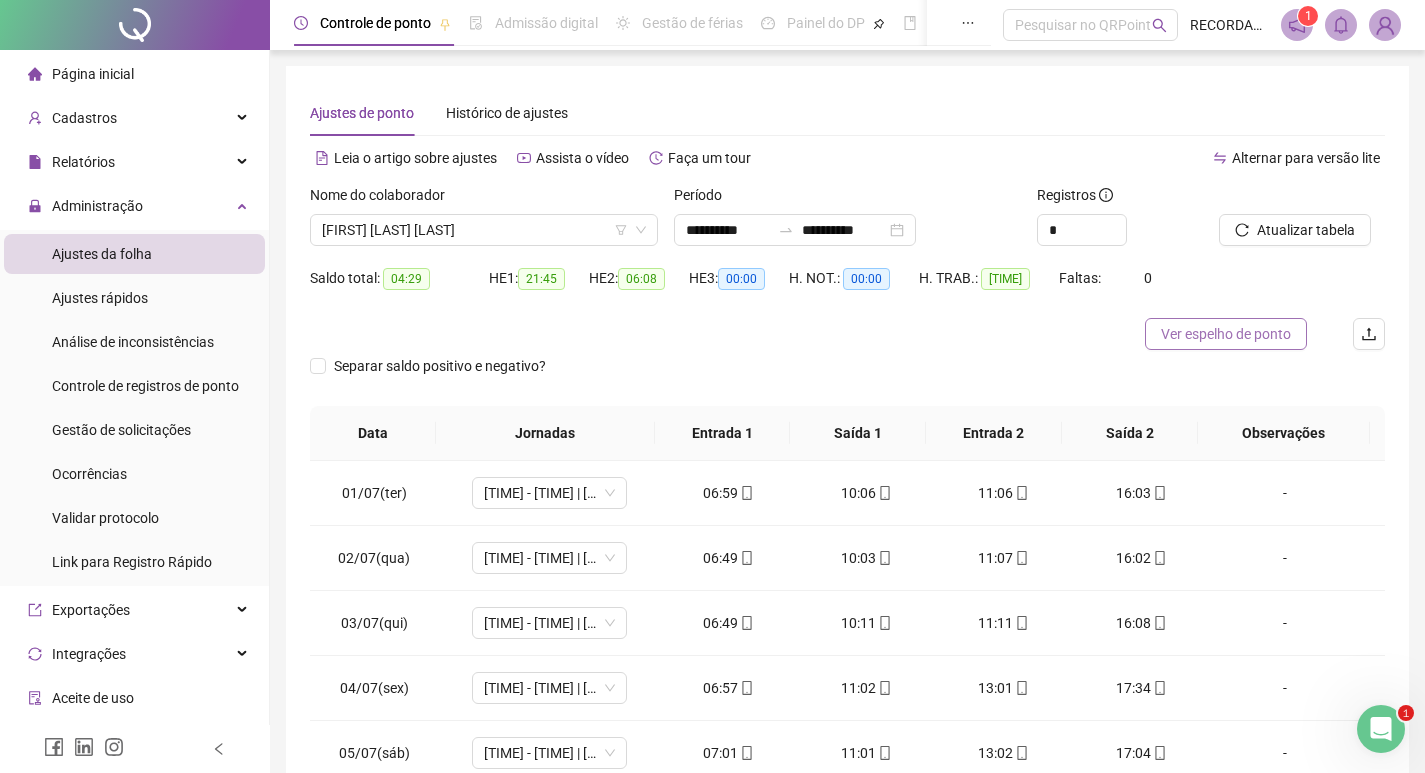 click on "Ver espelho de ponto" at bounding box center [1226, 334] 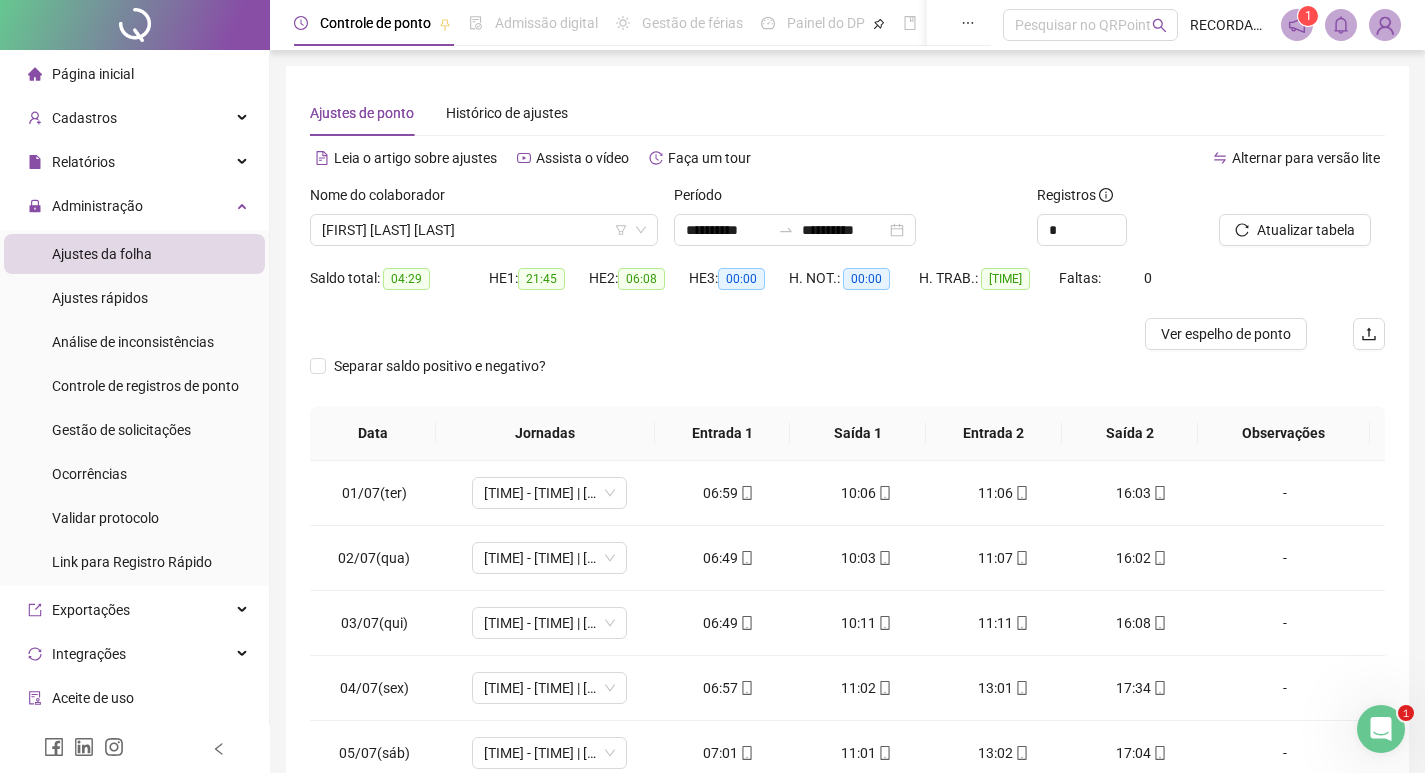 click on "Nome do colaborador" at bounding box center (484, 199) 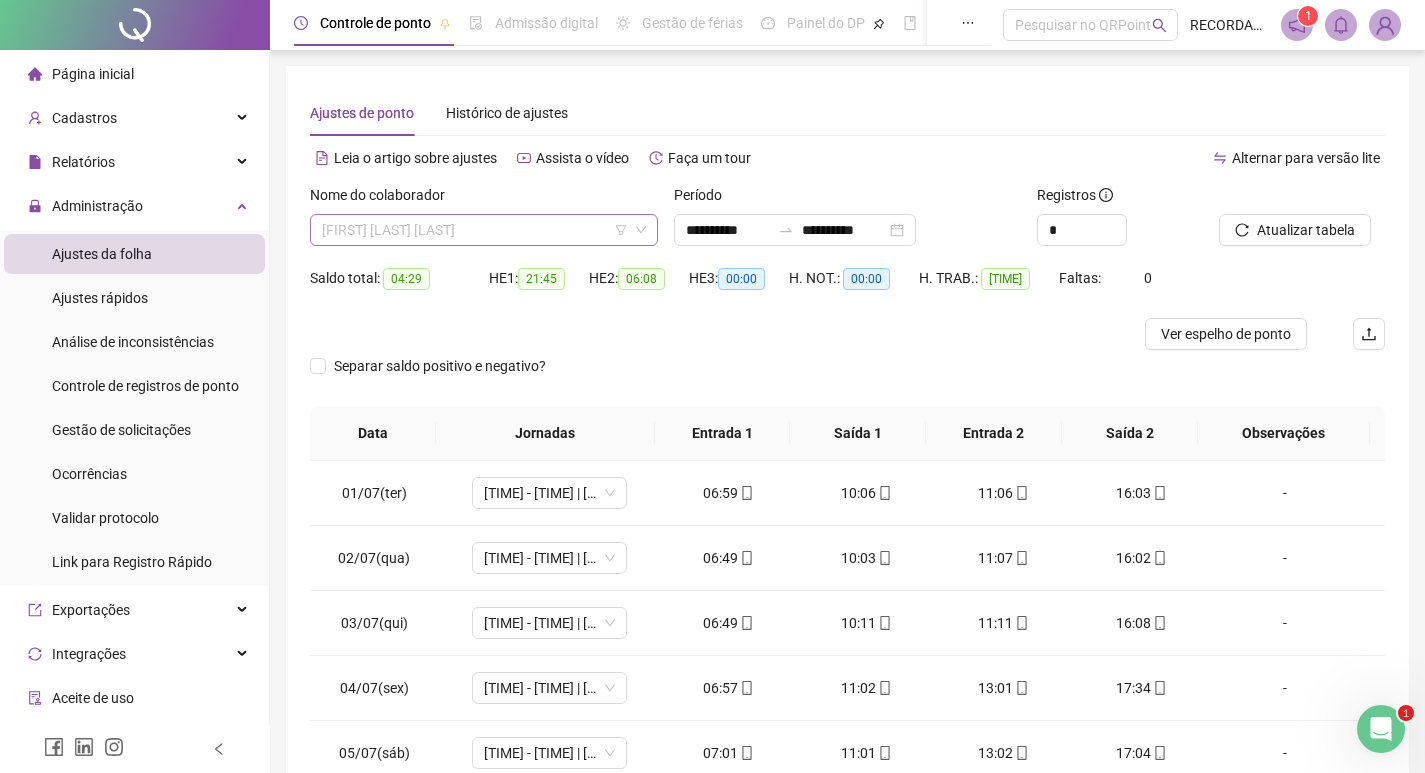 click on "[FIRST] [LAST] [LAST]" at bounding box center (484, 230) 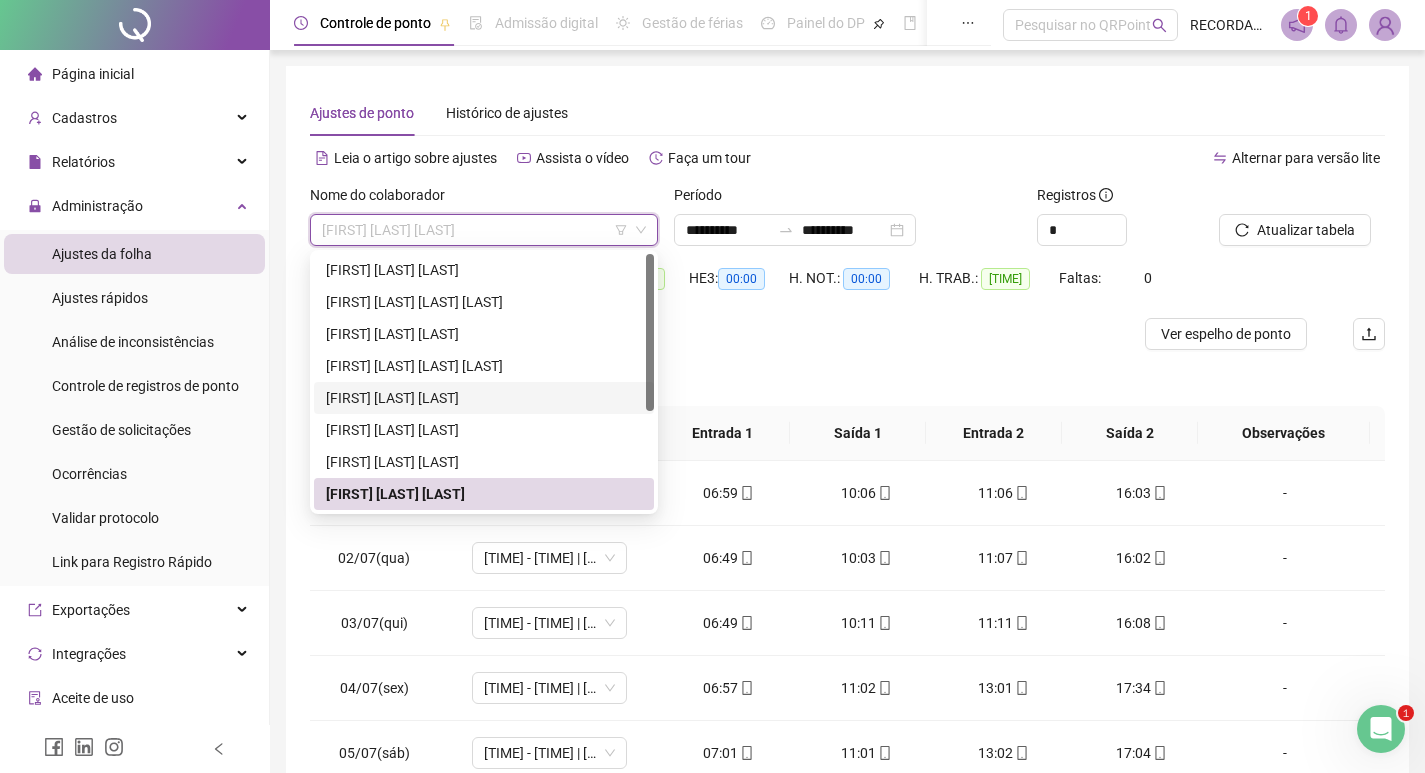 scroll, scrollTop: 100, scrollLeft: 0, axis: vertical 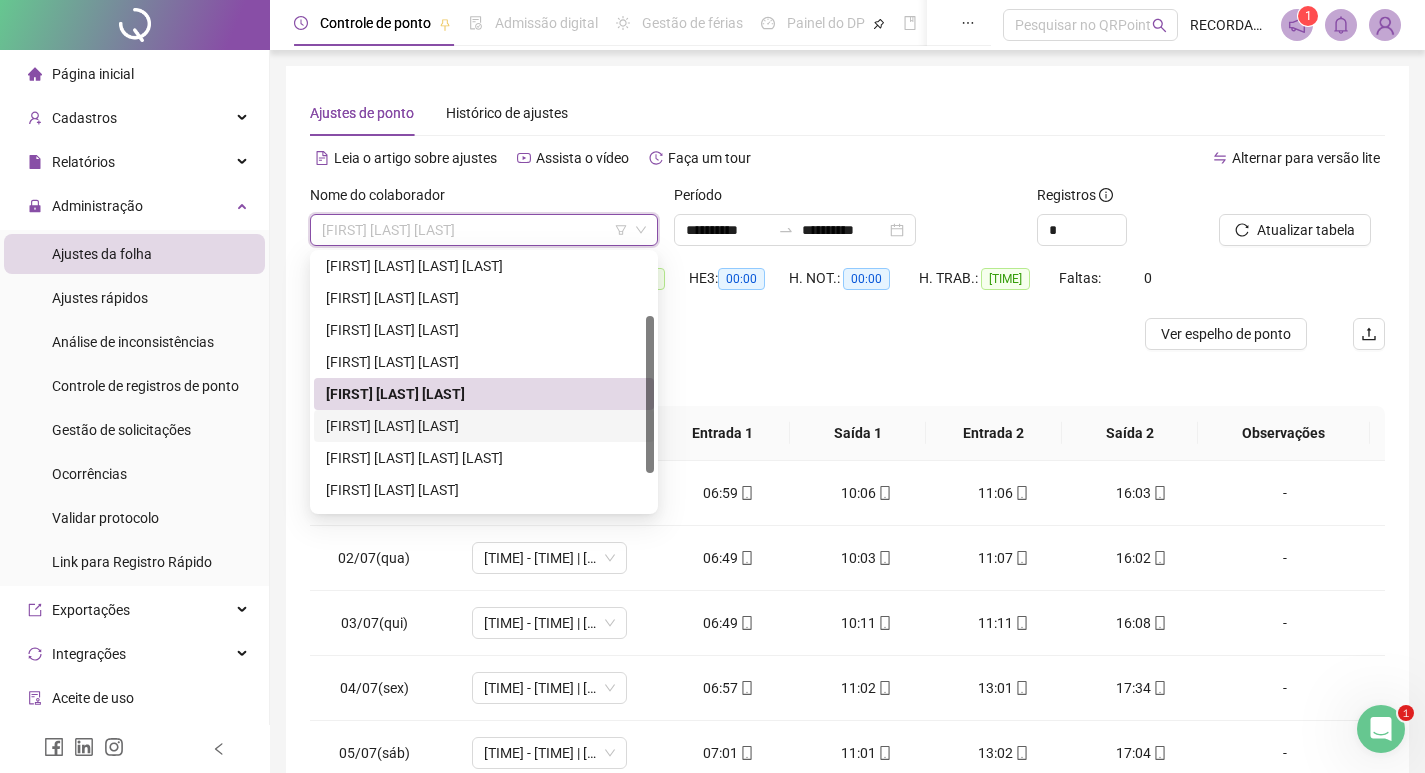 click on "[FIRST] [LAST] [LAST]" at bounding box center (484, 426) 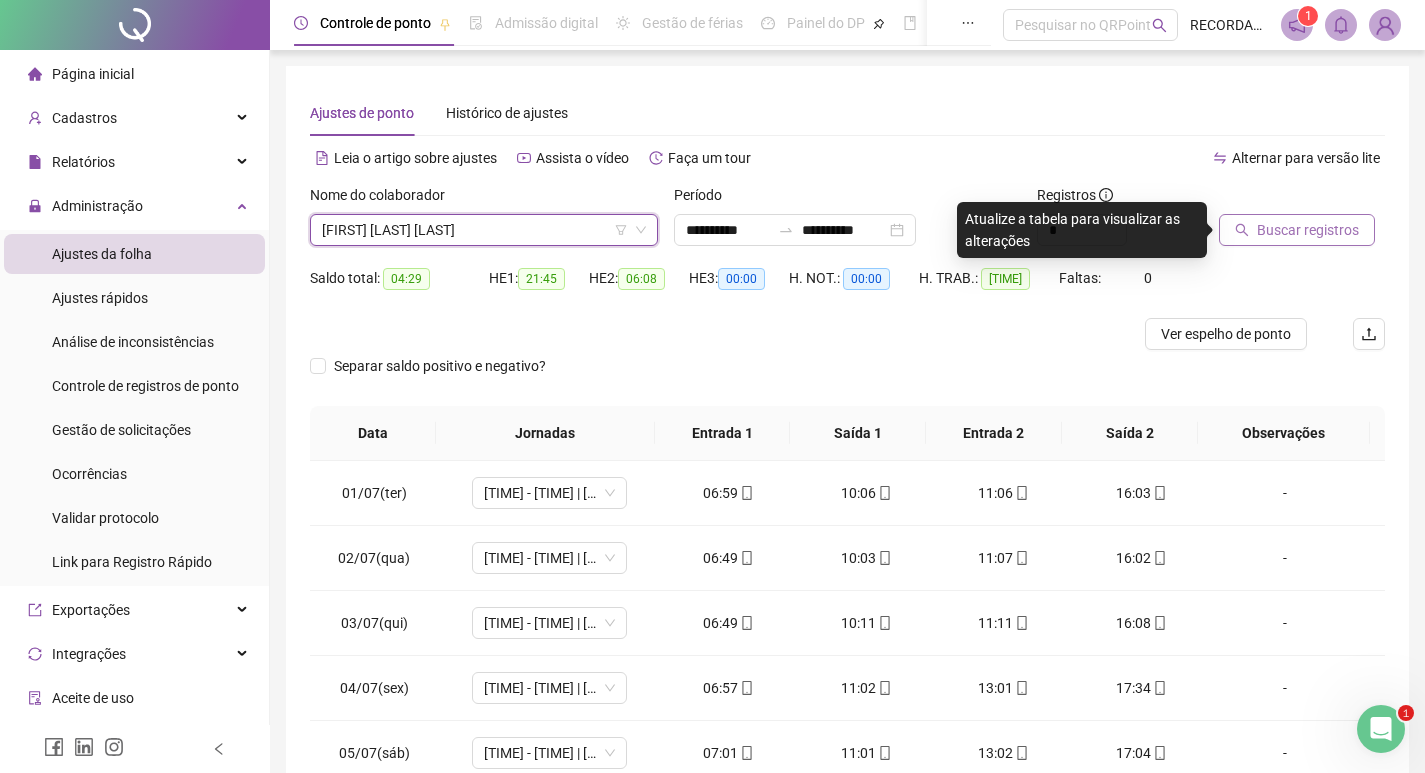 click on "Buscar registros" at bounding box center (1308, 230) 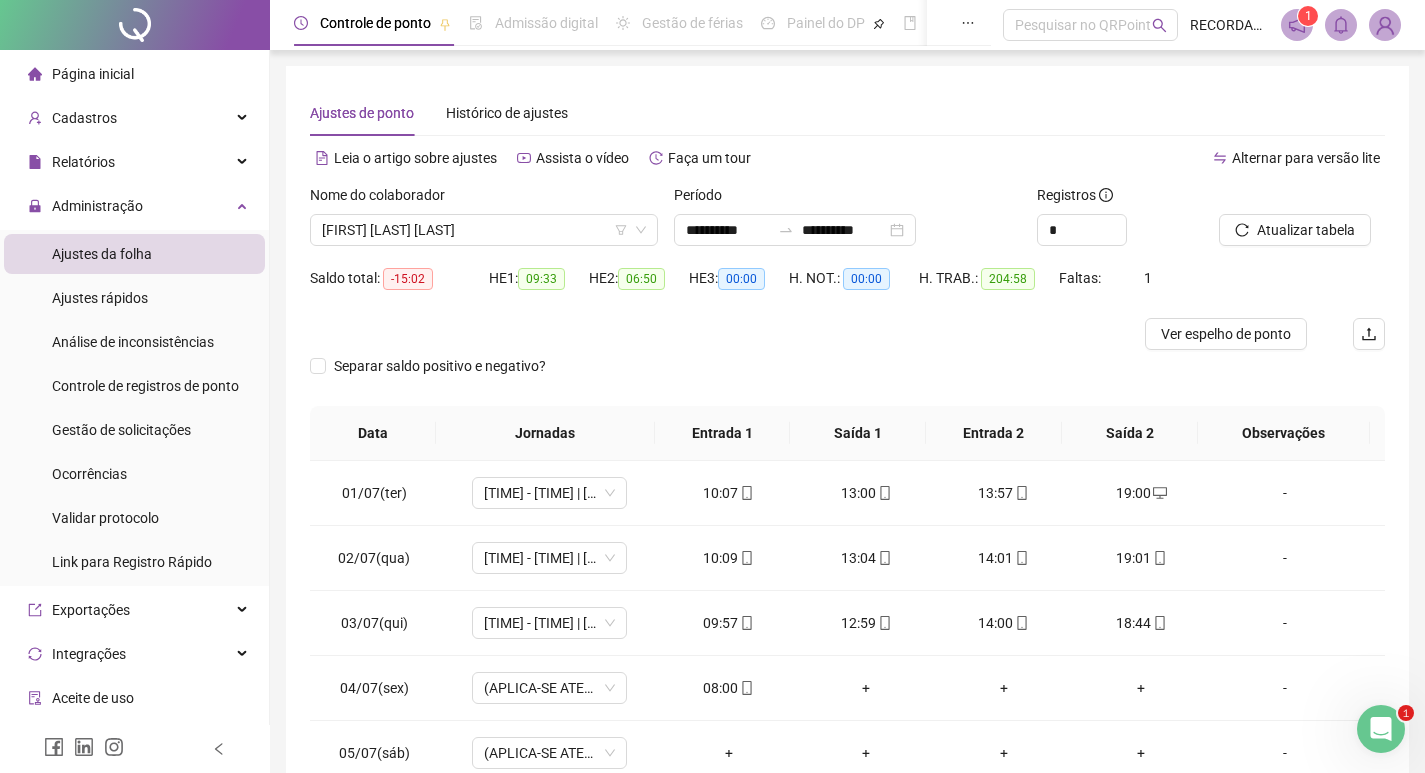 scroll, scrollTop: 100, scrollLeft: 0, axis: vertical 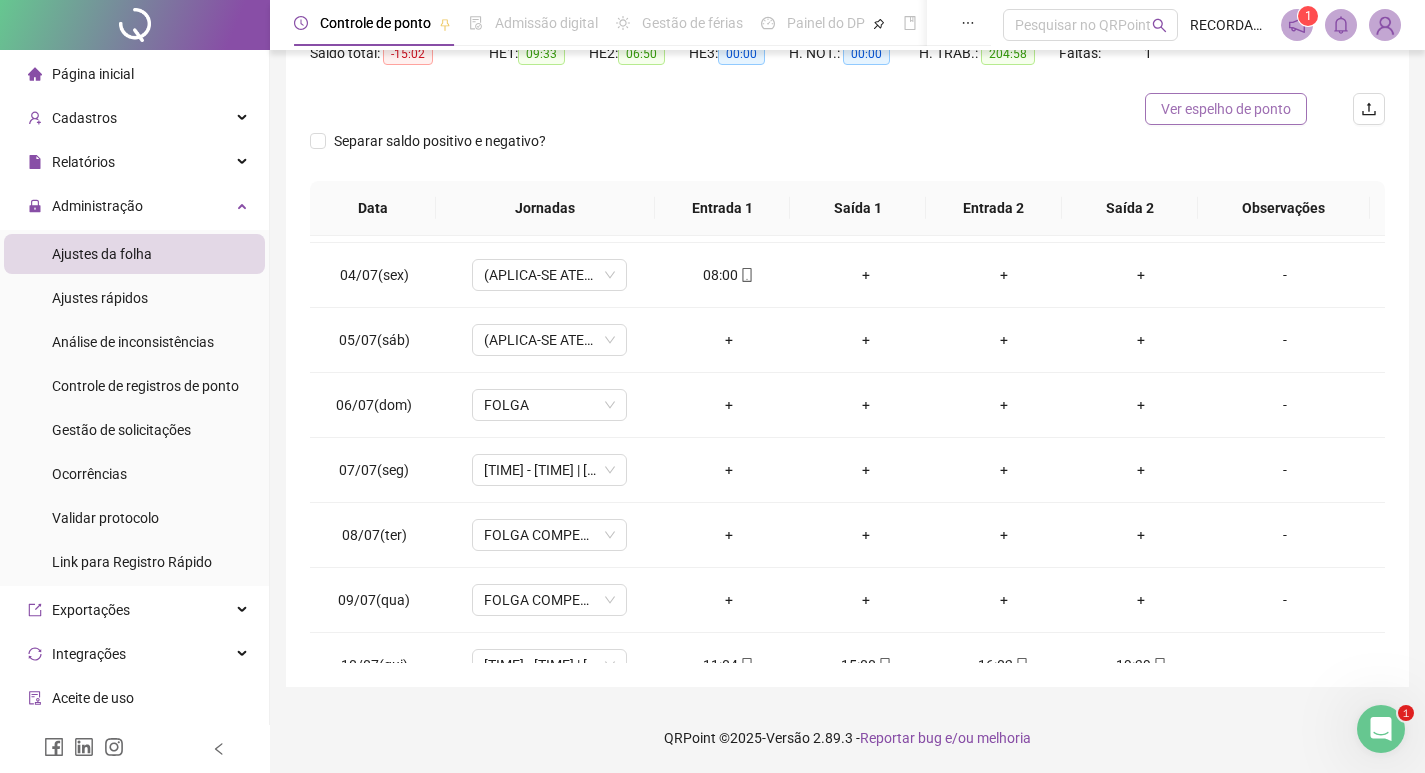 click on "Ver espelho de ponto" at bounding box center [1226, 109] 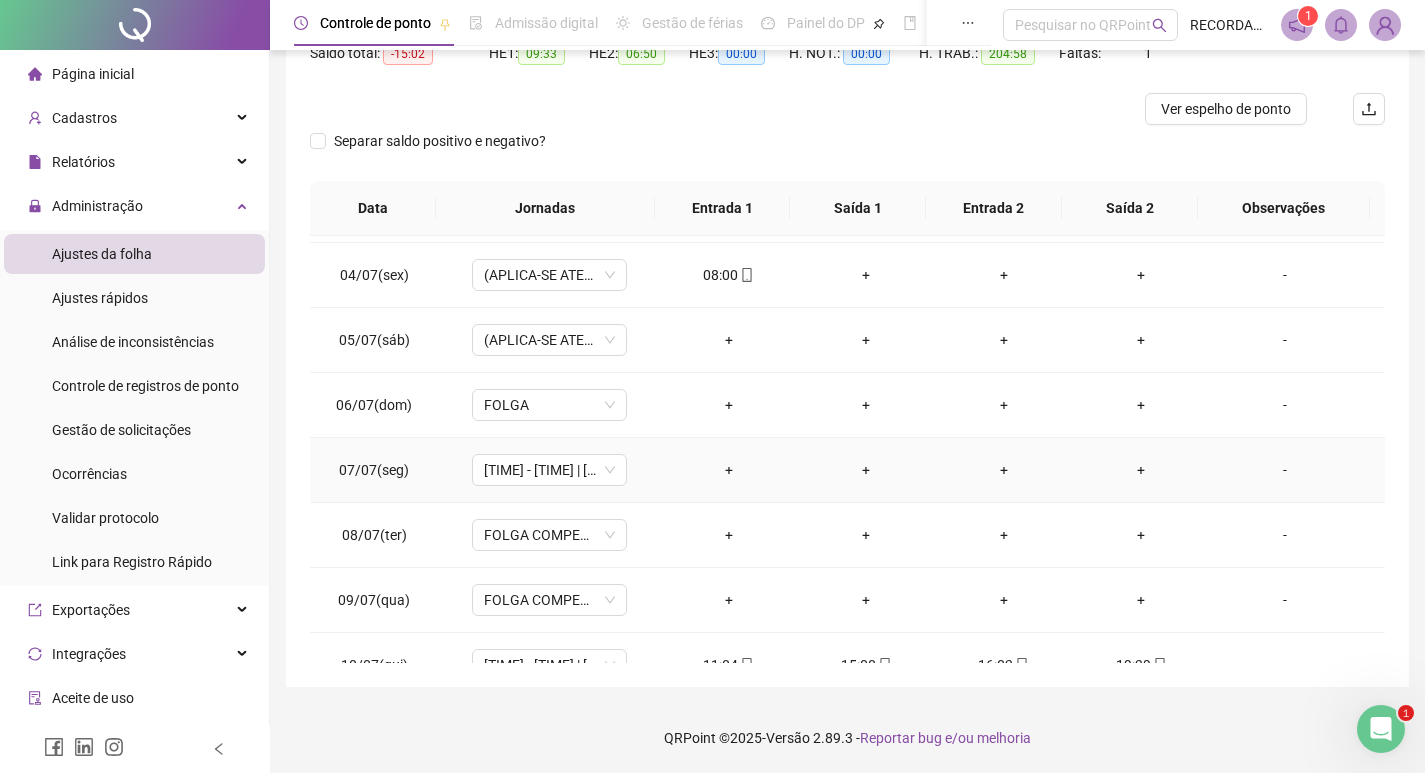 scroll, scrollTop: 0, scrollLeft: 0, axis: both 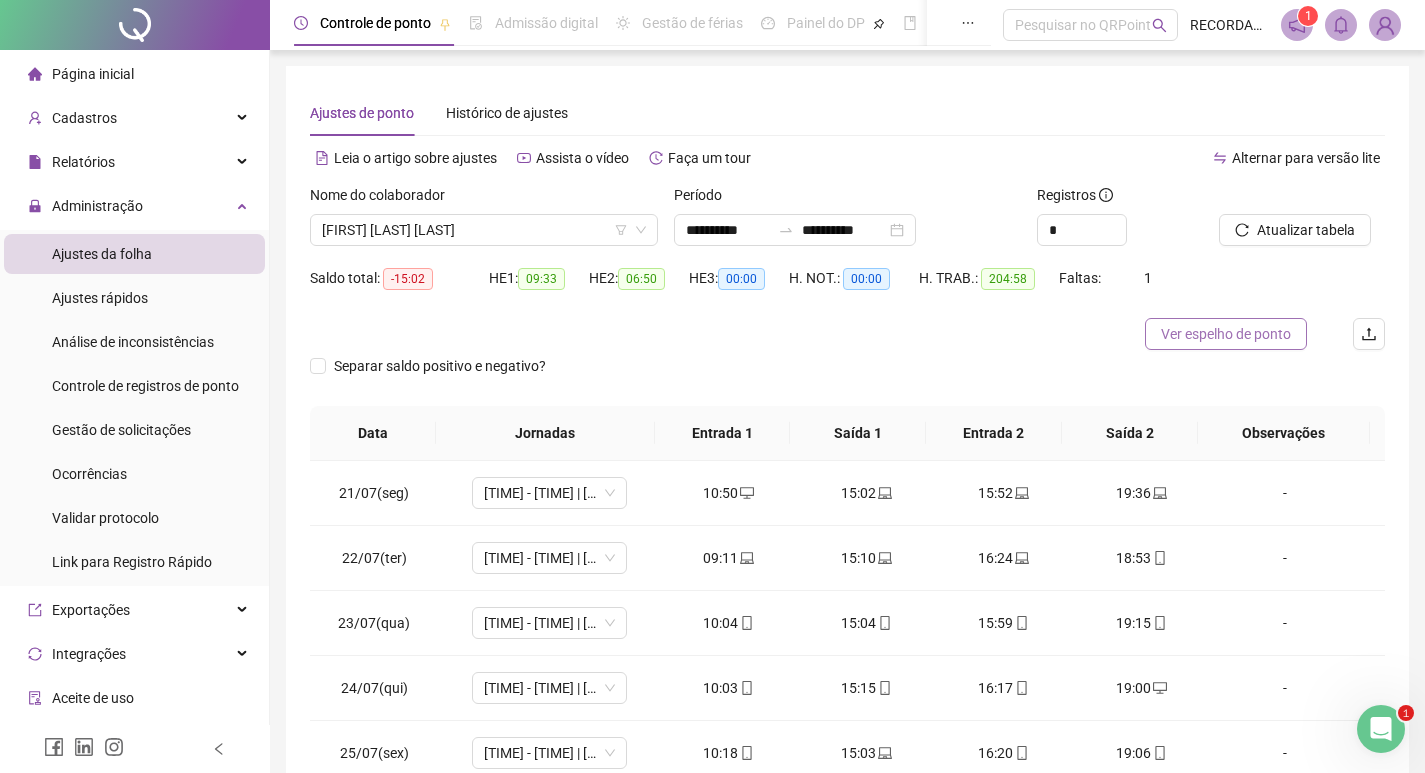 click on "Ver espelho de ponto" at bounding box center (1226, 334) 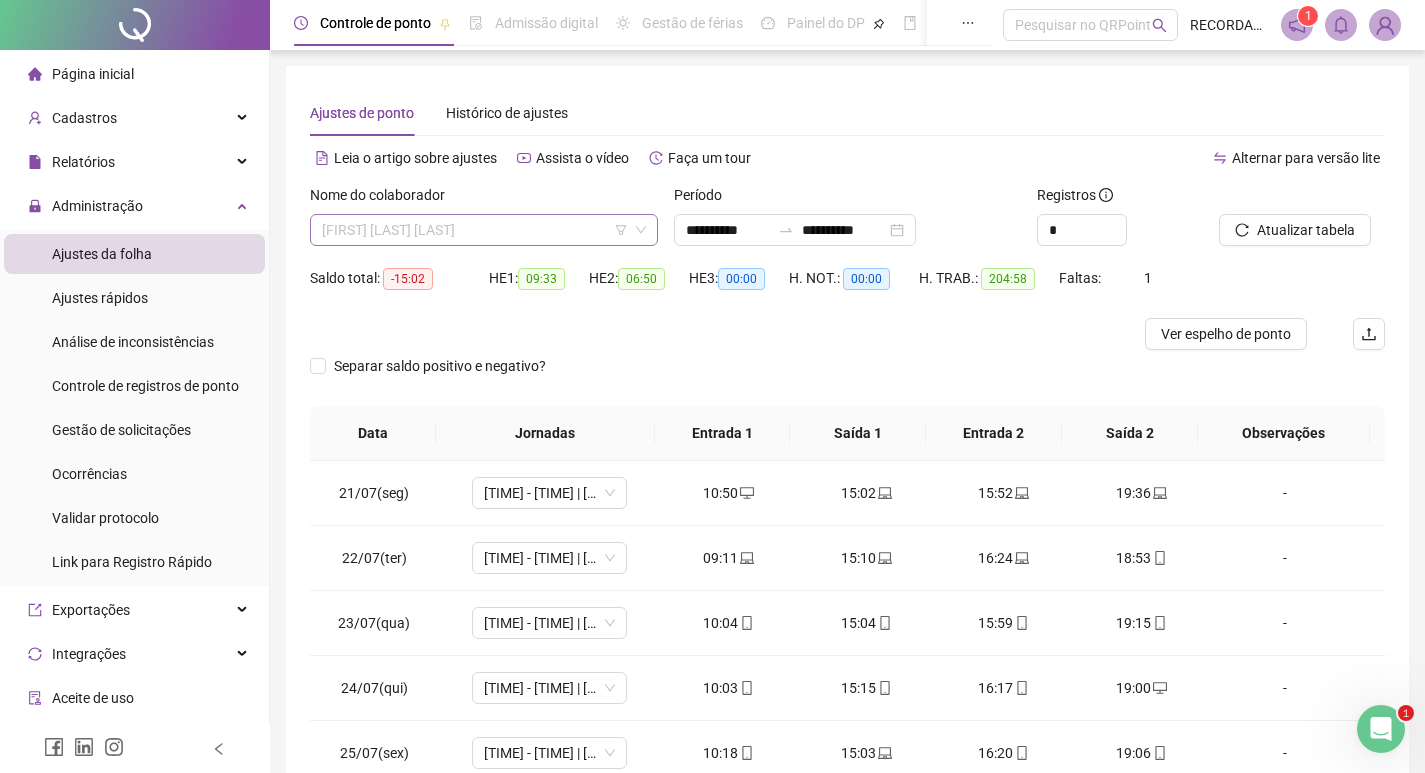 click on "[FIRST] [LAST] [LAST]" at bounding box center (484, 230) 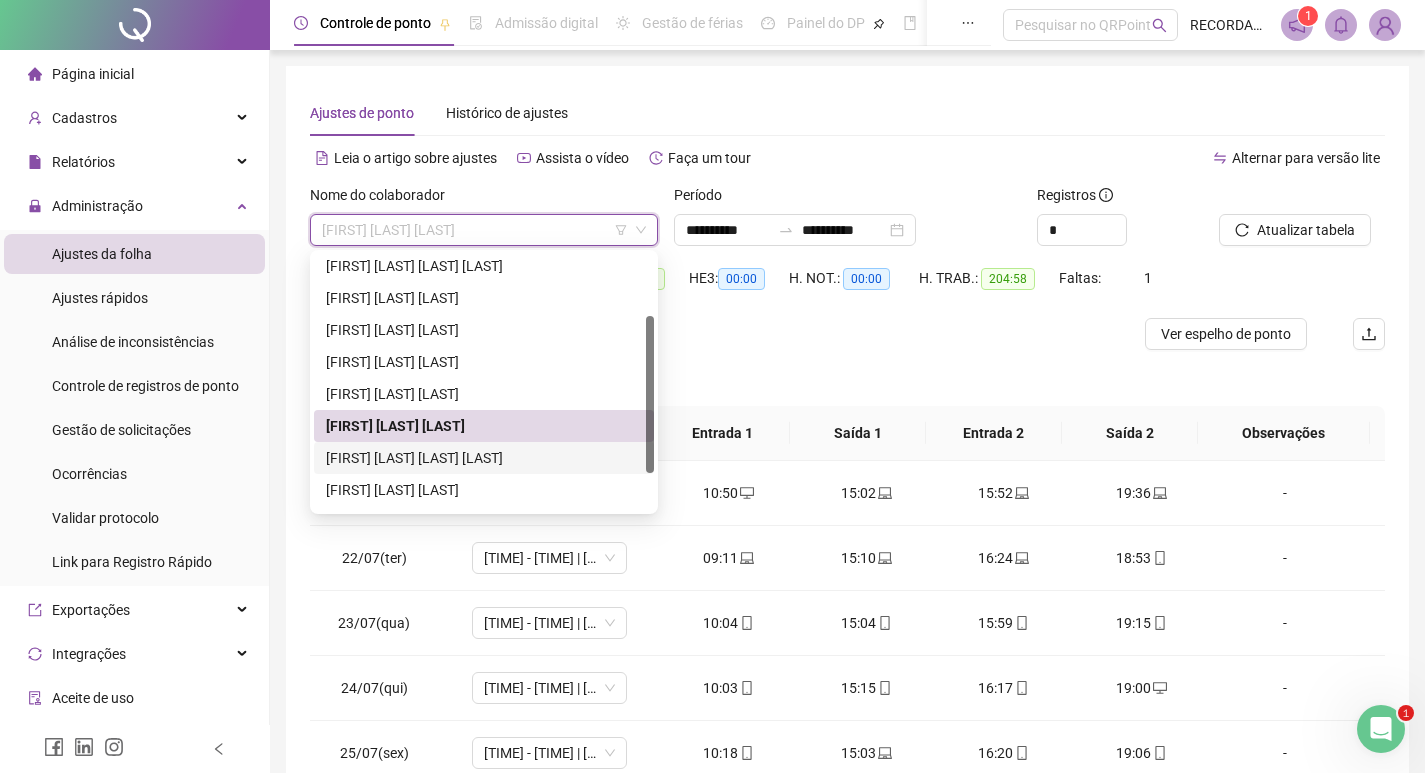 drag, startPoint x: 449, startPoint y: 462, endPoint x: 443, endPoint y: 445, distance: 18.027756 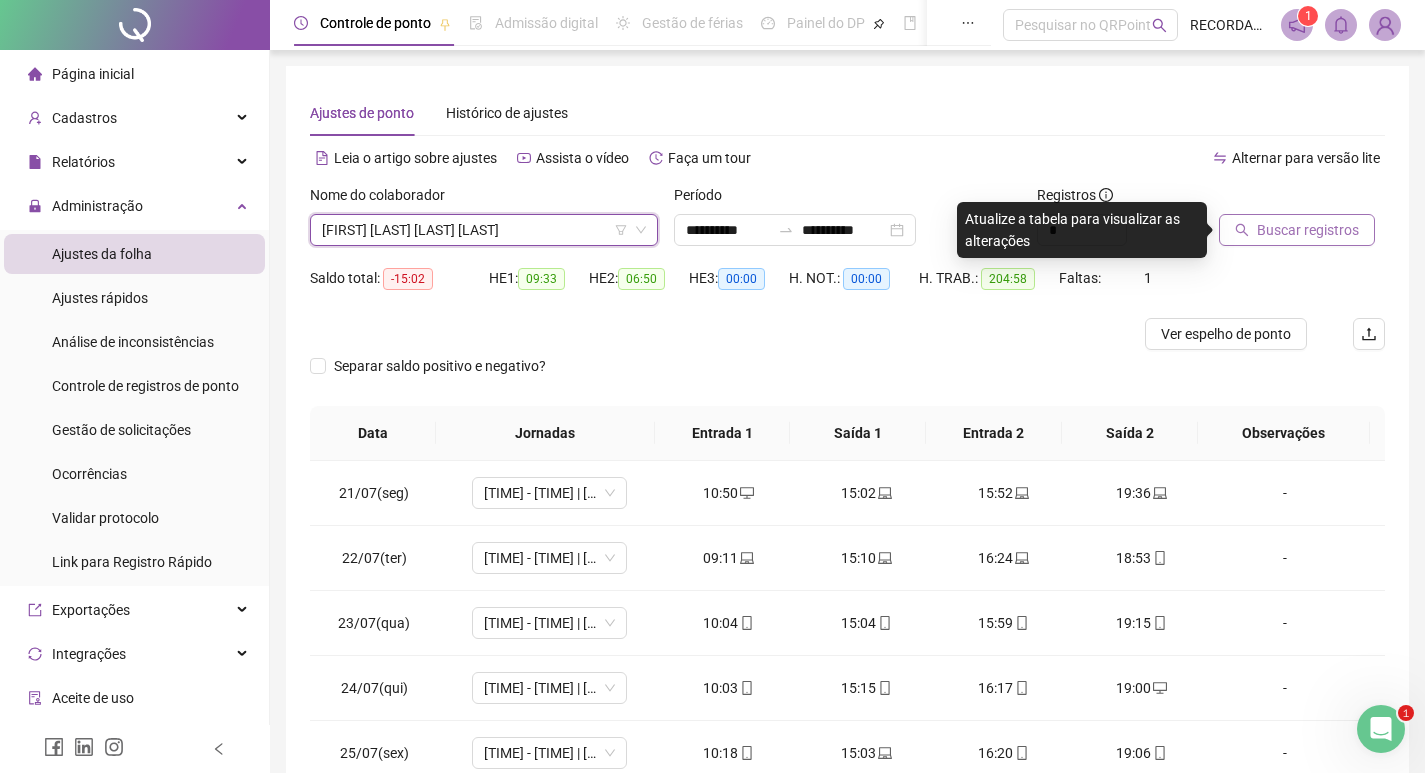 click on "Buscar registros" at bounding box center (1308, 230) 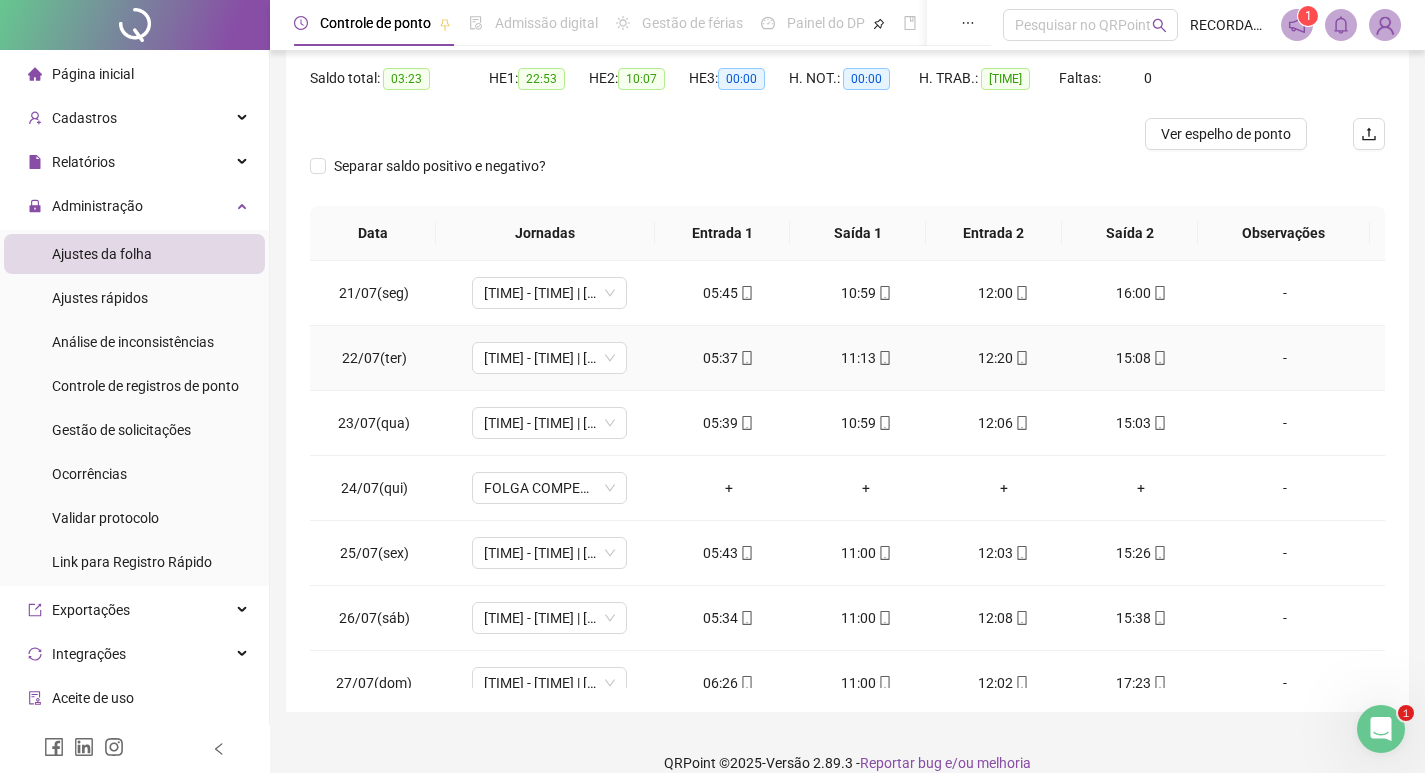 scroll, scrollTop: 225, scrollLeft: 0, axis: vertical 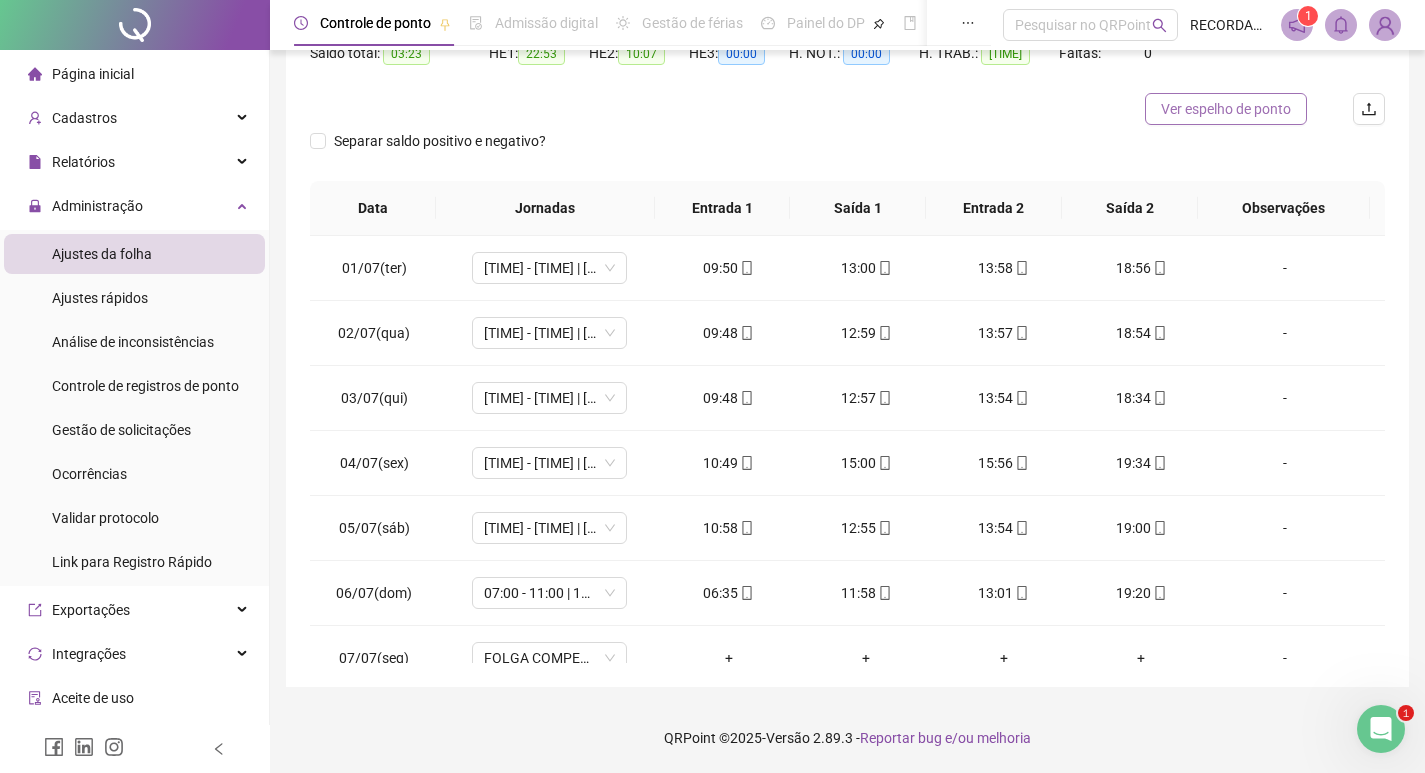 click on "Ver espelho de ponto" at bounding box center [1226, 109] 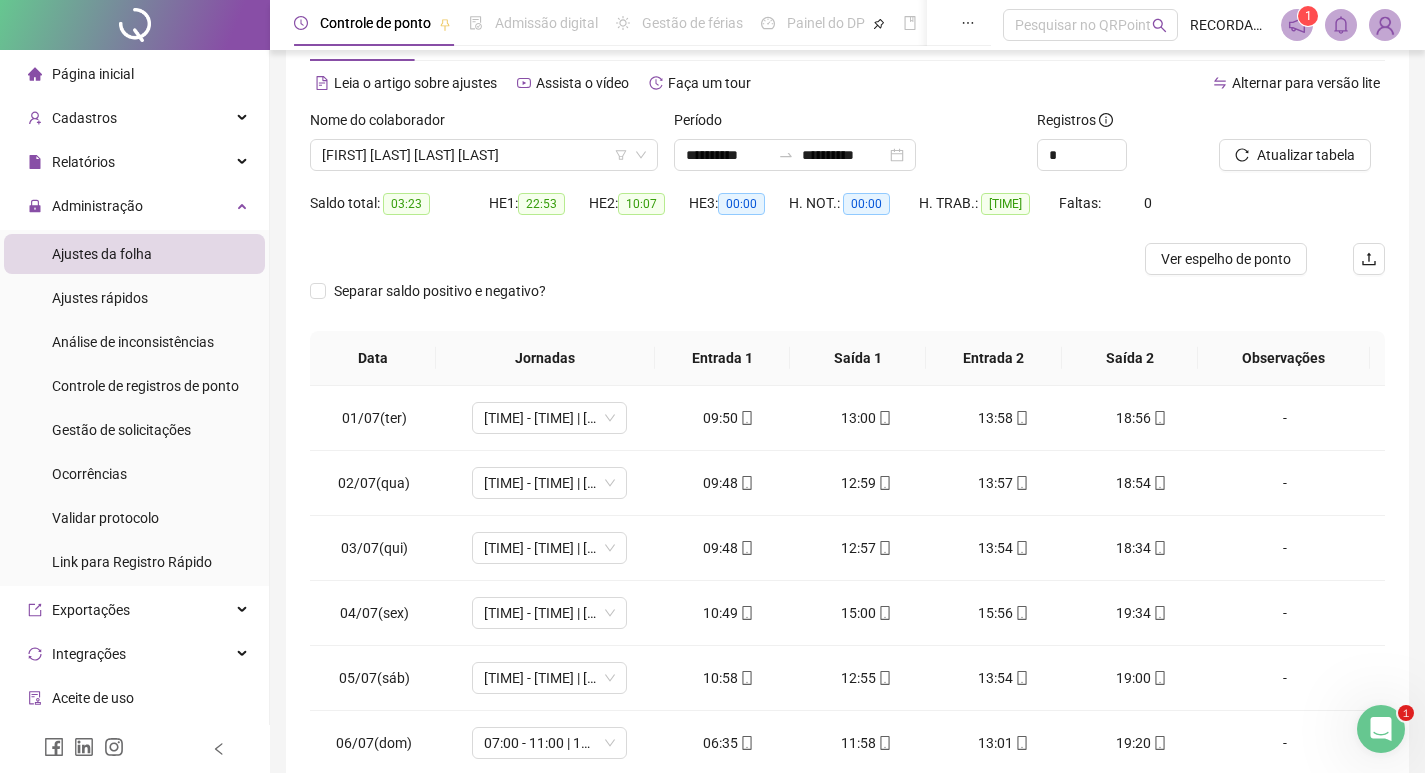 scroll, scrollTop: 0, scrollLeft: 0, axis: both 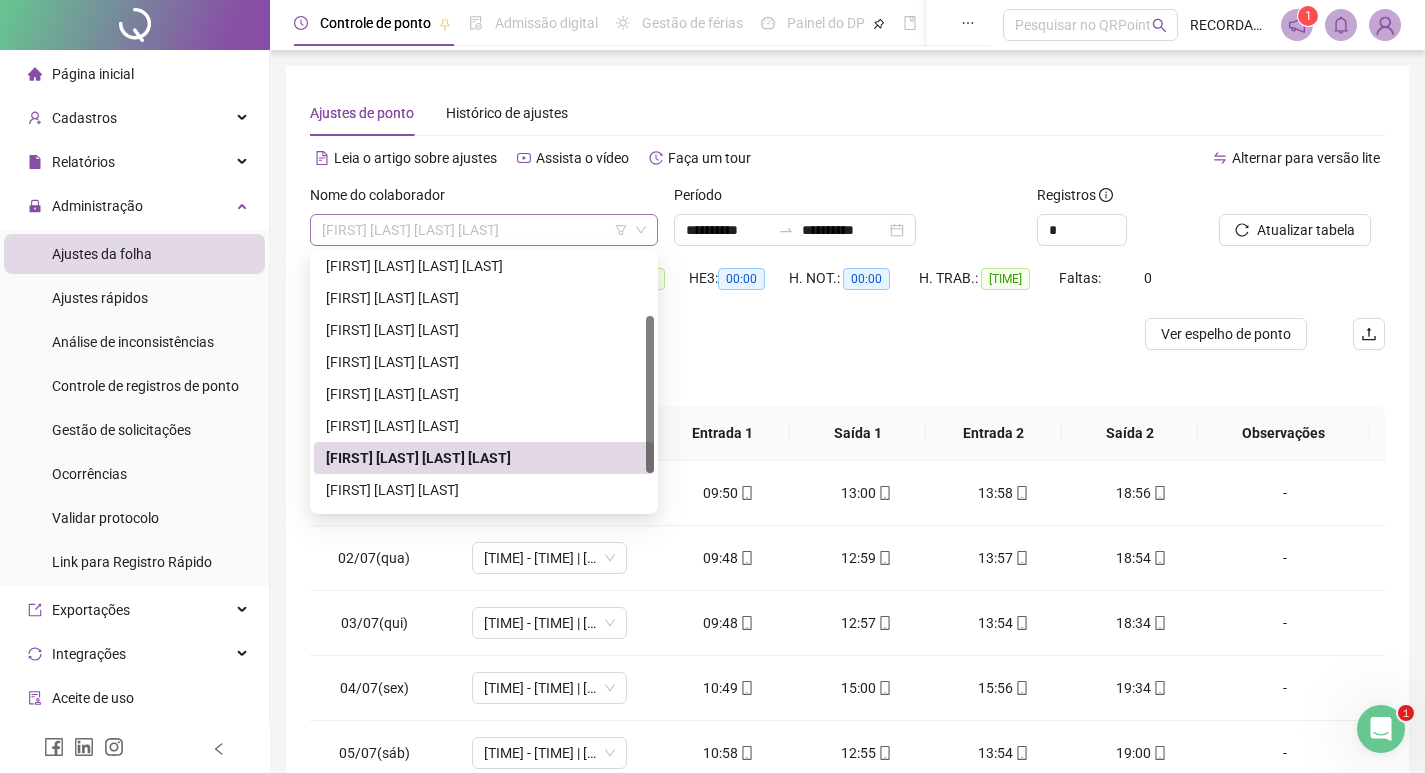 click on "[FIRST] [LAST] [LAST] [LAST]" at bounding box center (484, 230) 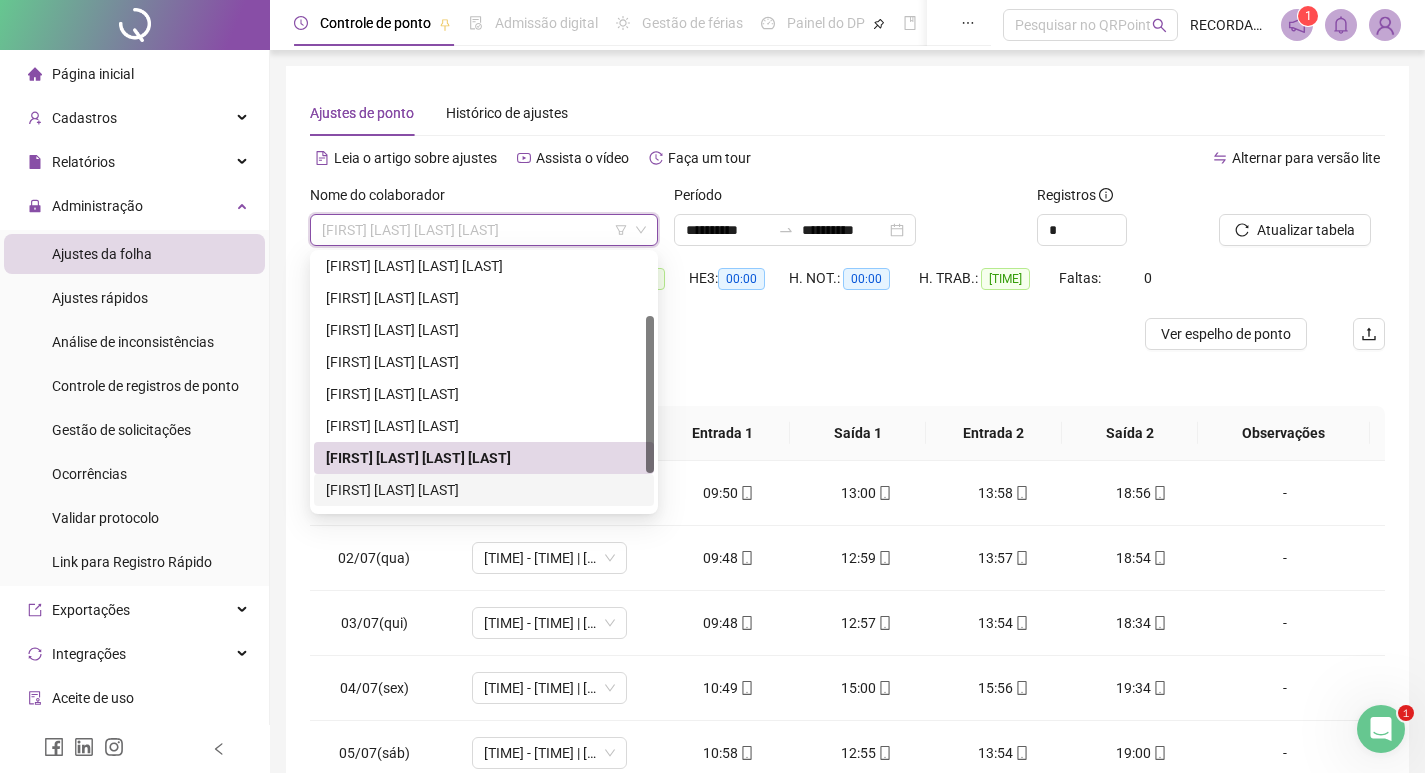 click on "[FIRST] [LAST] [LAST]" at bounding box center (484, 490) 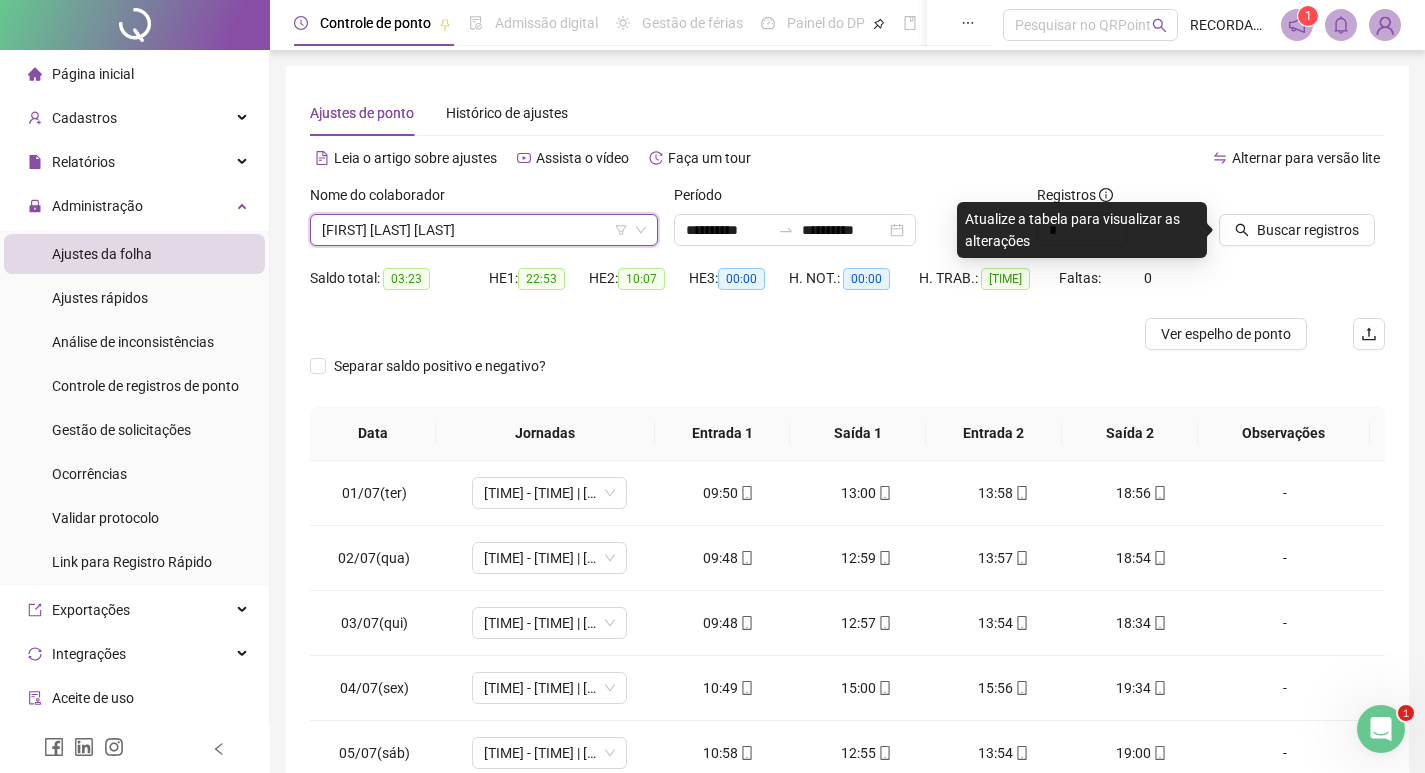 click on "[FIRST] [LAST] [LAST]" at bounding box center (484, 230) 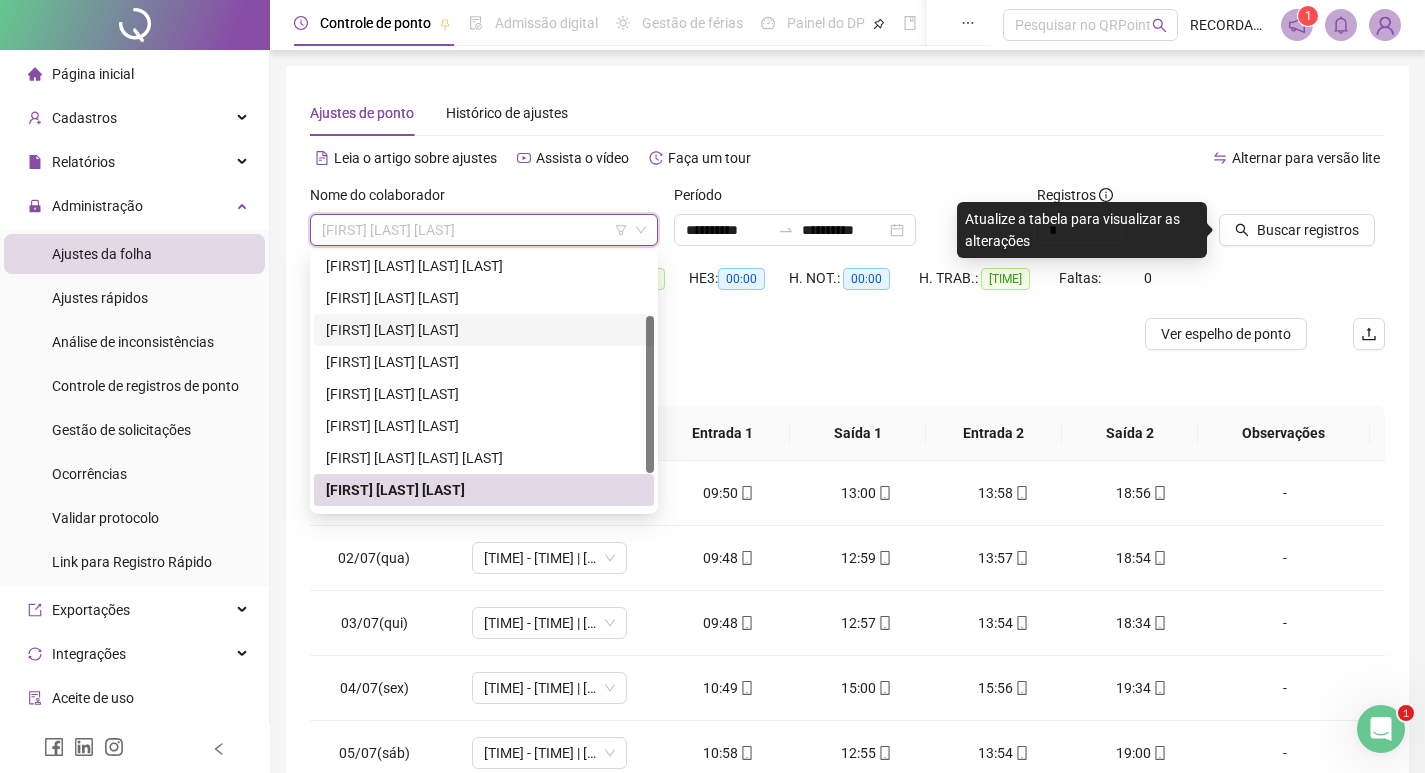 scroll, scrollTop: 160, scrollLeft: 0, axis: vertical 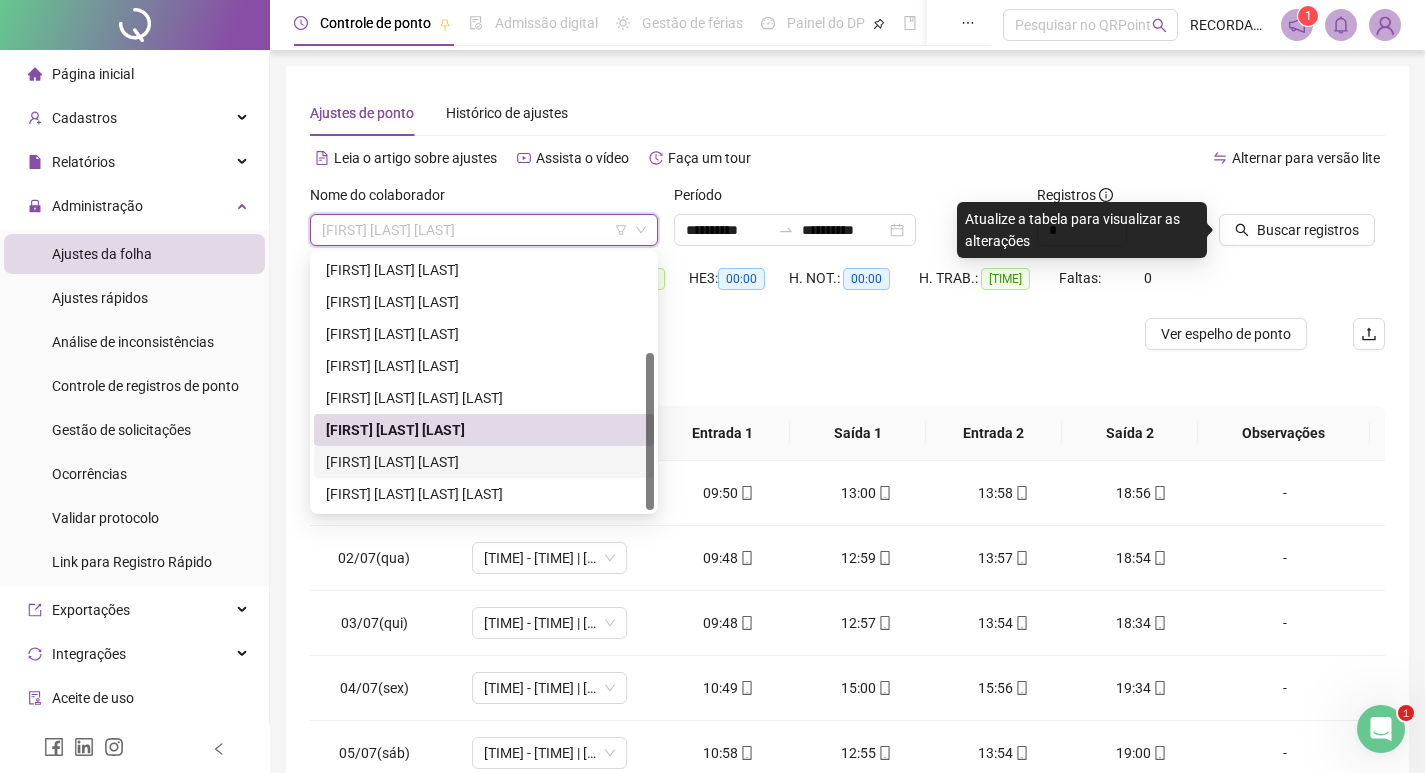 click on "[FIRST] [LAST] [LAST]" at bounding box center (484, 462) 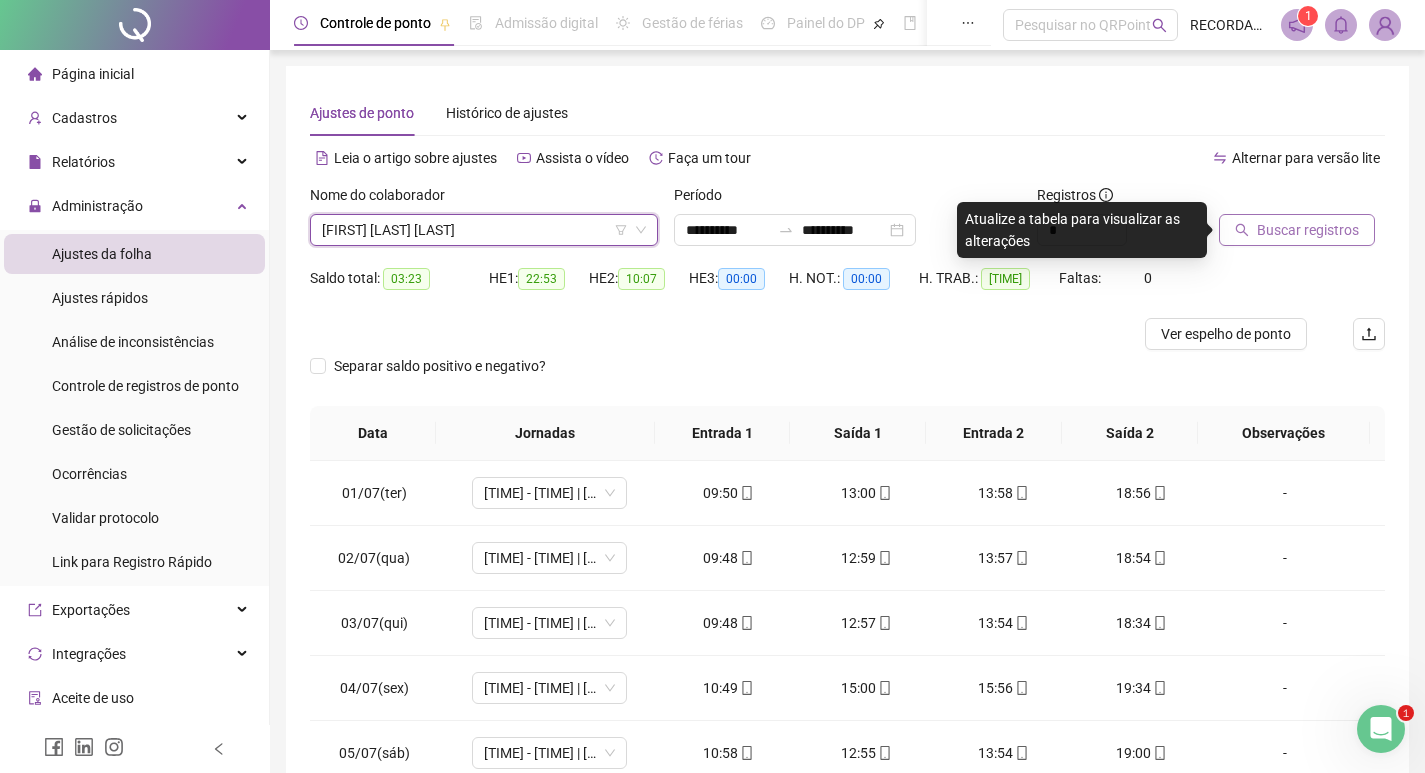 click on "Buscar registros" at bounding box center [1308, 230] 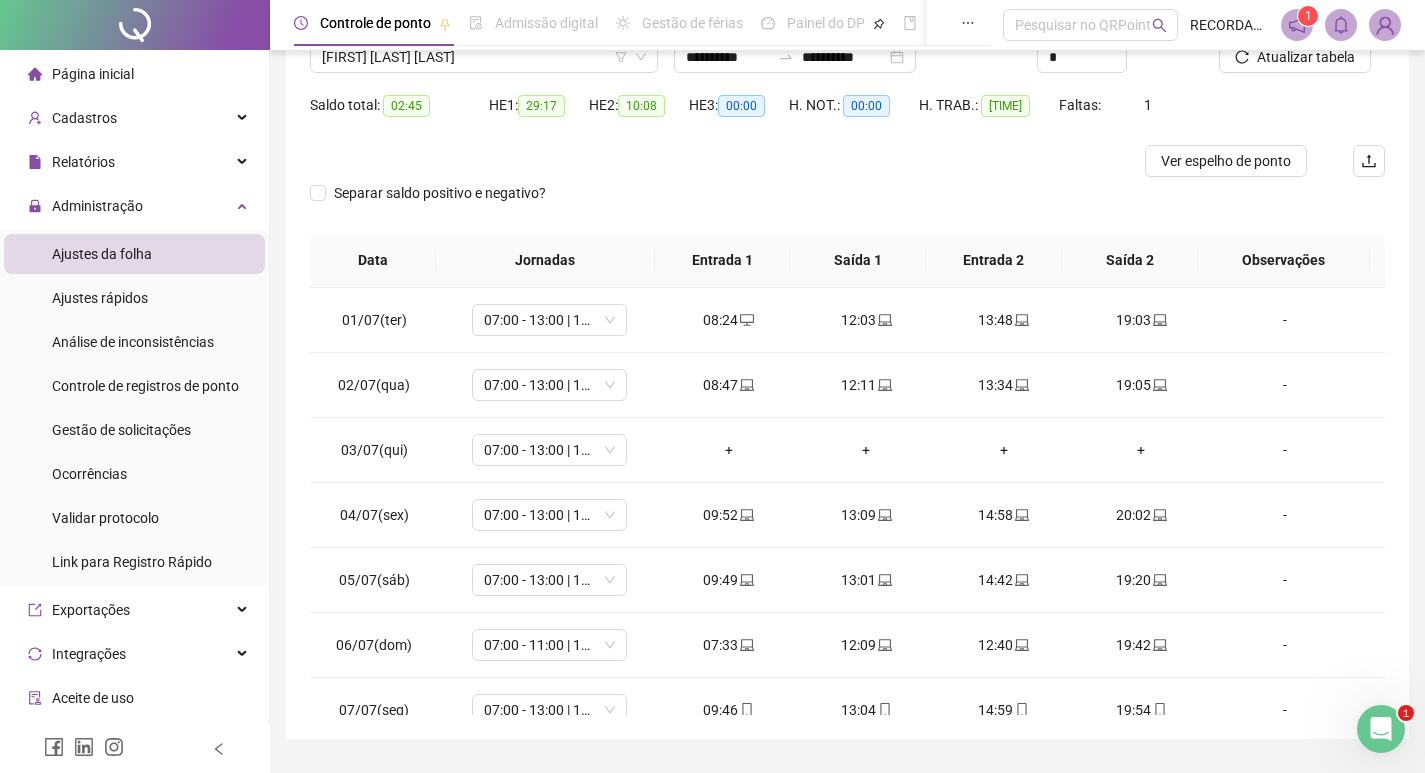 scroll, scrollTop: 200, scrollLeft: 0, axis: vertical 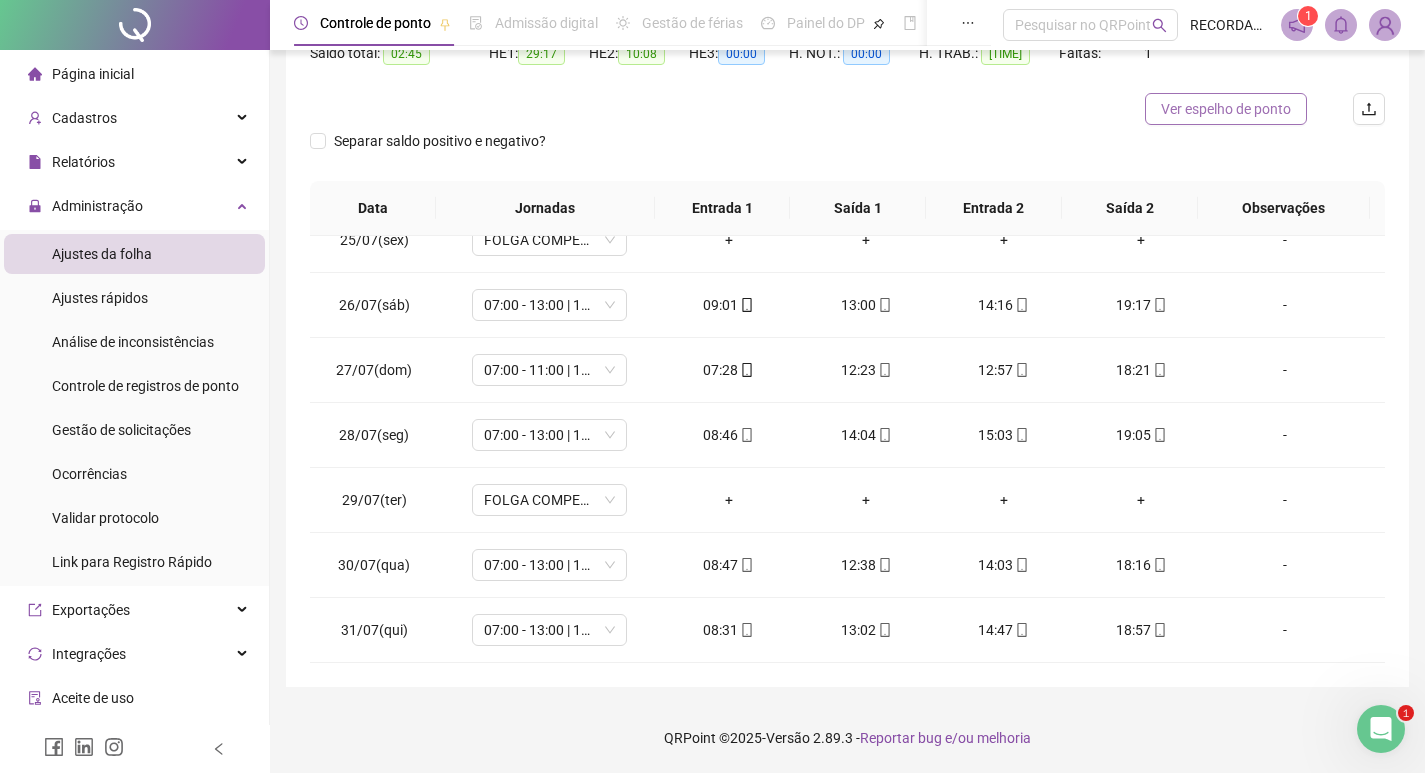 click on "Ver espelho de ponto" at bounding box center (1226, 109) 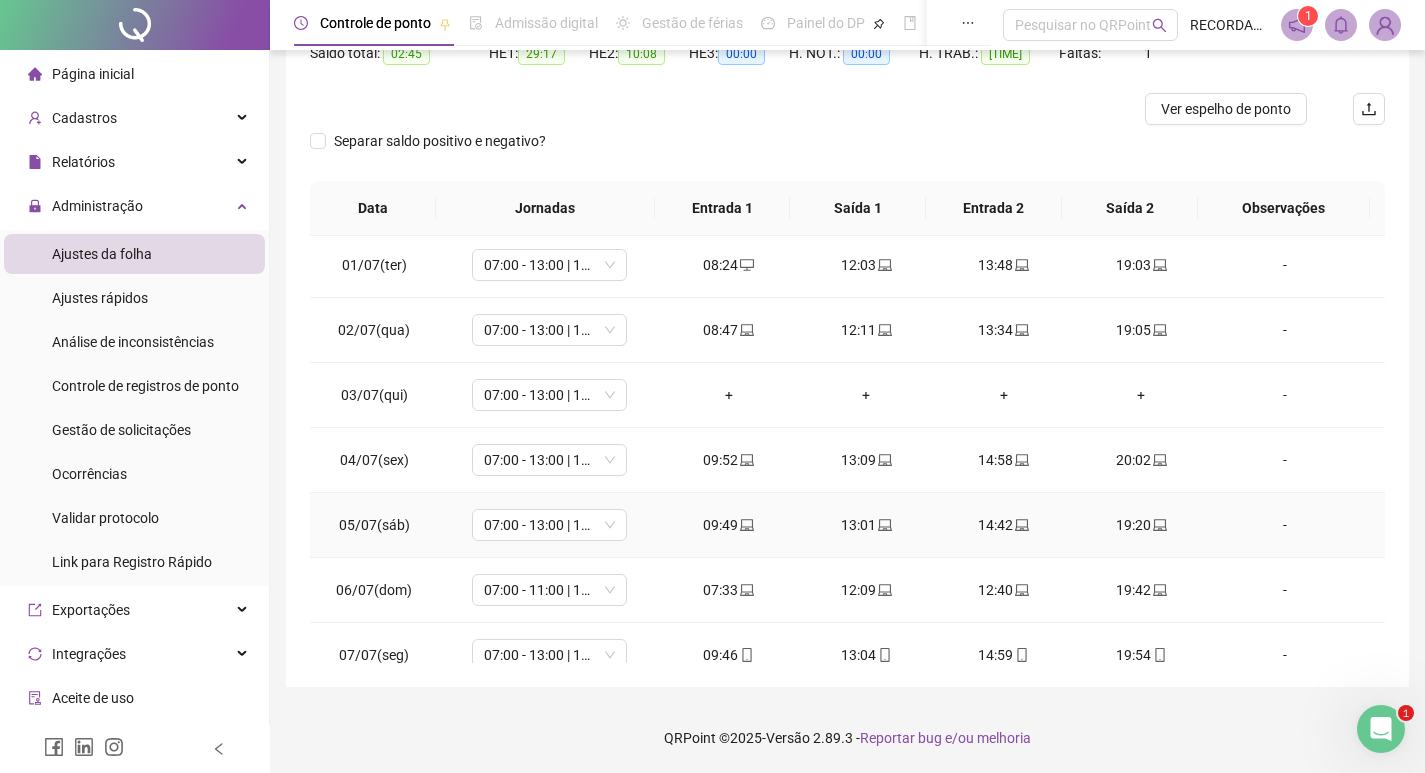 scroll, scrollTop: 0, scrollLeft: 0, axis: both 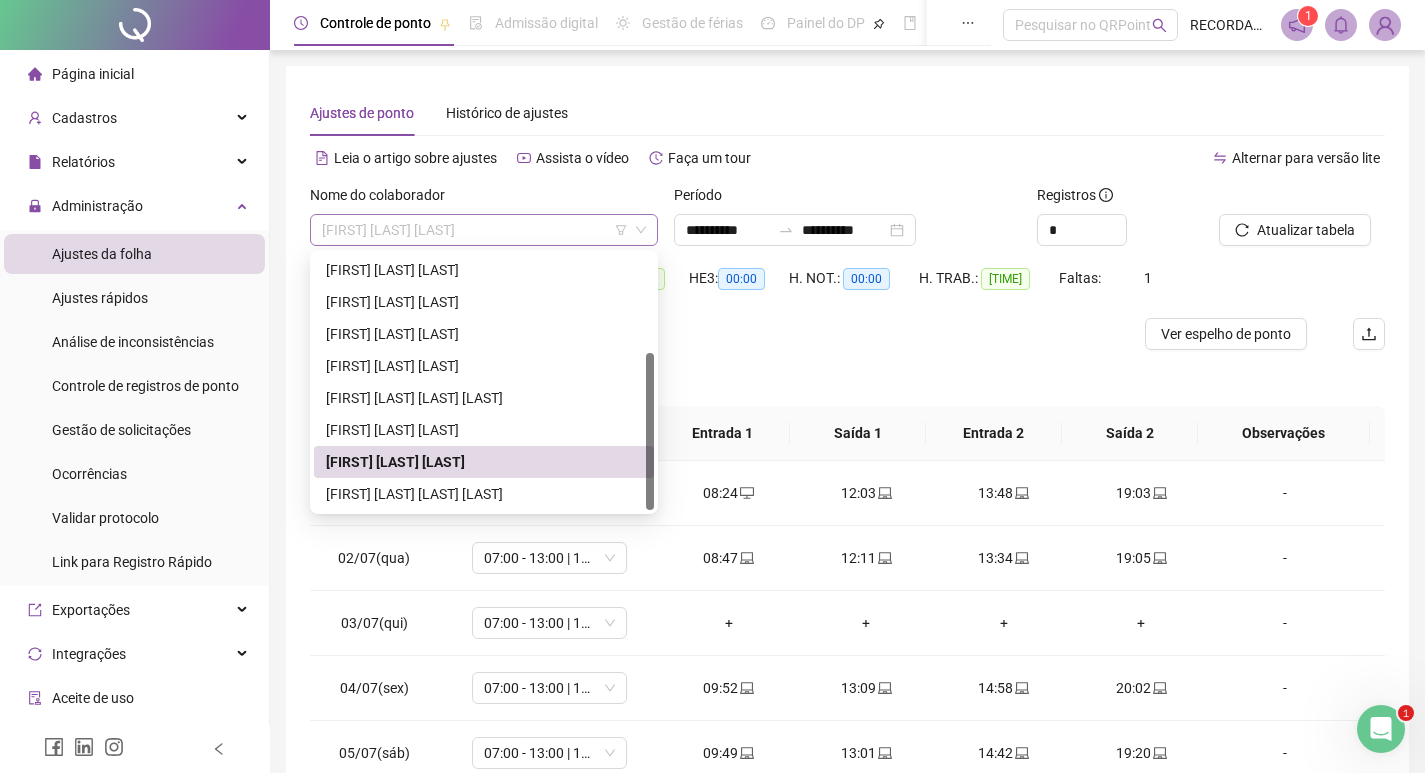 click on "[FIRST] [LAST] [LAST]" at bounding box center (484, 230) 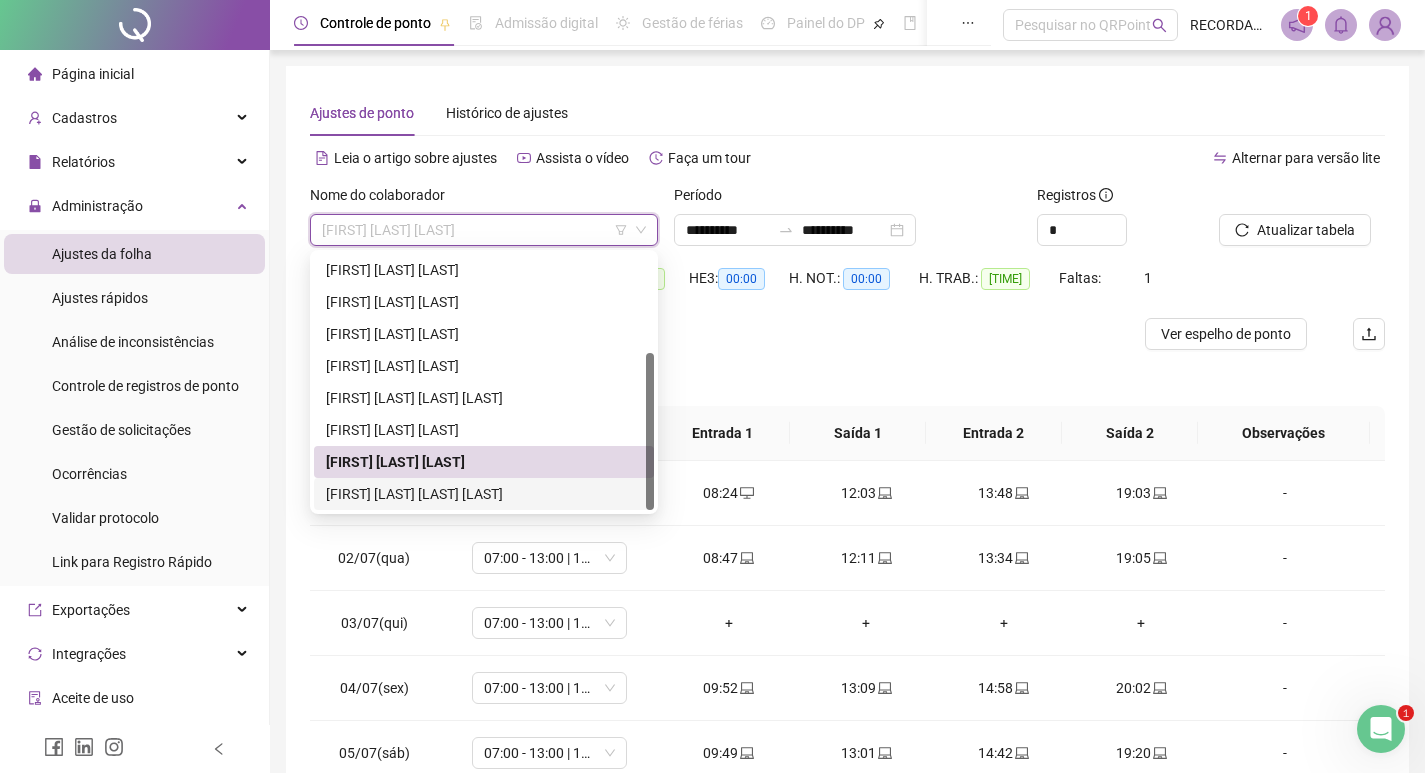 click on "[FIRST] [LAST] [LAST] [LAST]" at bounding box center [484, 494] 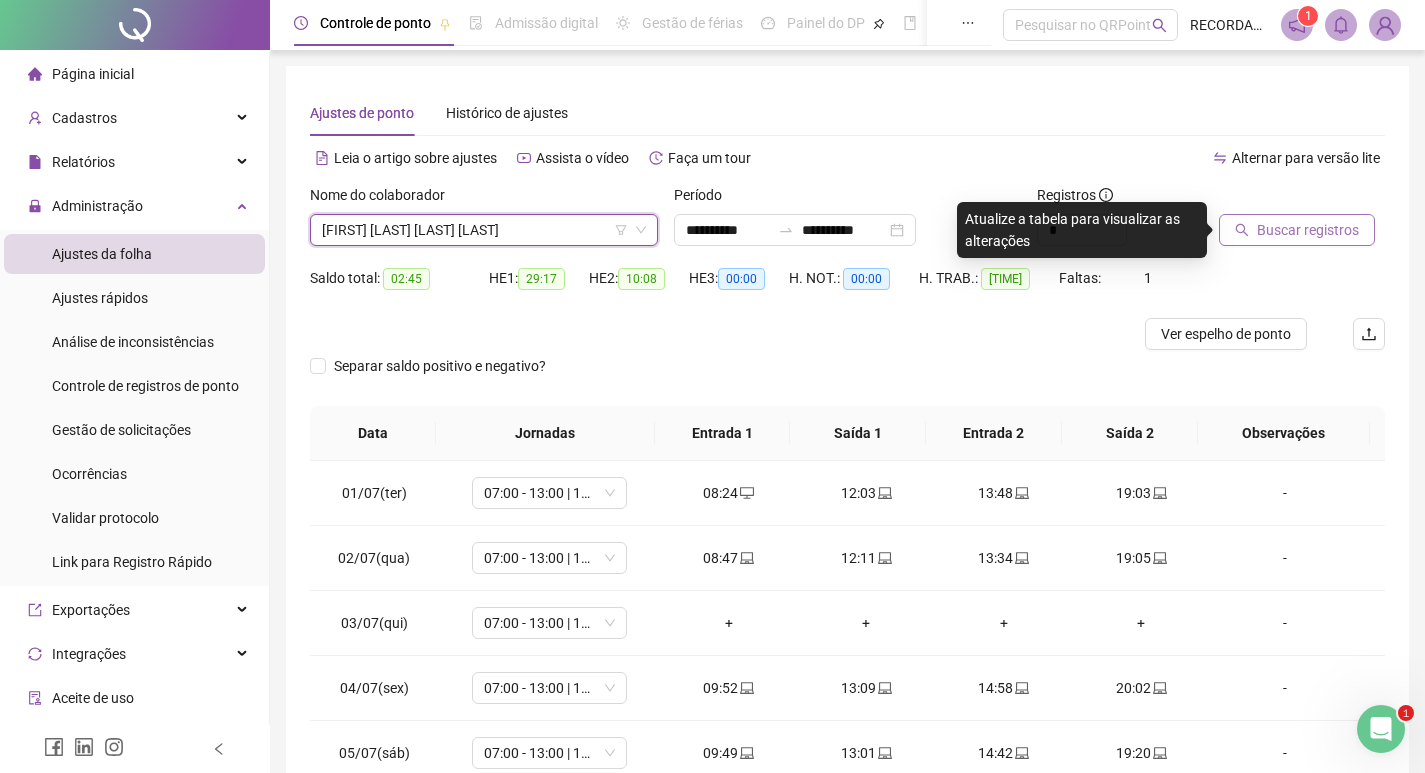 click on "Buscar registros" at bounding box center (1308, 230) 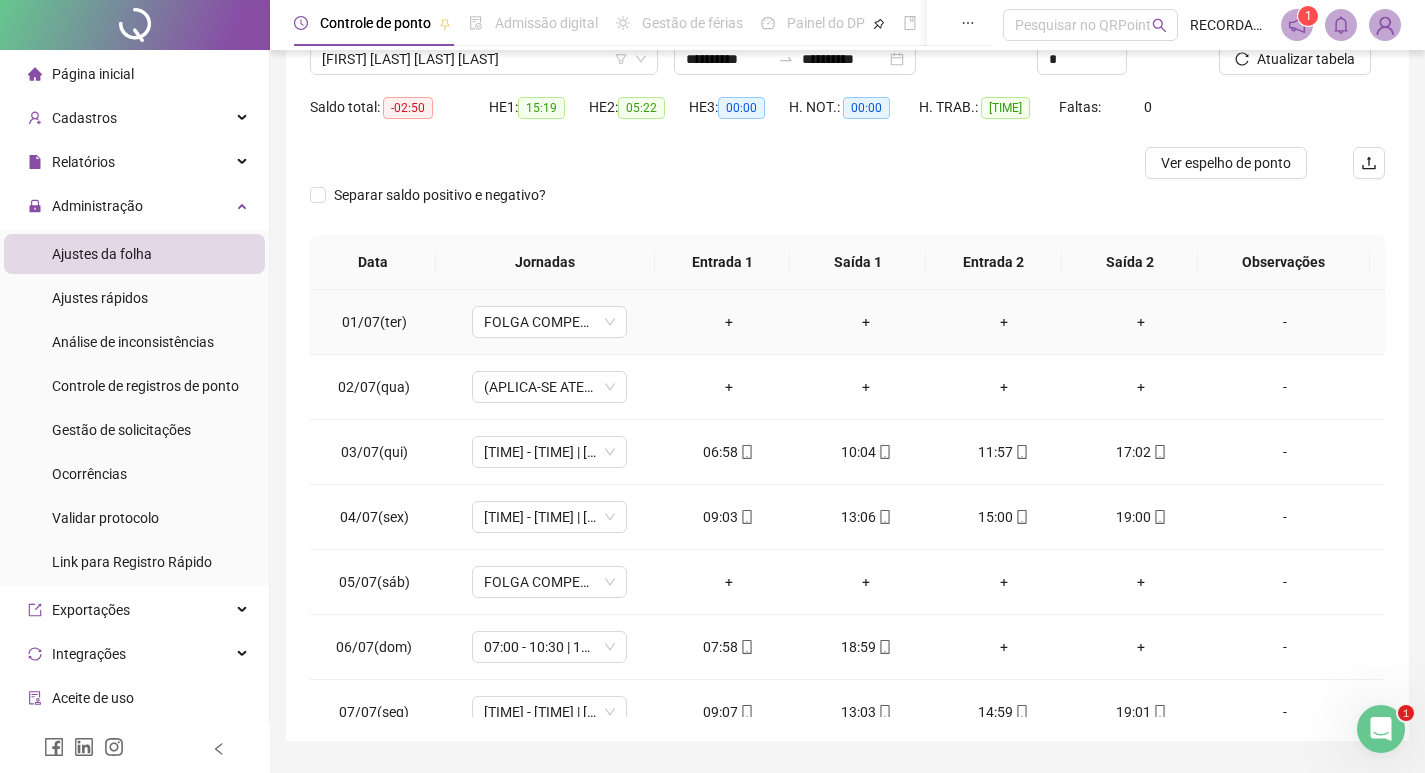 scroll, scrollTop: 200, scrollLeft: 0, axis: vertical 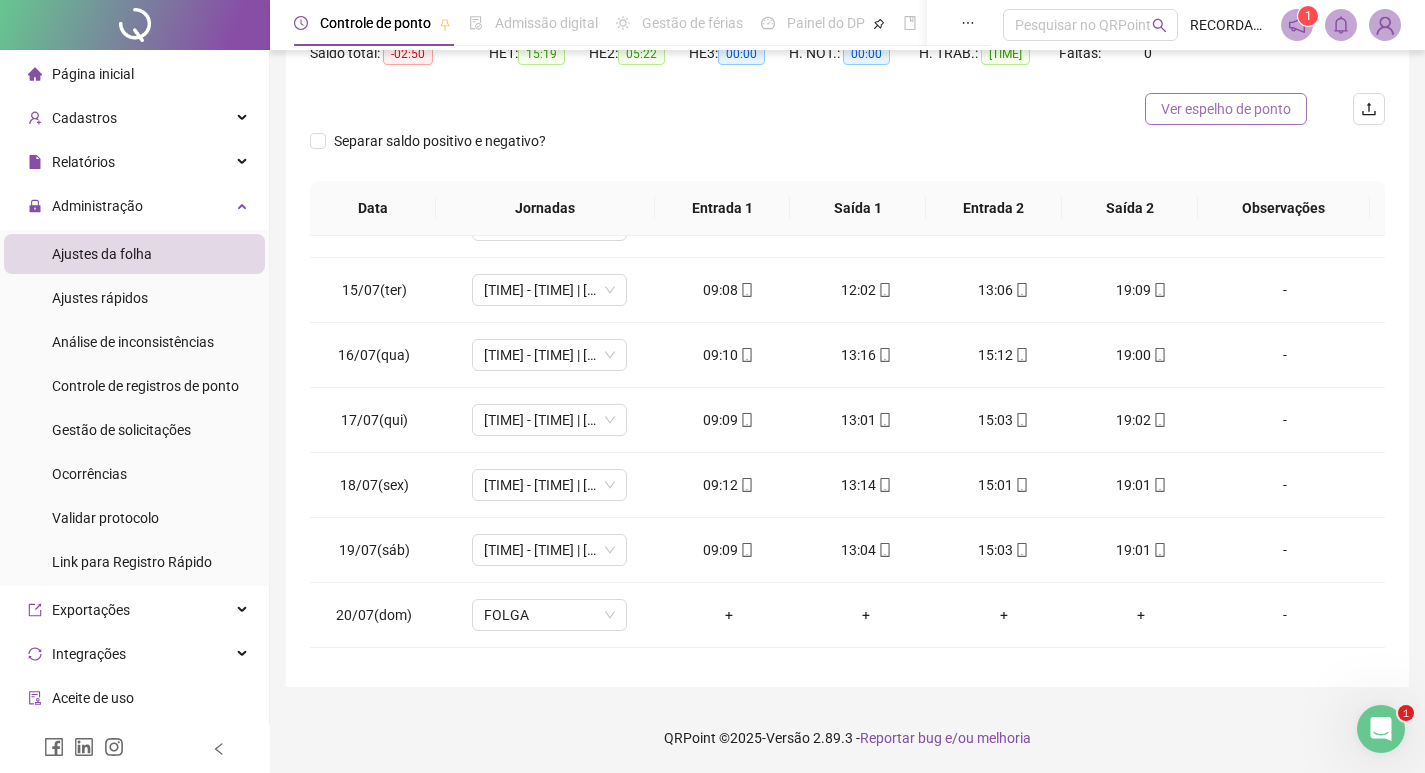 click on "Ver espelho de ponto" at bounding box center (1226, 109) 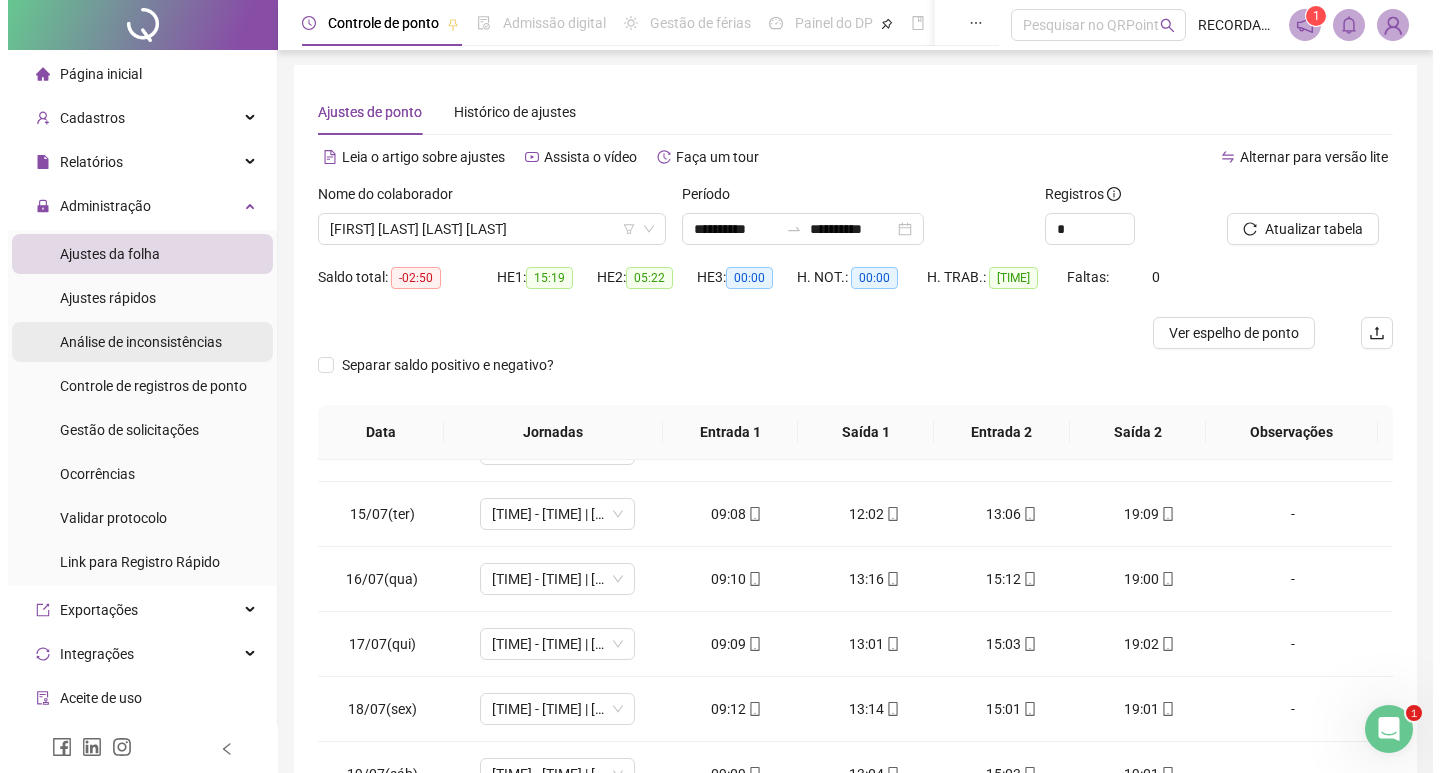 scroll, scrollTop: 0, scrollLeft: 0, axis: both 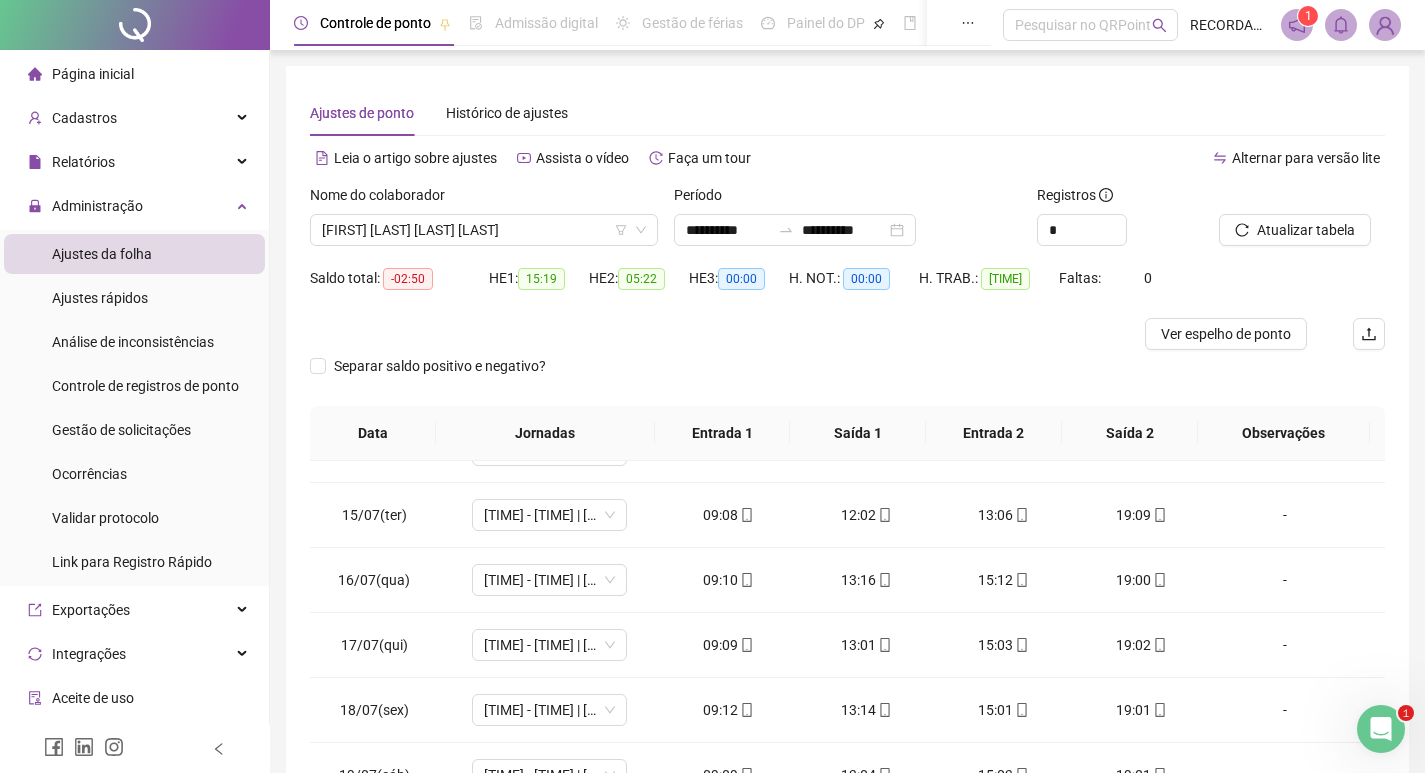 click on "Página inicial" at bounding box center [93, 74] 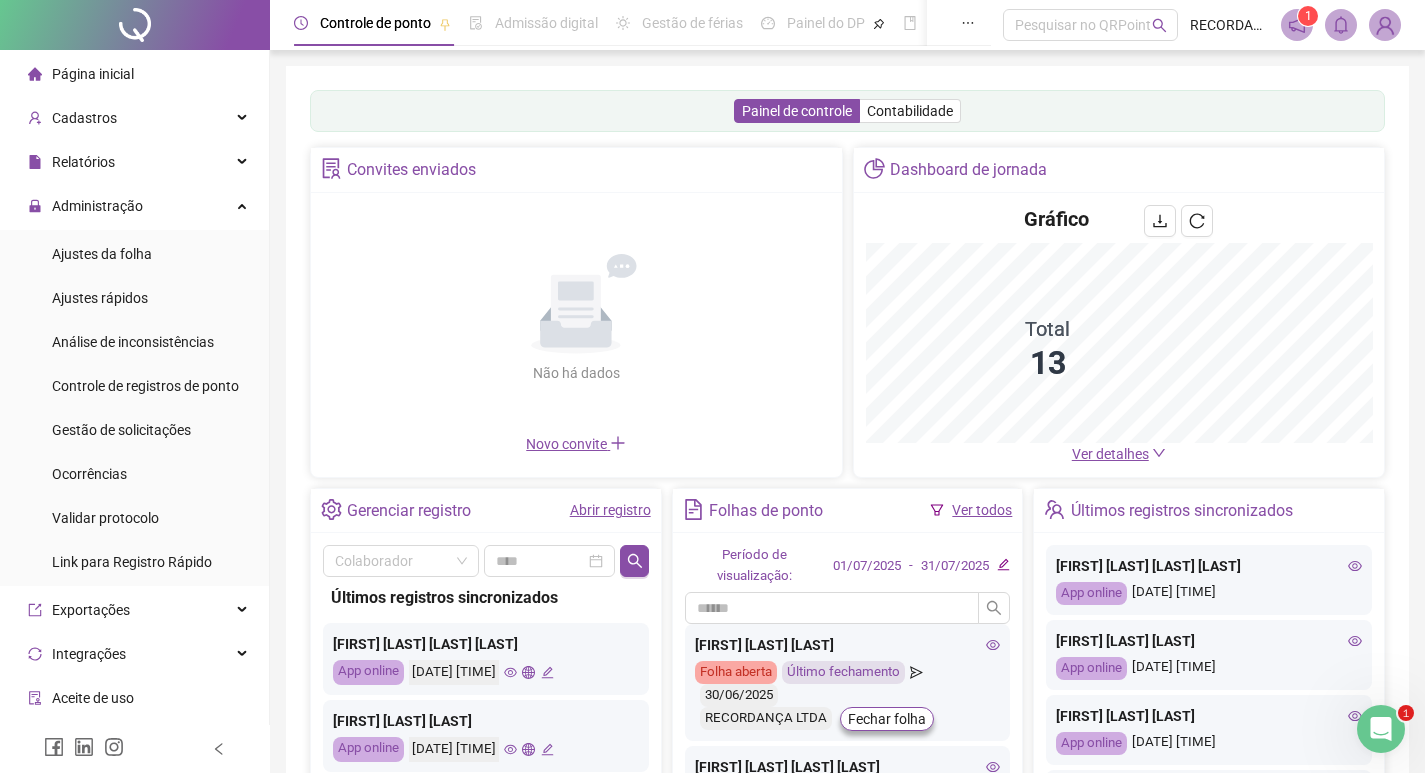 click on "Ver todos" at bounding box center [982, 510] 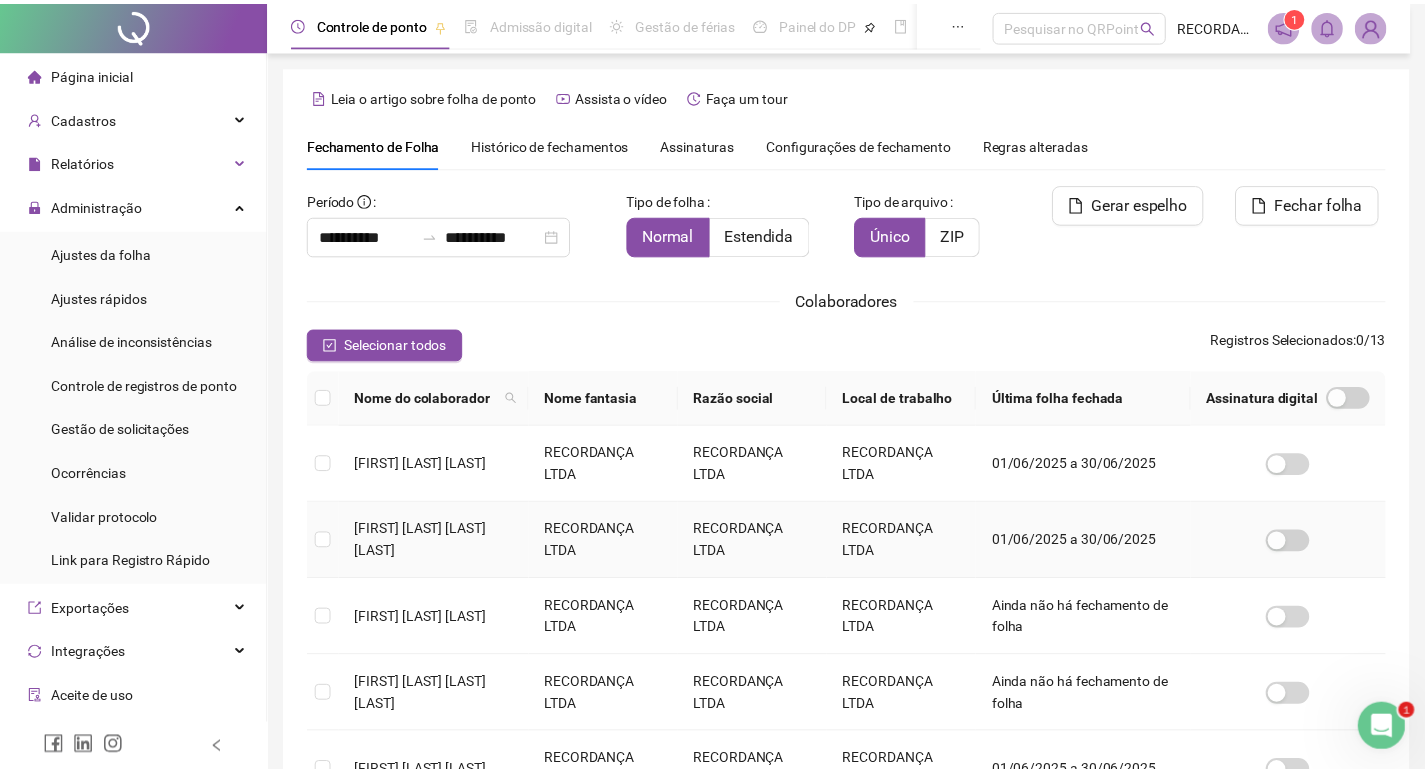scroll, scrollTop: 12, scrollLeft: 0, axis: vertical 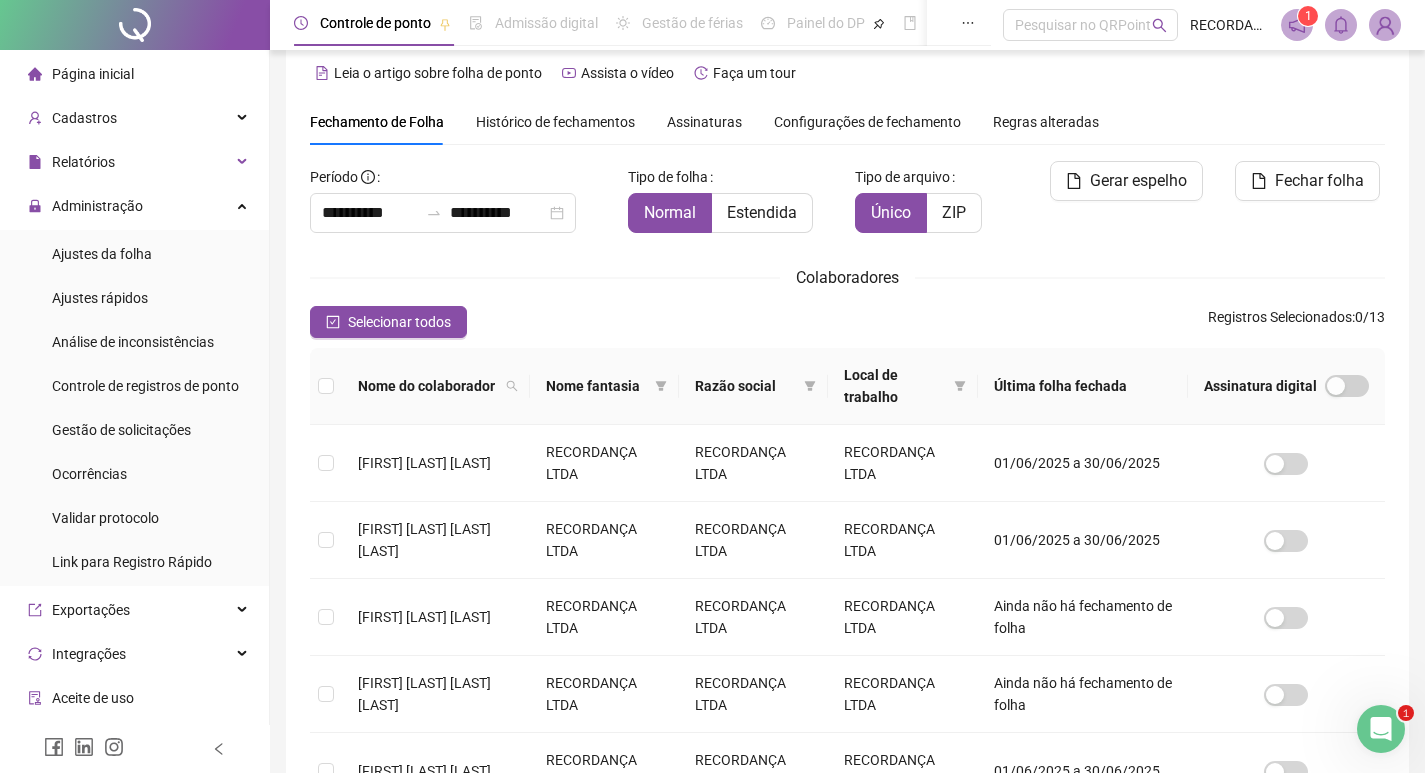 click on "**********" at bounding box center (847, 710) 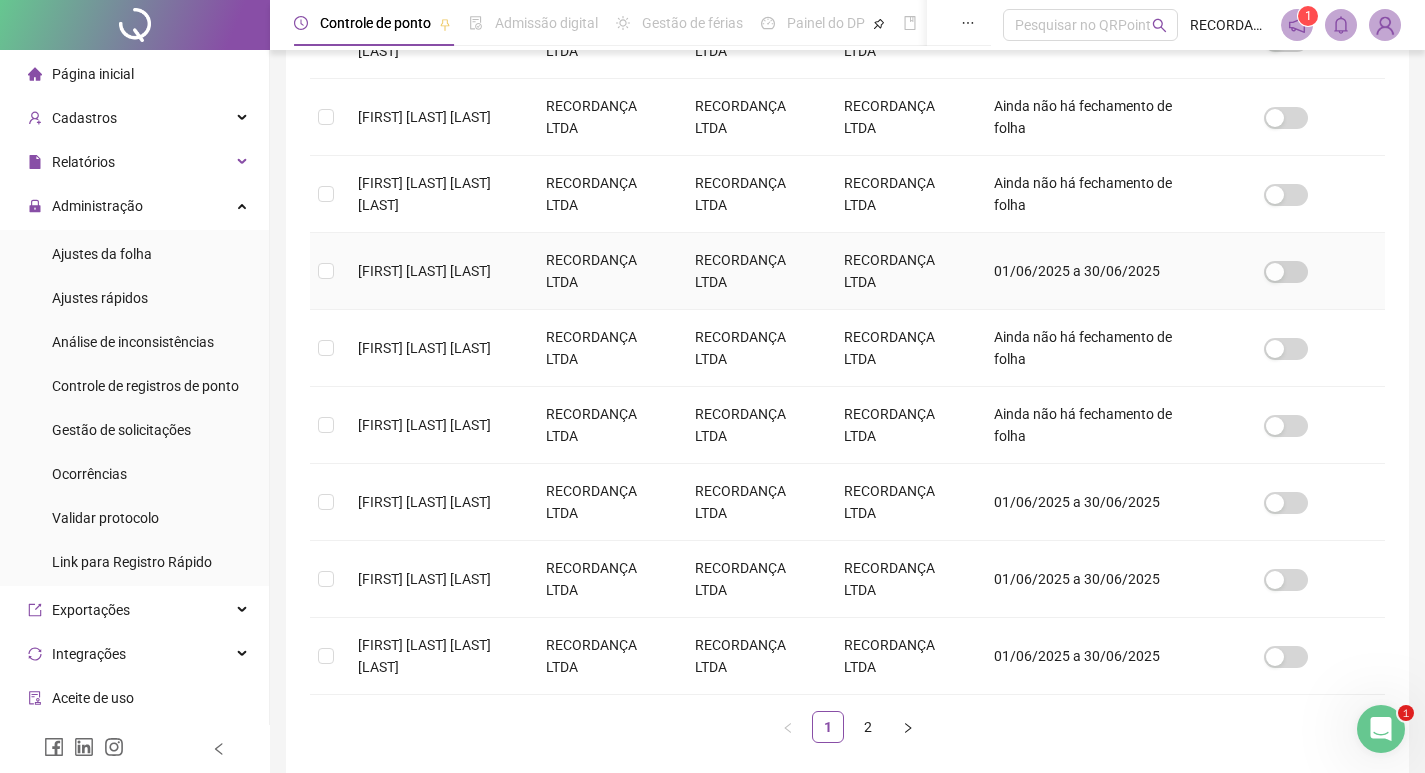 scroll, scrollTop: 619, scrollLeft: 0, axis: vertical 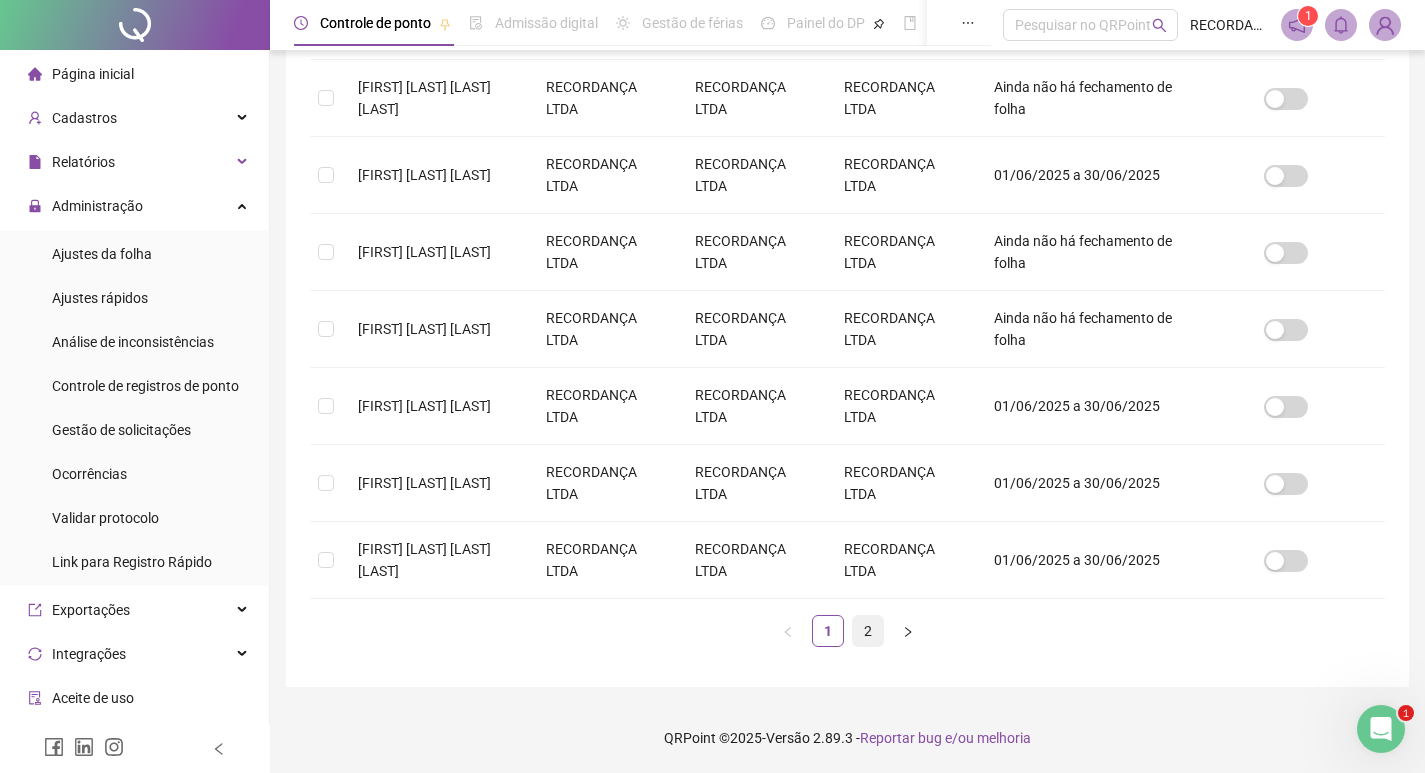 click on "2" at bounding box center [868, 631] 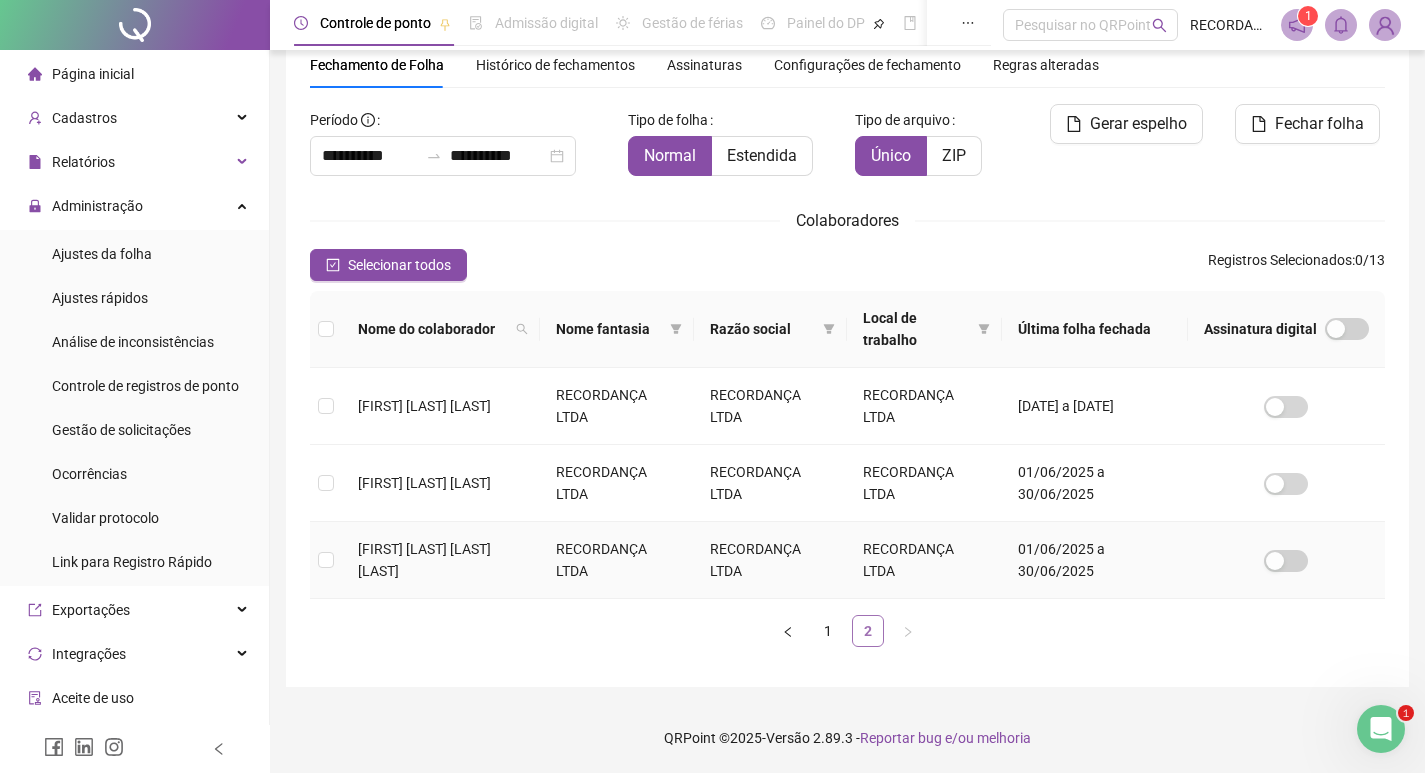 scroll, scrollTop: 23, scrollLeft: 0, axis: vertical 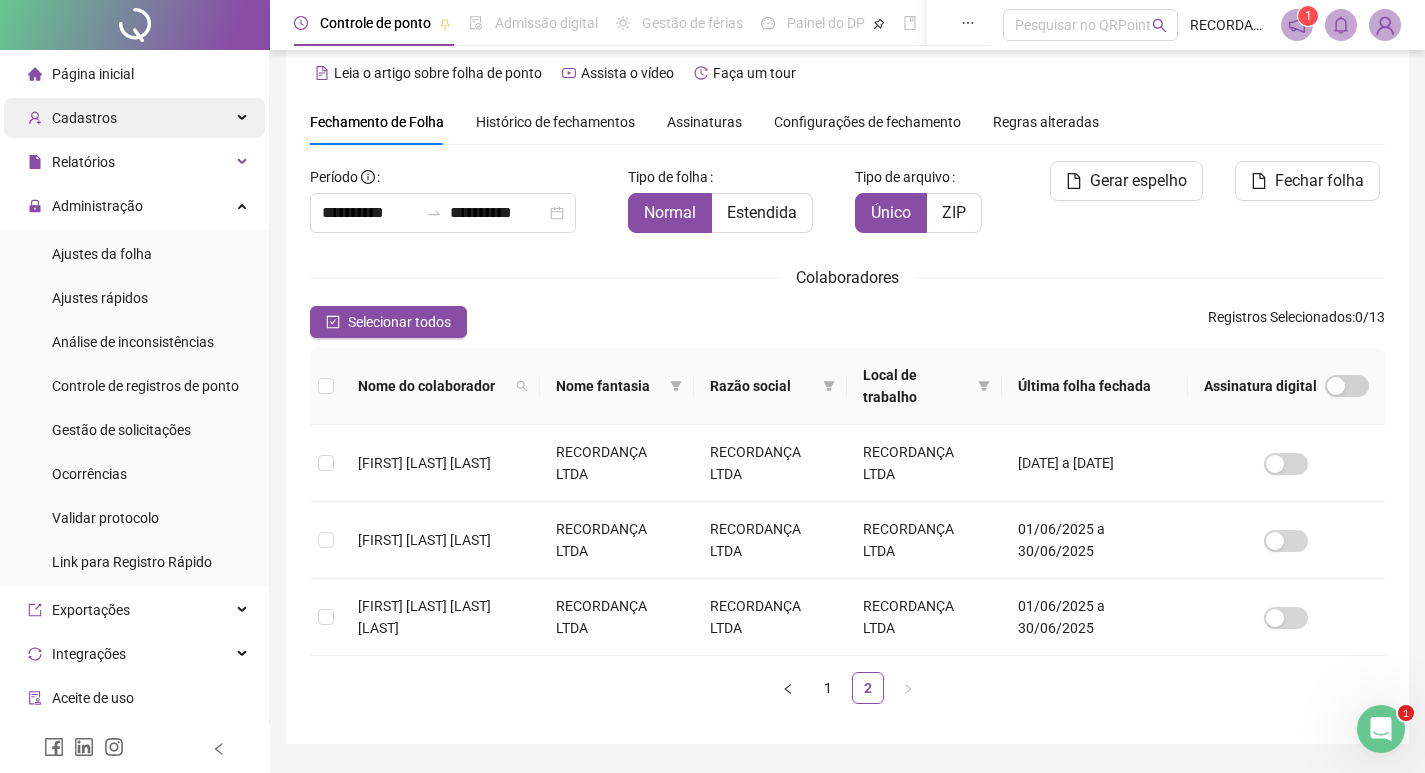 click on "Cadastros" at bounding box center (134, 118) 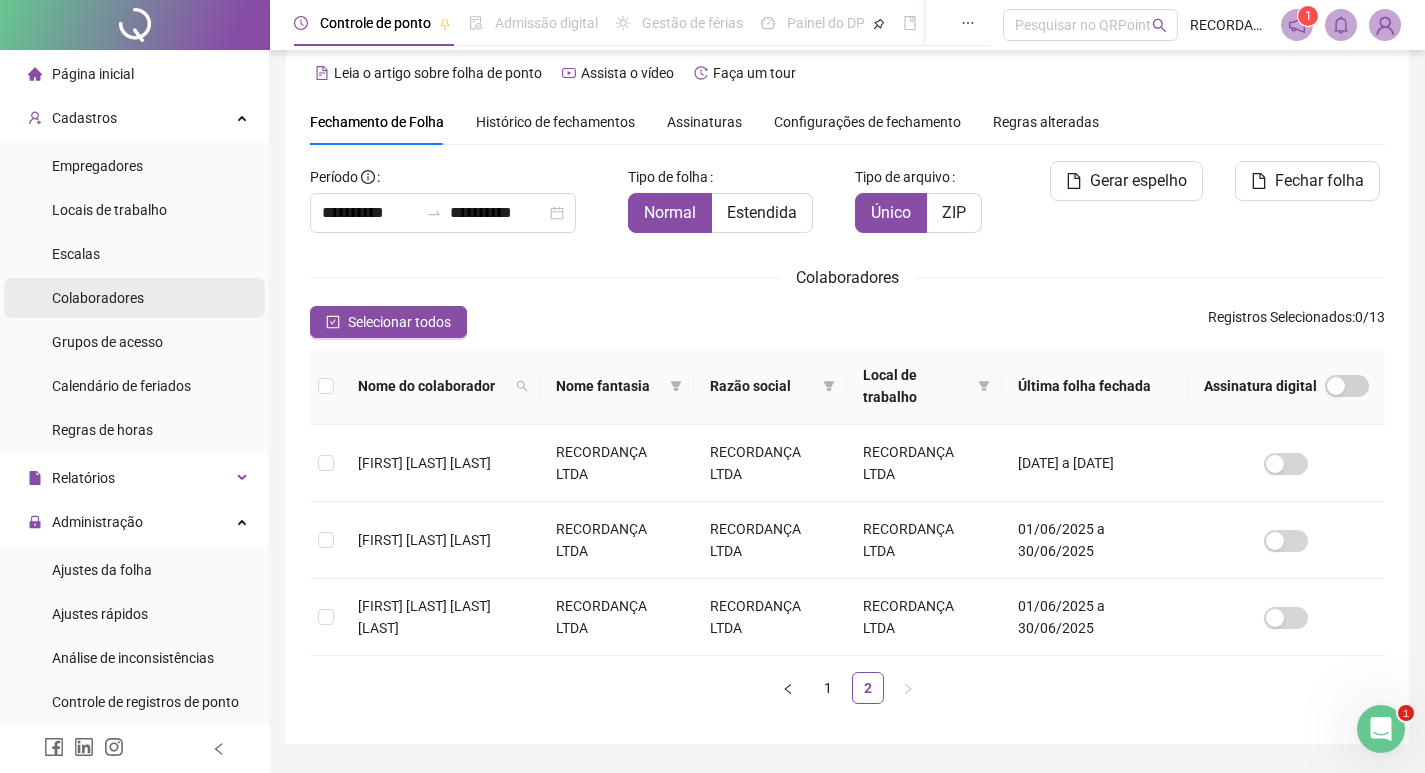 click on "Colaboradores" at bounding box center (134, 298) 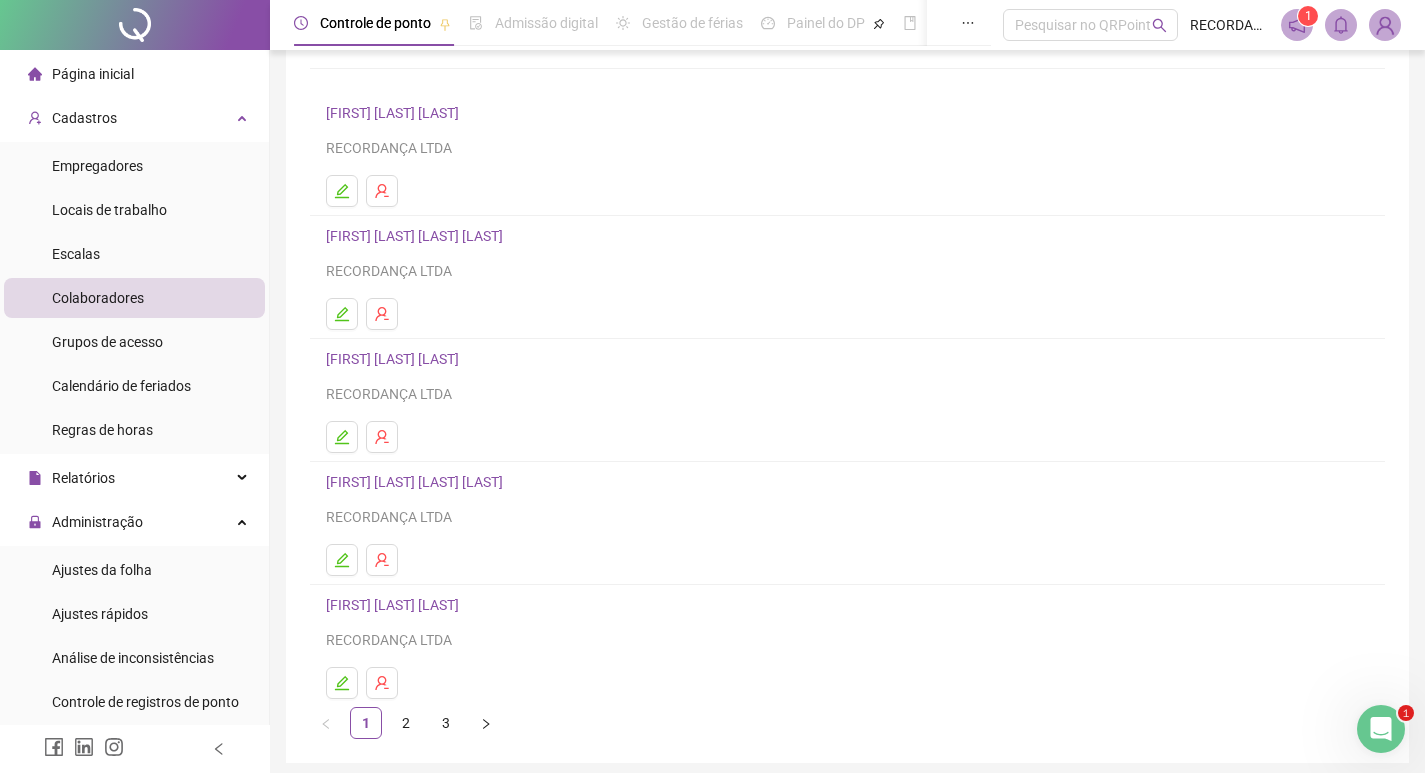 scroll, scrollTop: 194, scrollLeft: 0, axis: vertical 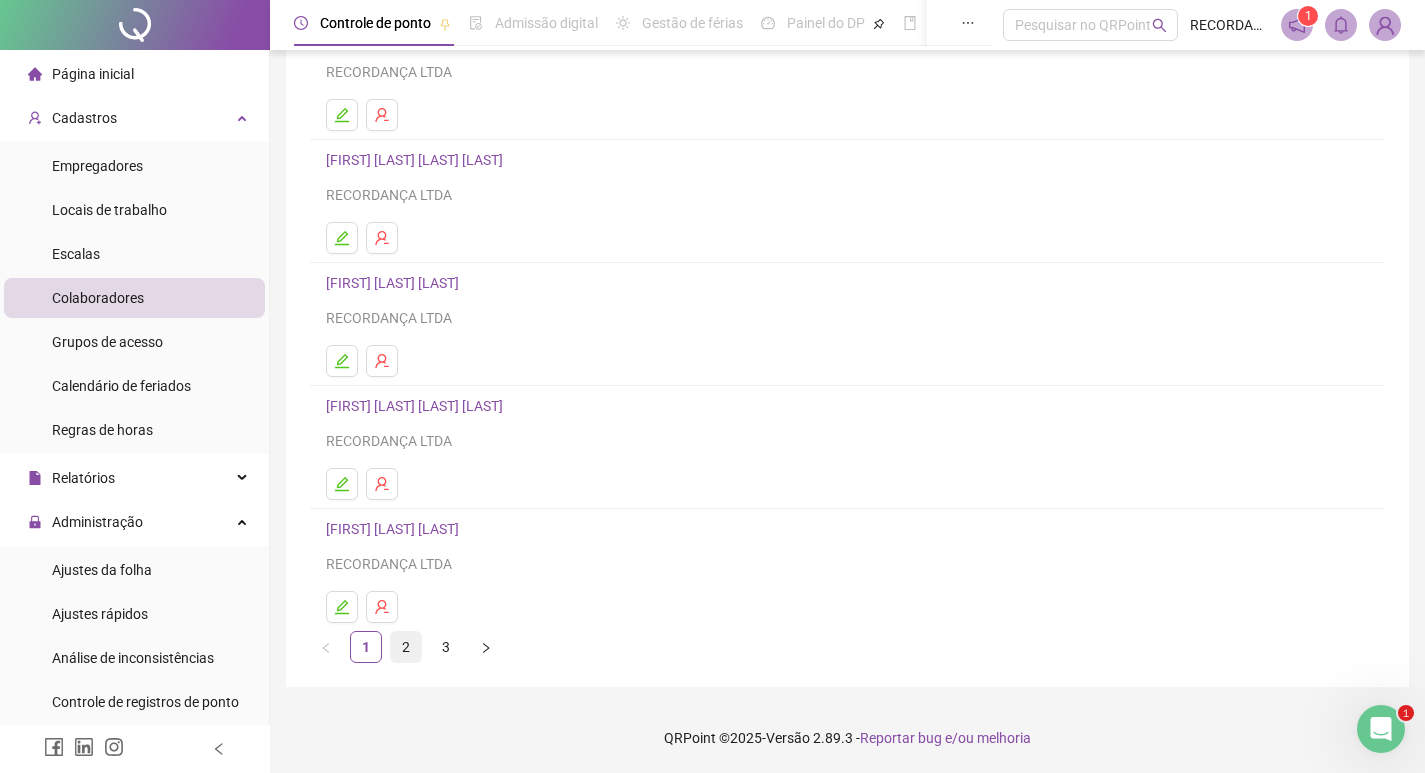 click on "2" at bounding box center (406, 647) 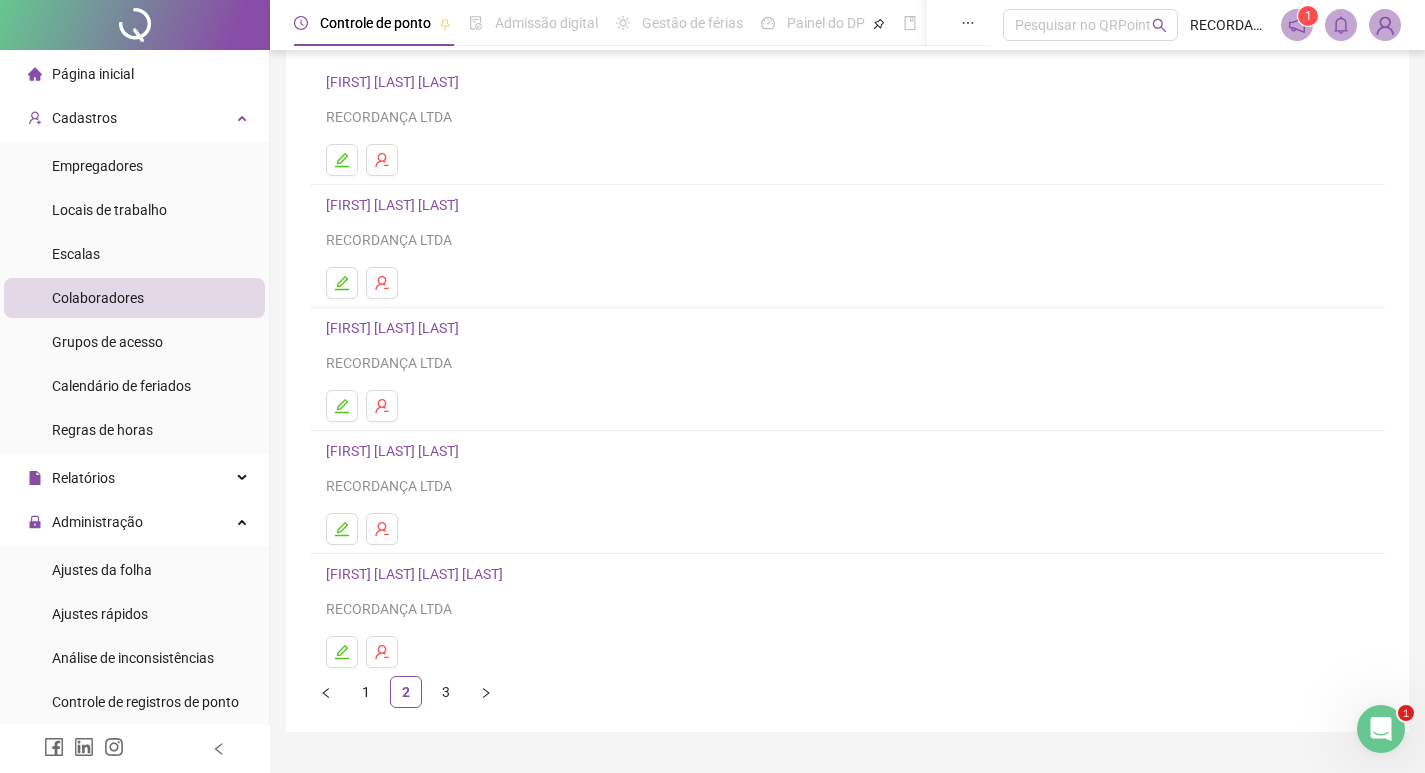 scroll, scrollTop: 194, scrollLeft: 0, axis: vertical 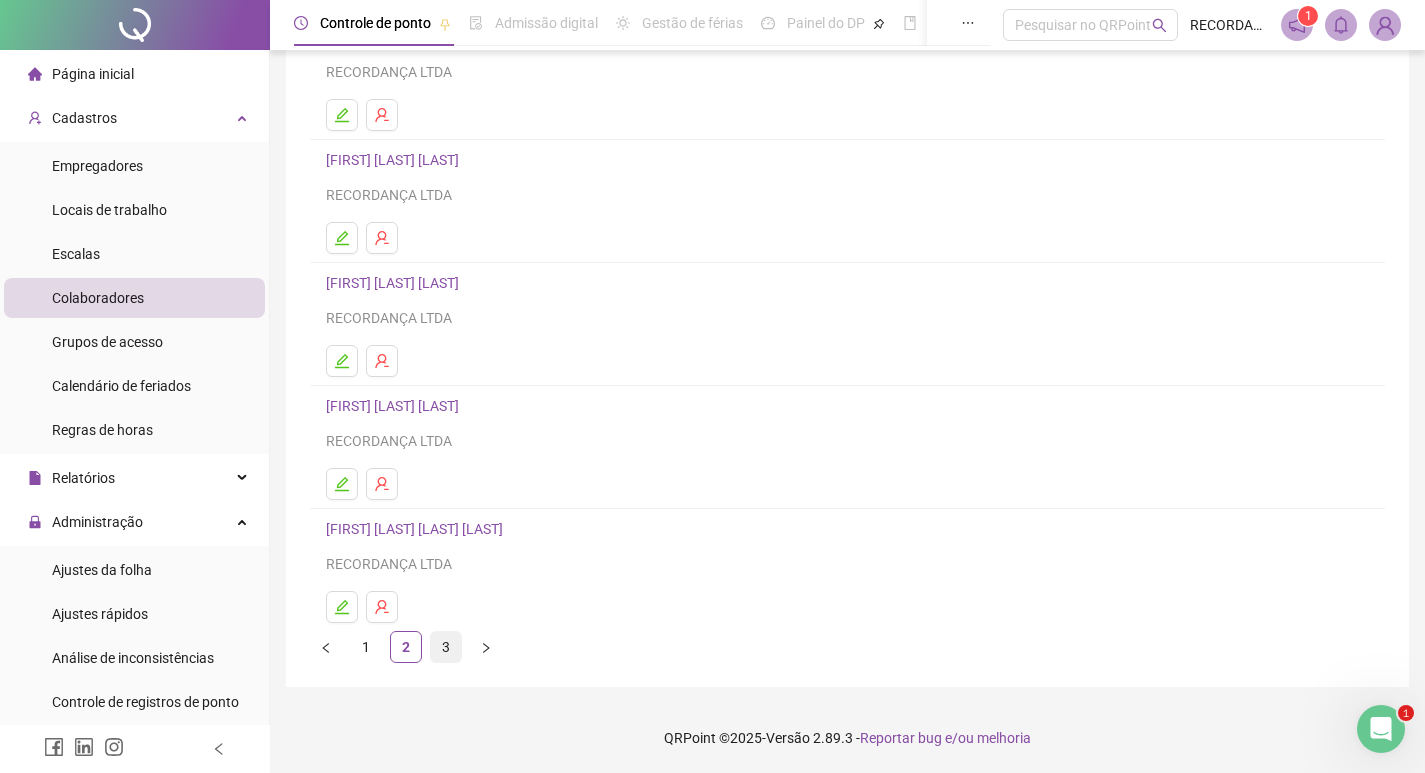 click on "3" at bounding box center (446, 647) 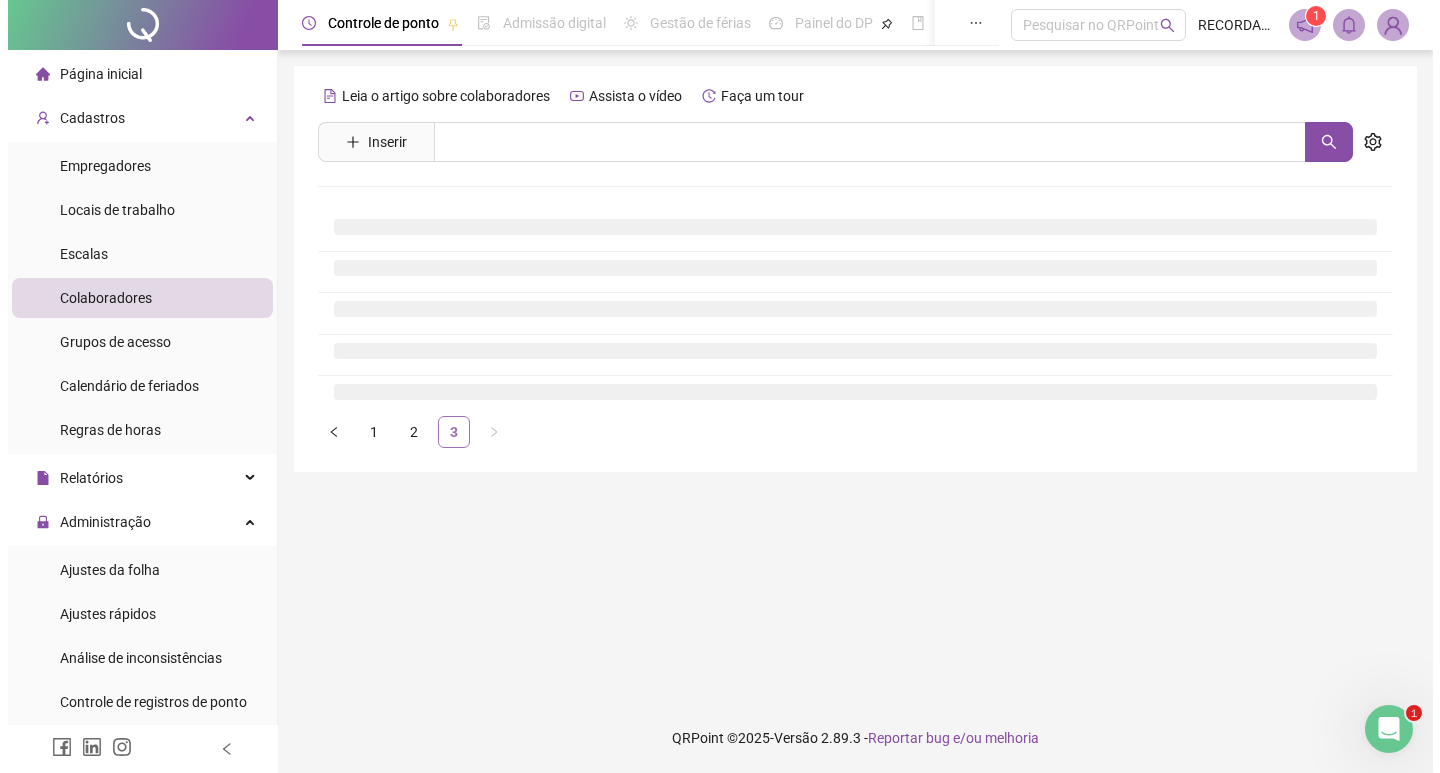 scroll, scrollTop: 0, scrollLeft: 0, axis: both 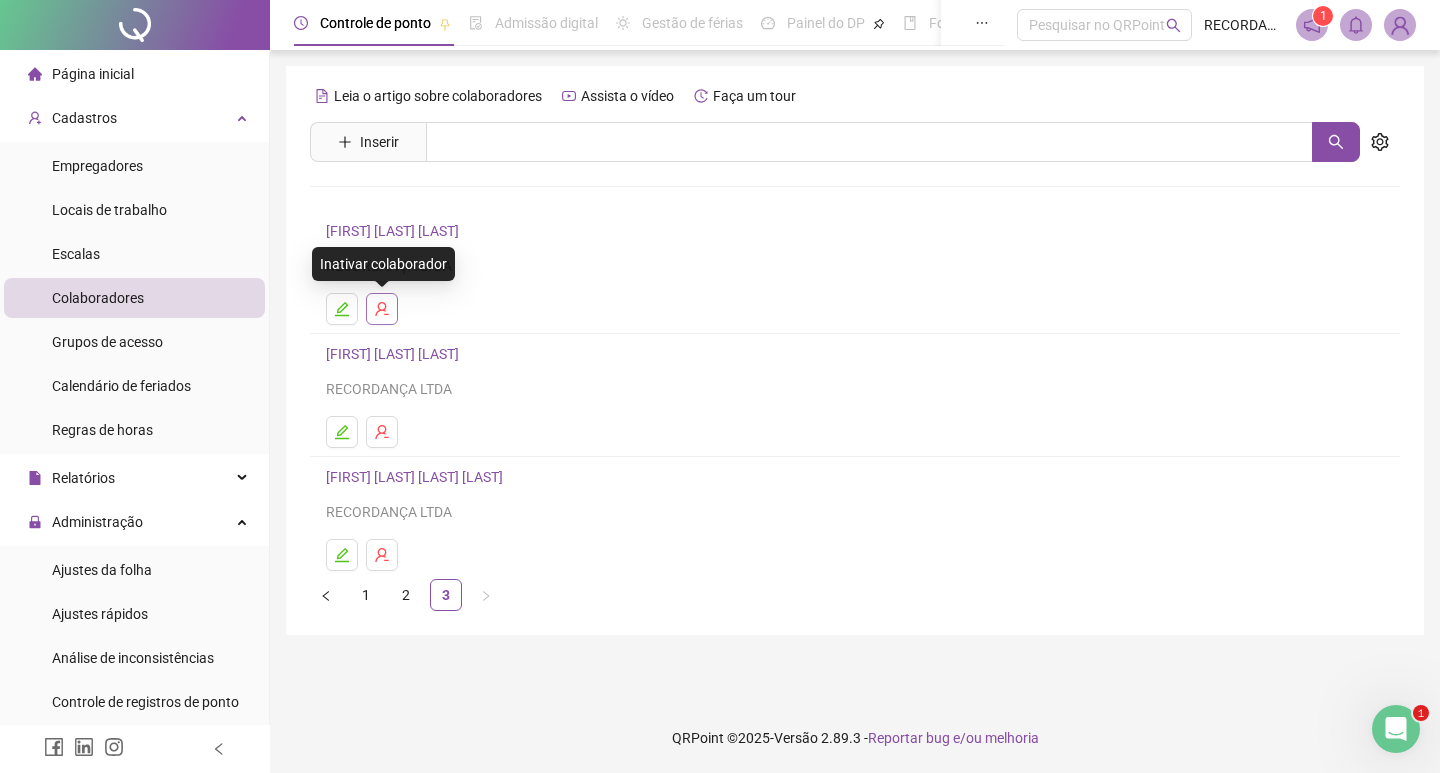 click 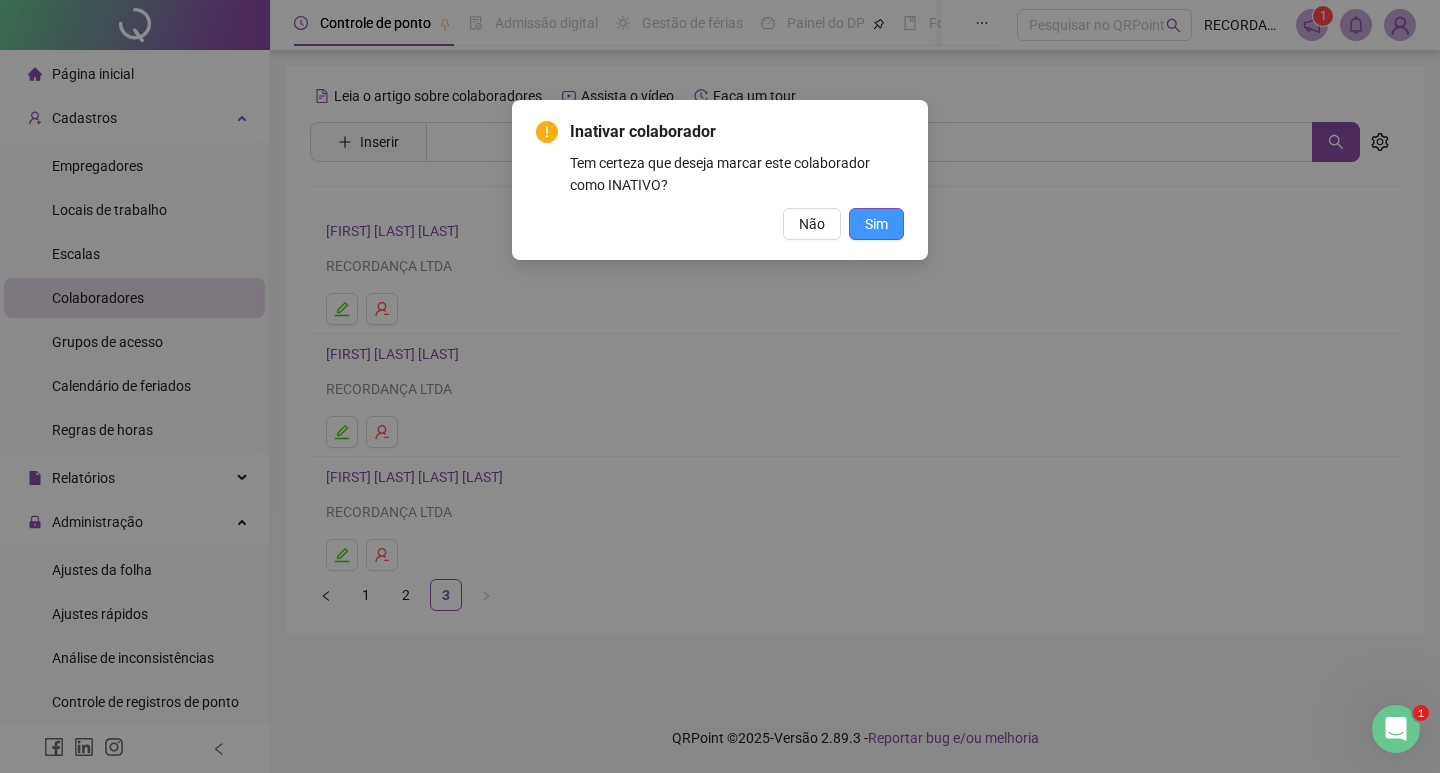 click on "Sim" at bounding box center [876, 224] 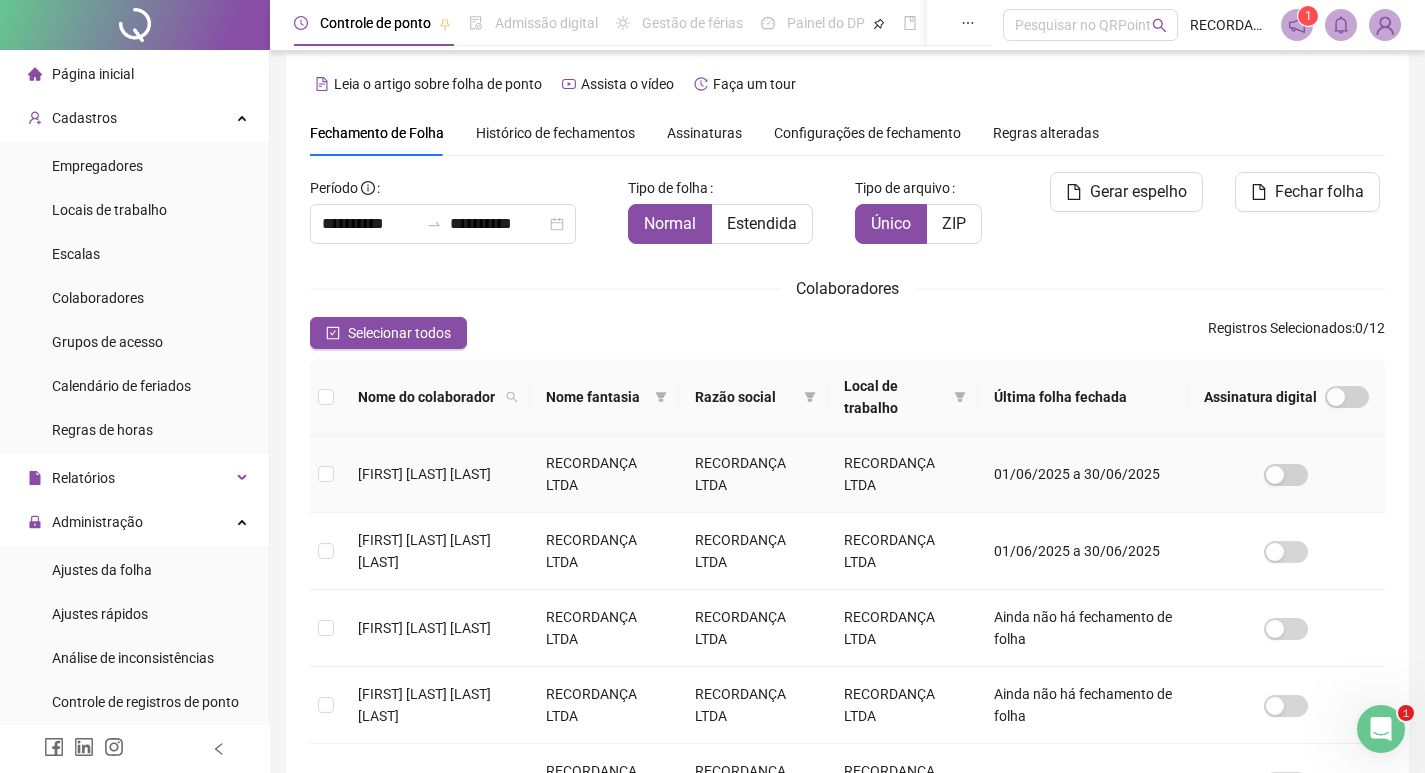 scroll, scrollTop: 23, scrollLeft: 0, axis: vertical 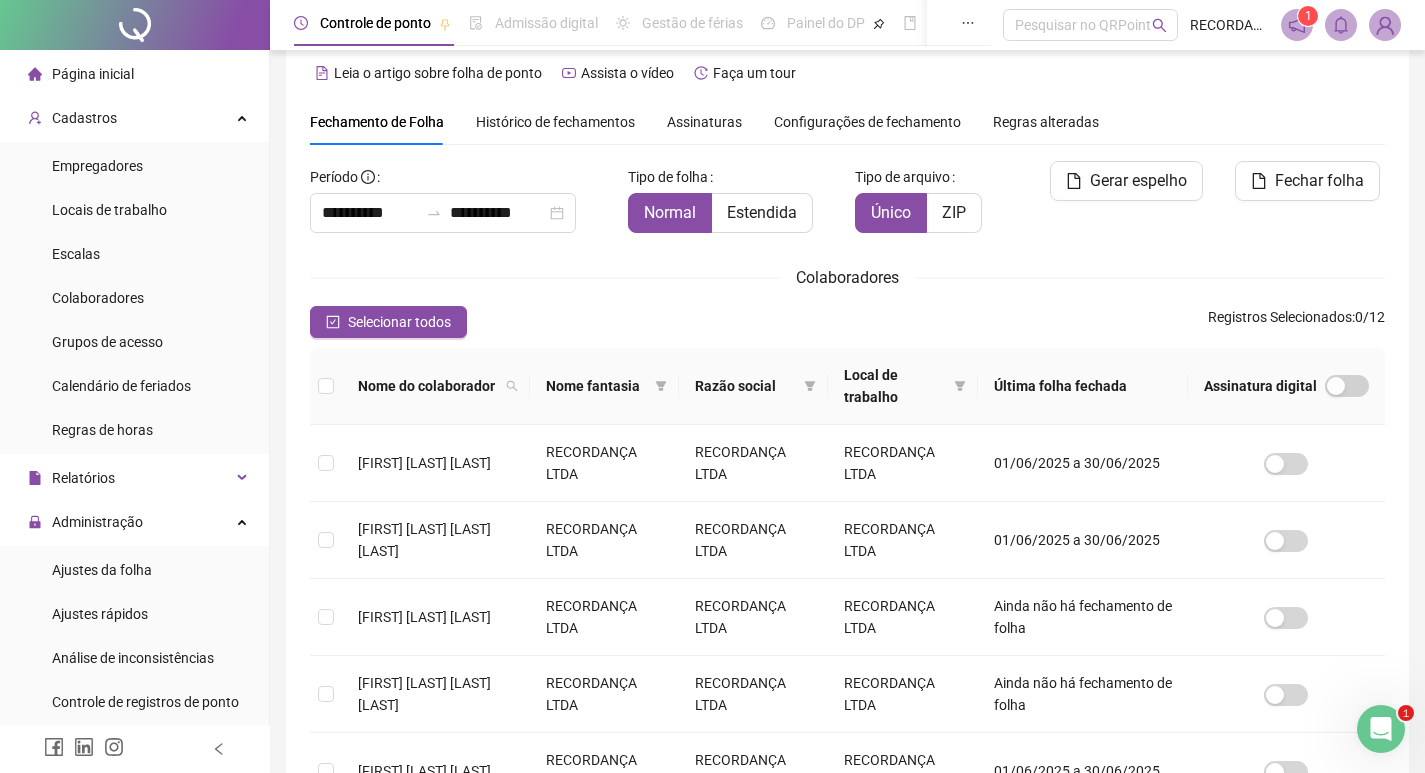 drag, startPoint x: 446, startPoint y: 316, endPoint x: 657, endPoint y: 363, distance: 216.17123 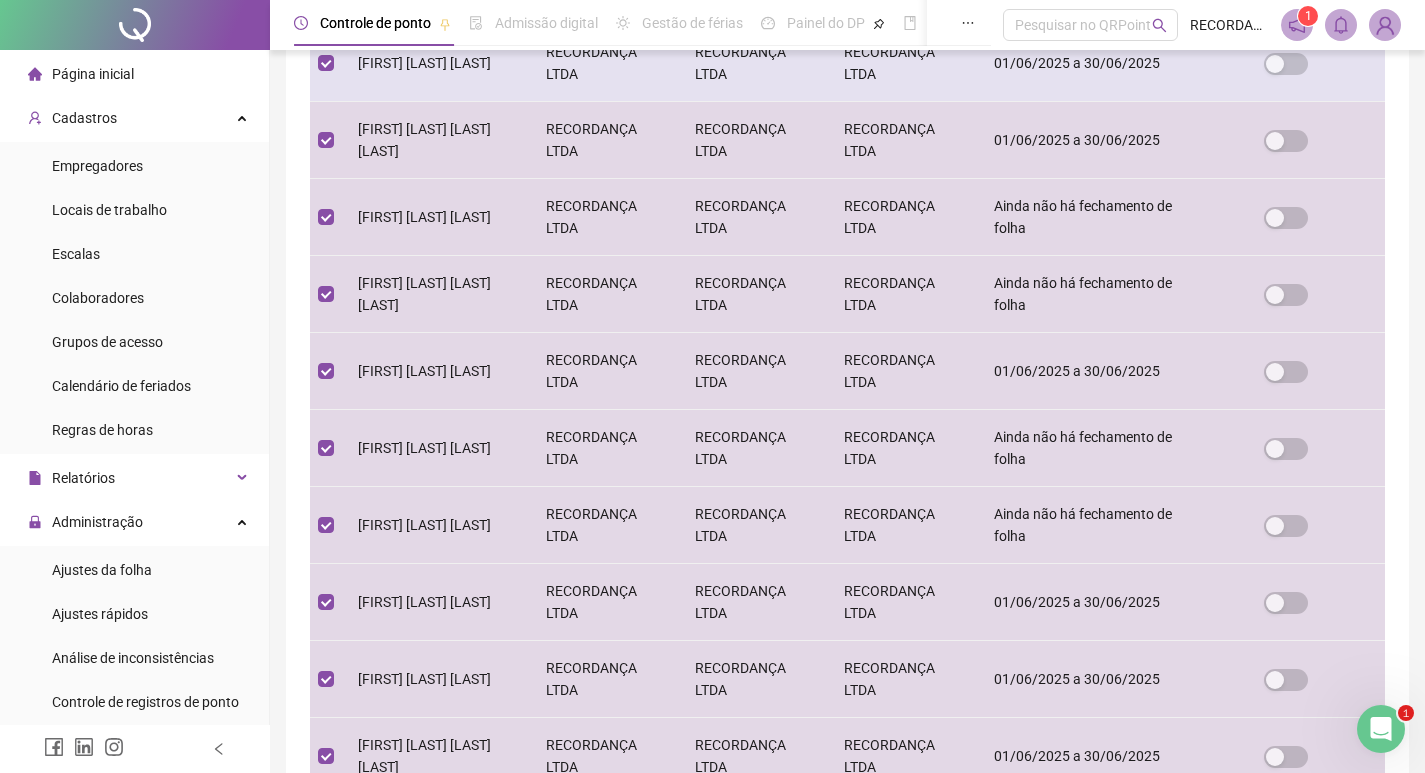 scroll, scrollTop: 619, scrollLeft: 0, axis: vertical 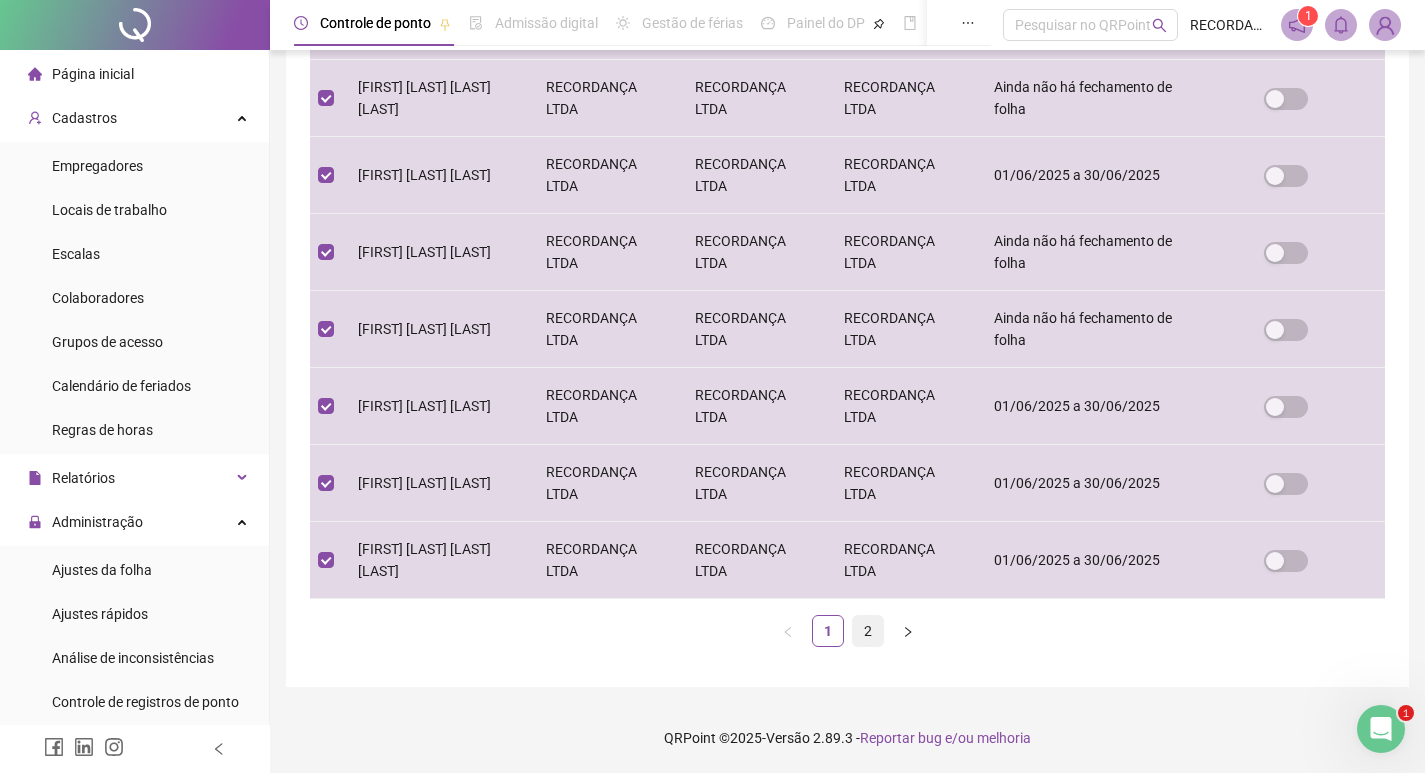 click on "2" at bounding box center [868, 631] 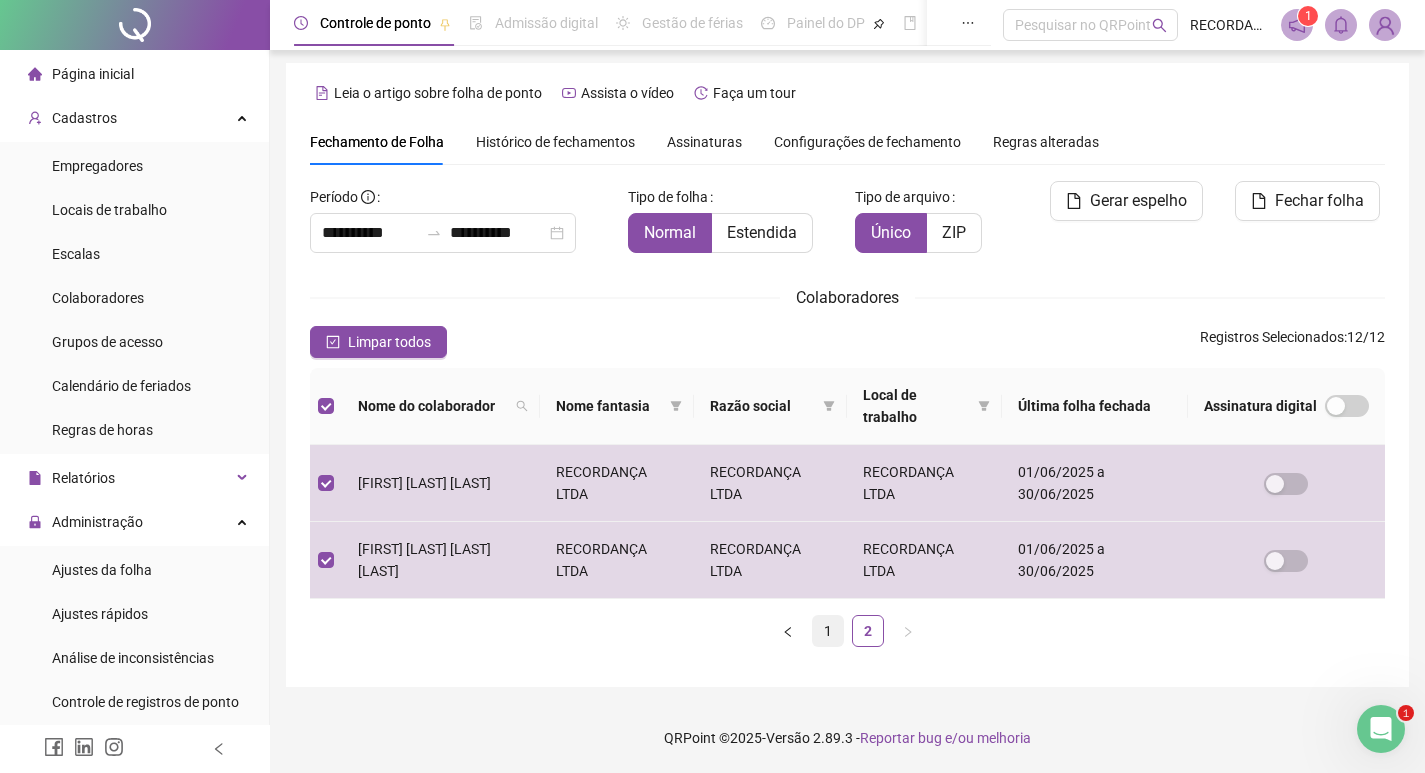 click on "1" at bounding box center (828, 631) 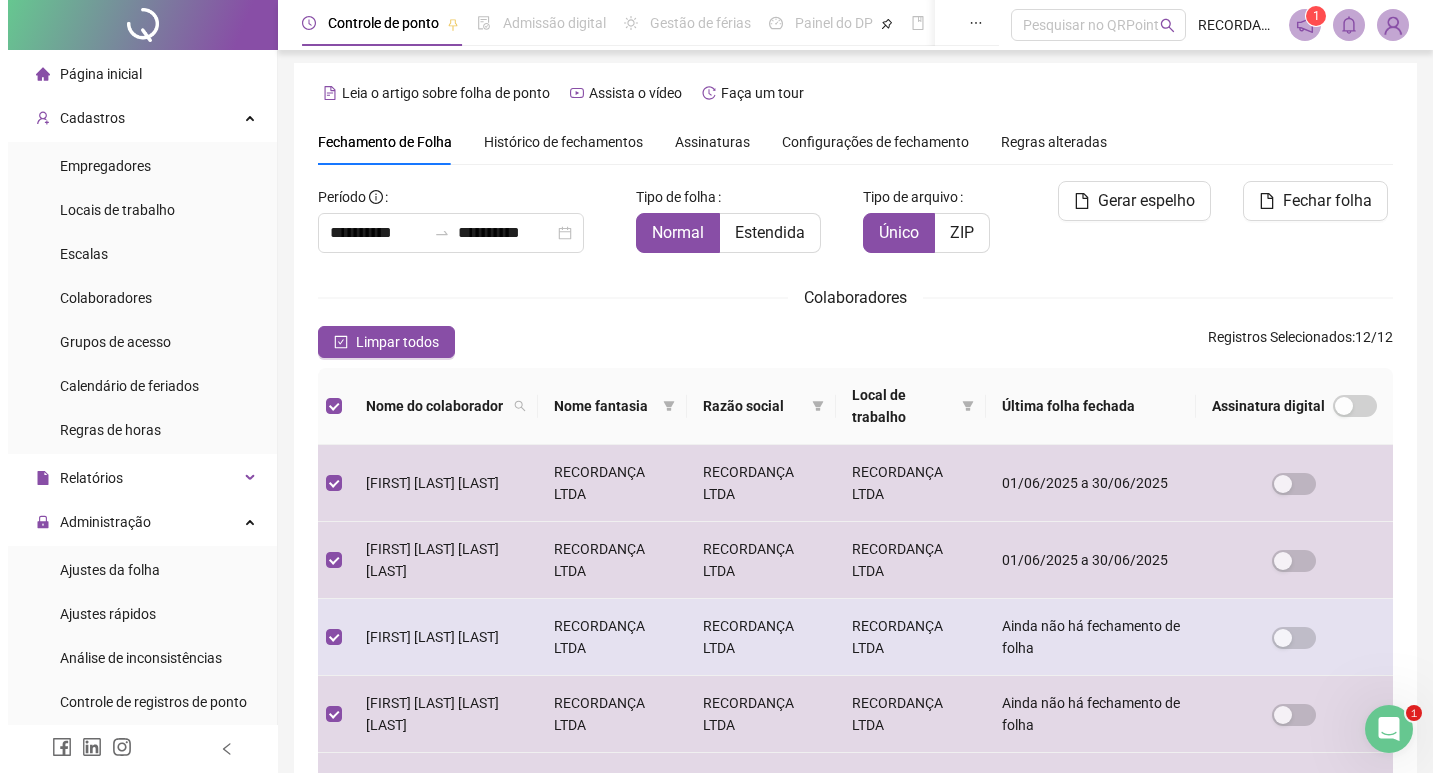 scroll, scrollTop: 23, scrollLeft: 0, axis: vertical 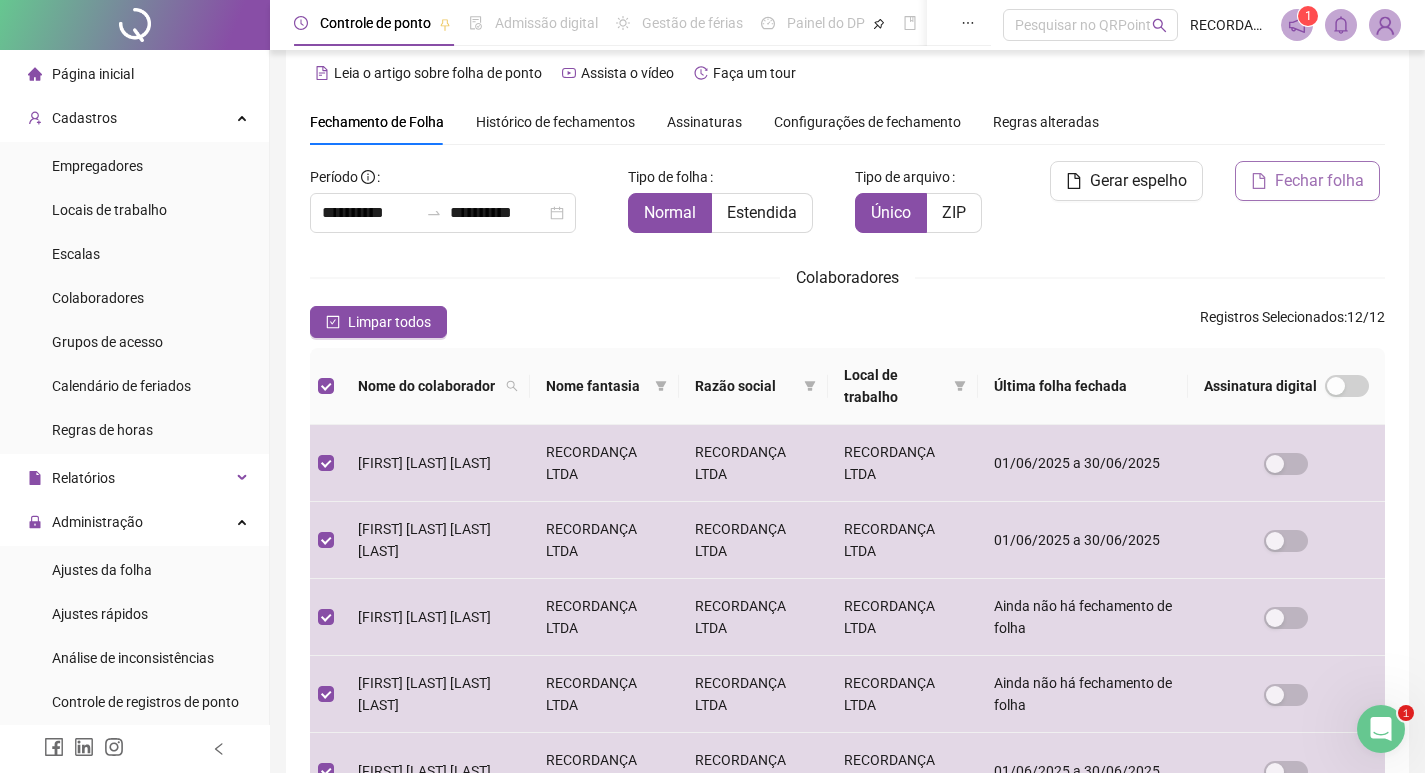 click on "Fechar folha" at bounding box center (1319, 181) 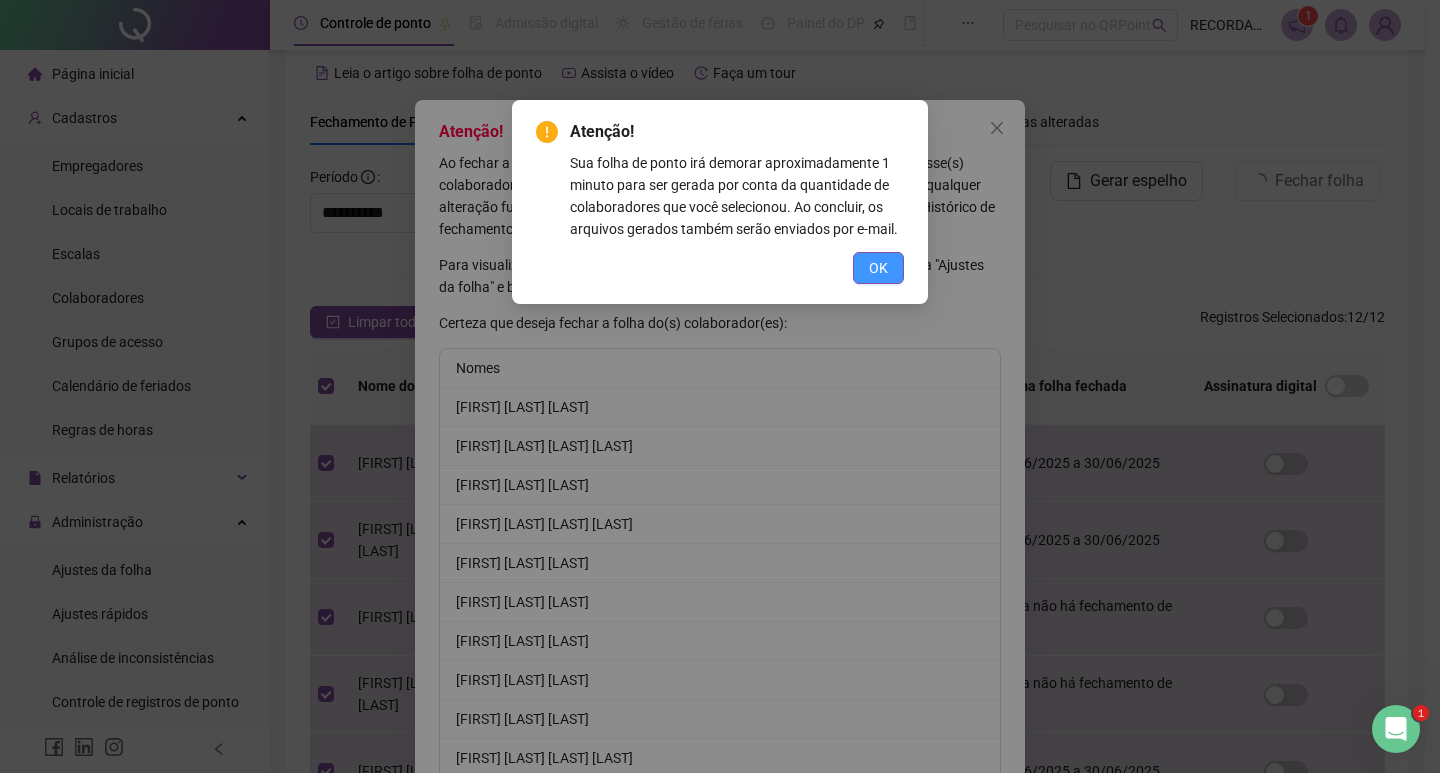 click on "OK" at bounding box center [878, 268] 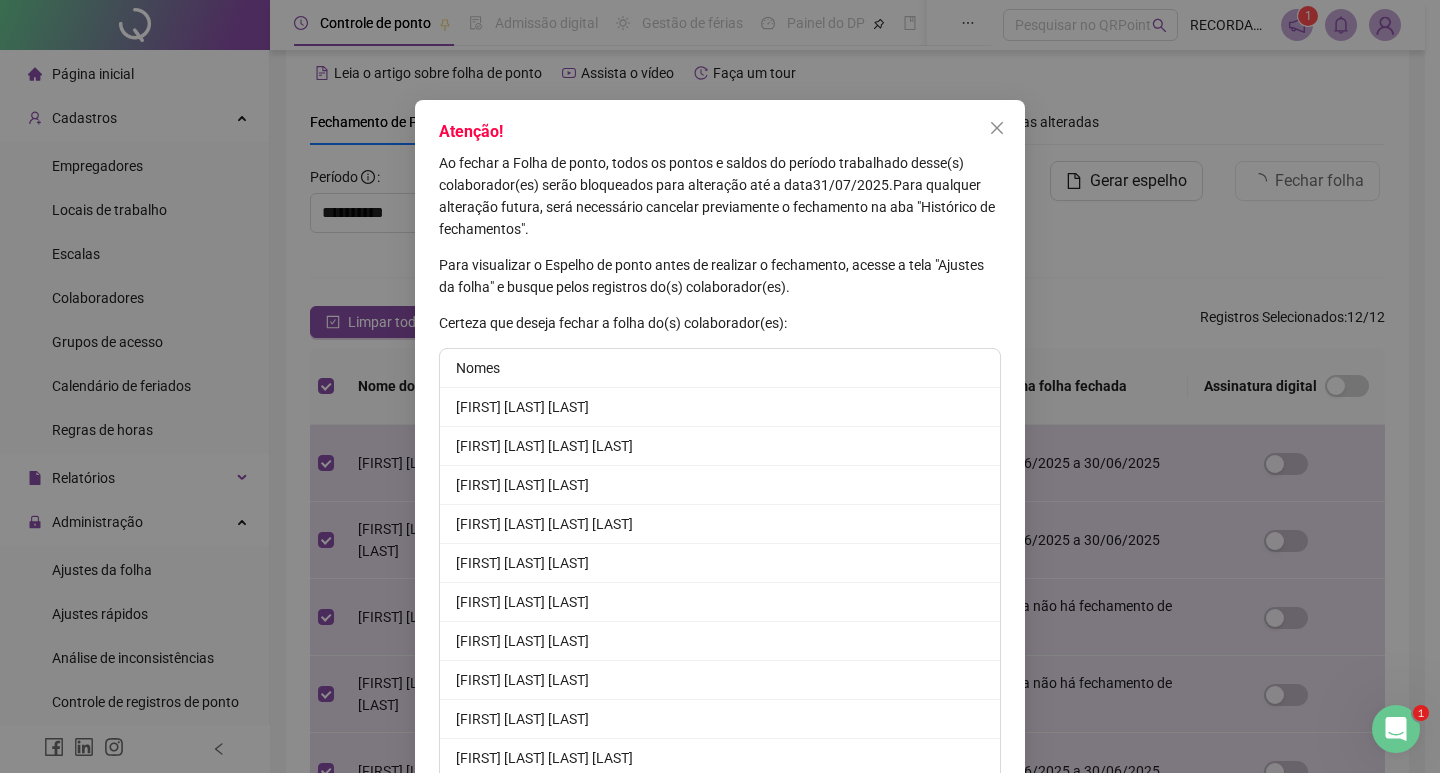 scroll, scrollTop: 171, scrollLeft: 0, axis: vertical 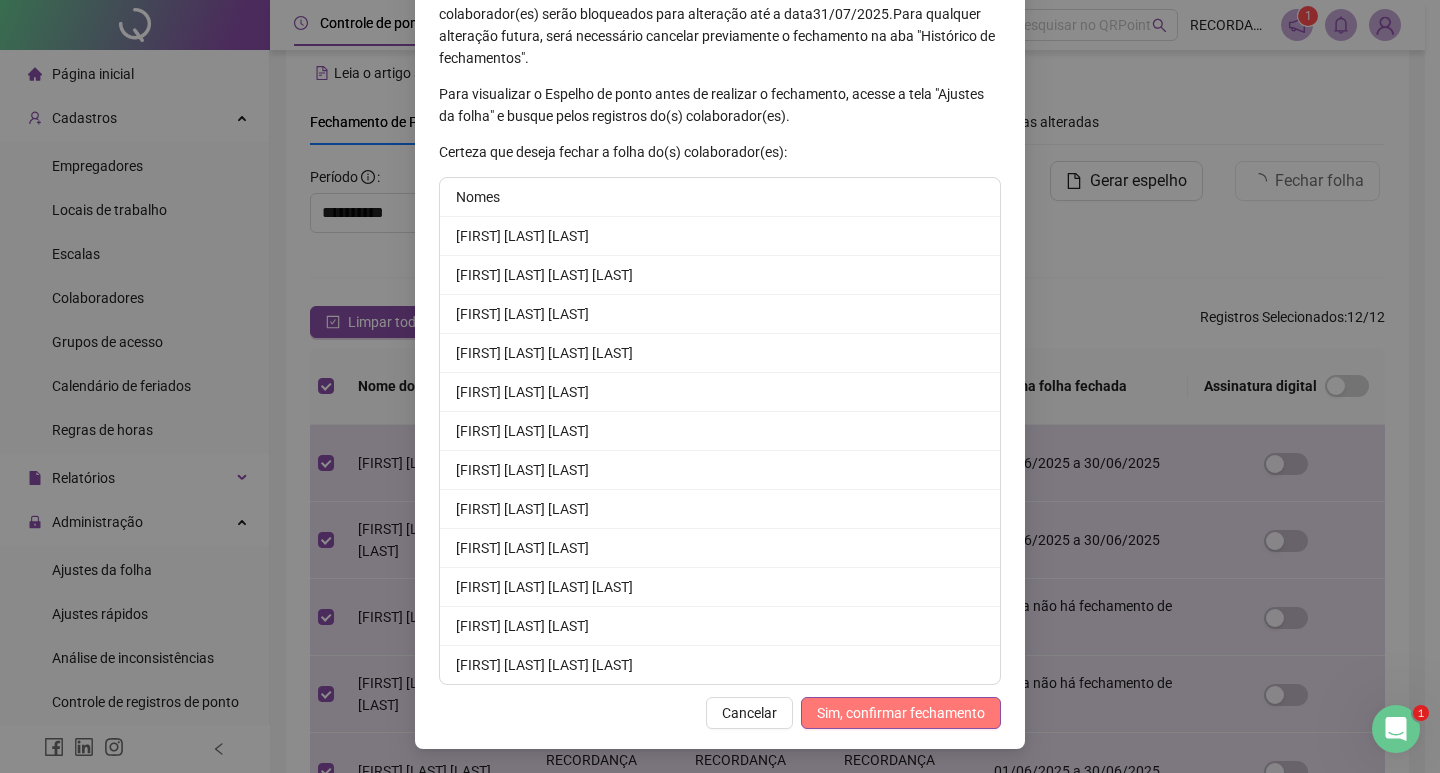 click on "Sim, confirmar fechamento" at bounding box center [901, 713] 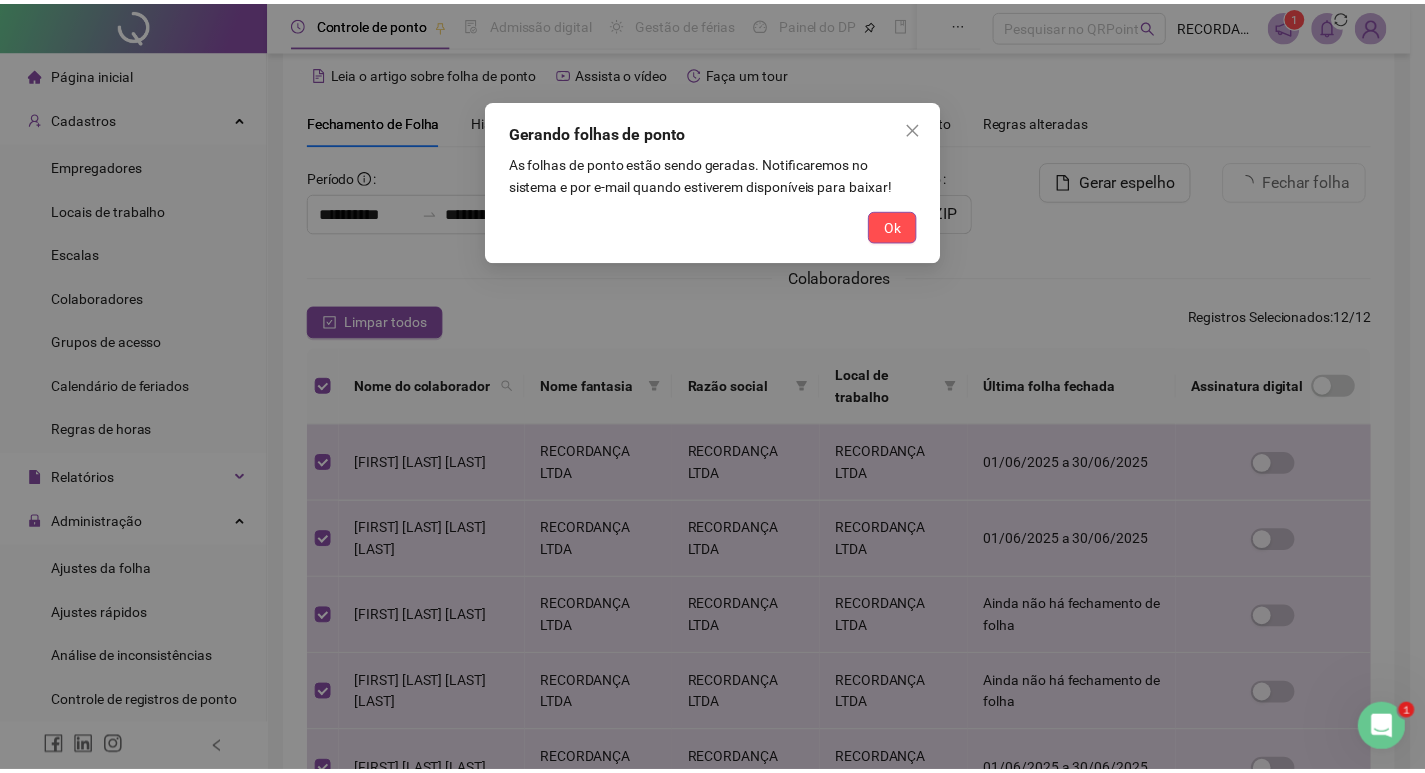 scroll, scrollTop: 73, scrollLeft: 0, axis: vertical 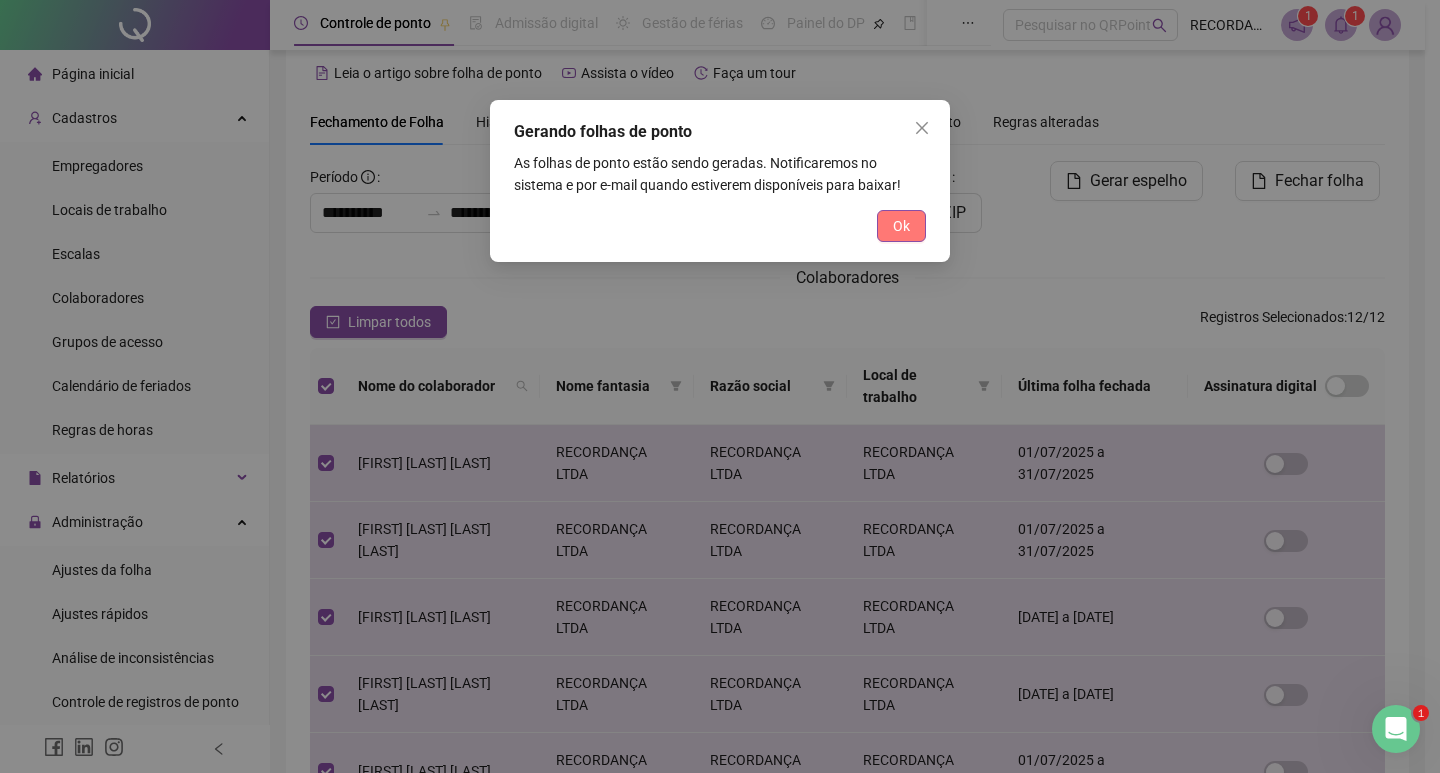 click on "Ok" at bounding box center (901, 226) 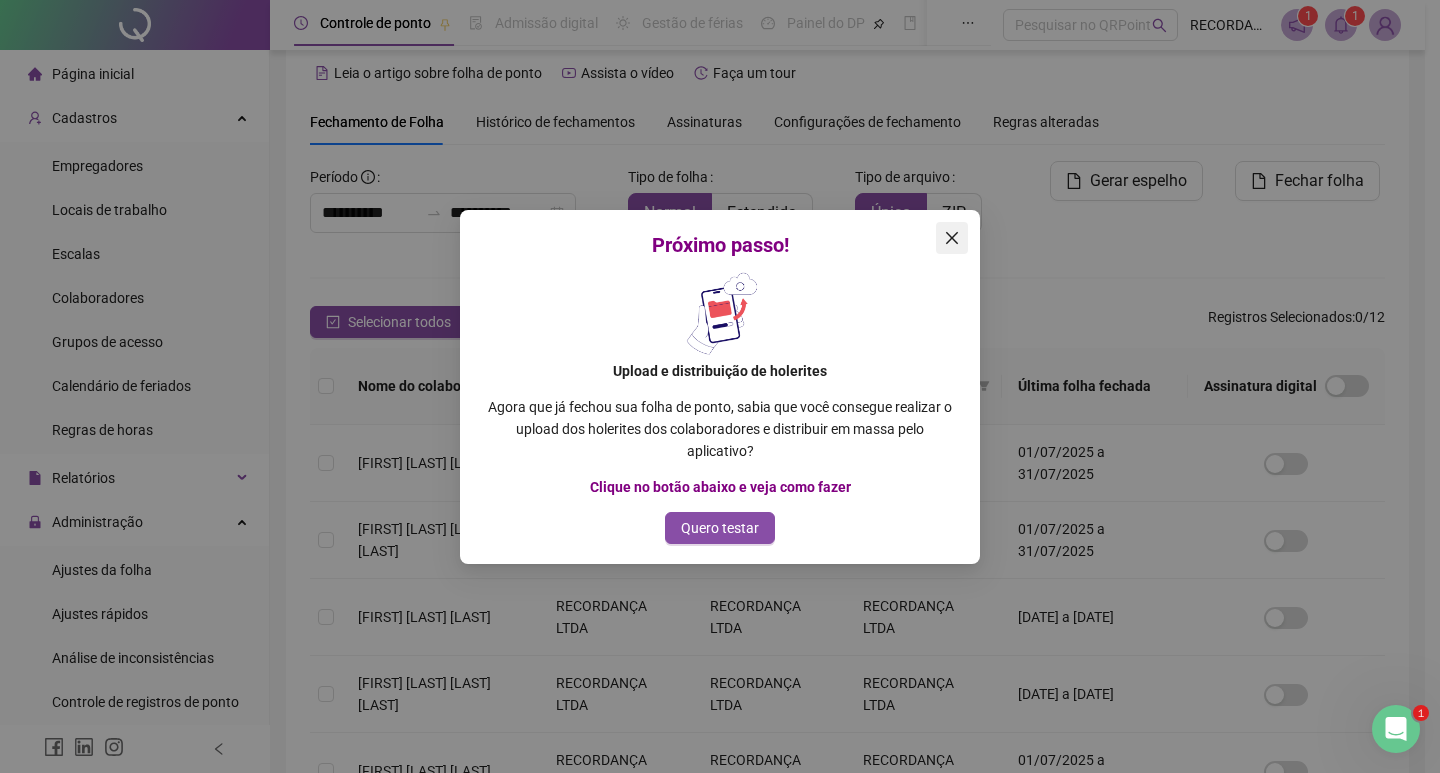 click 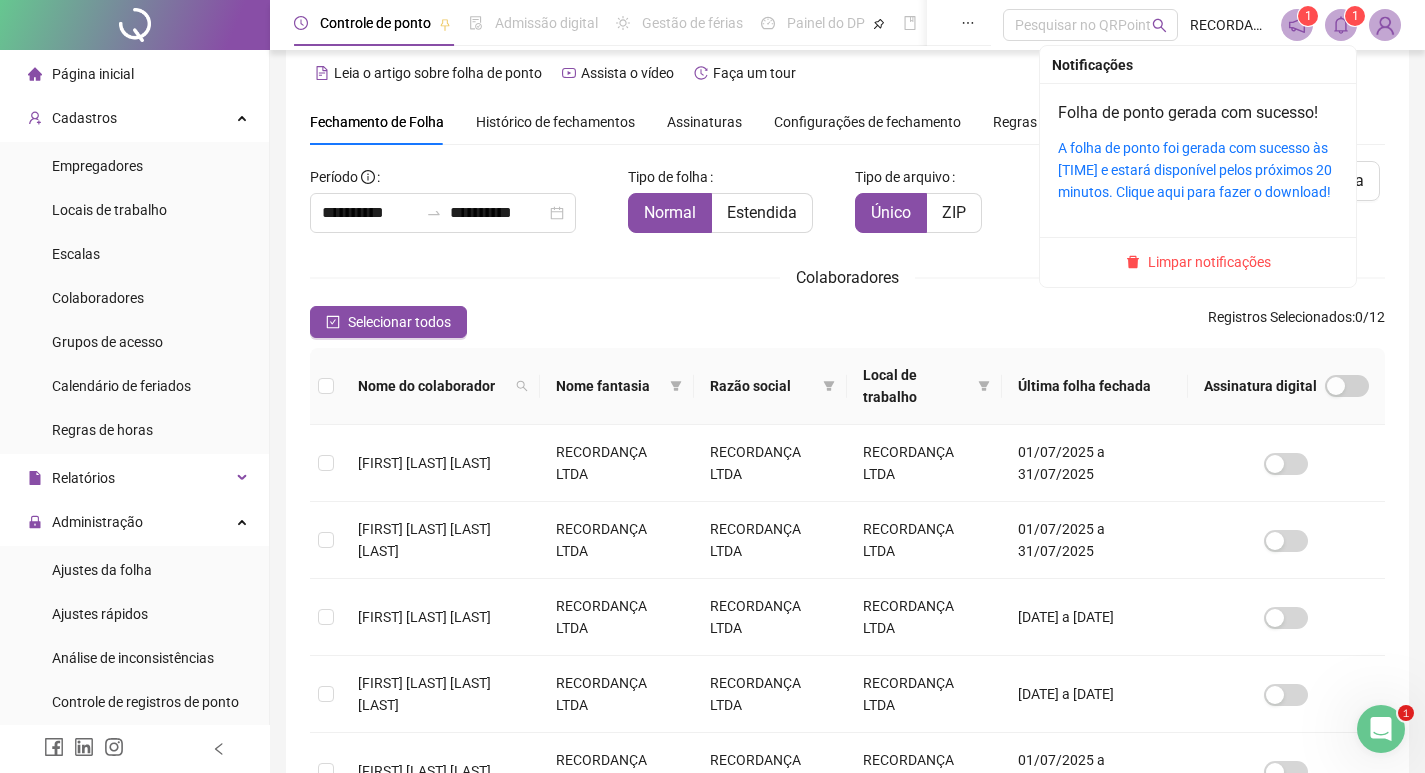 click 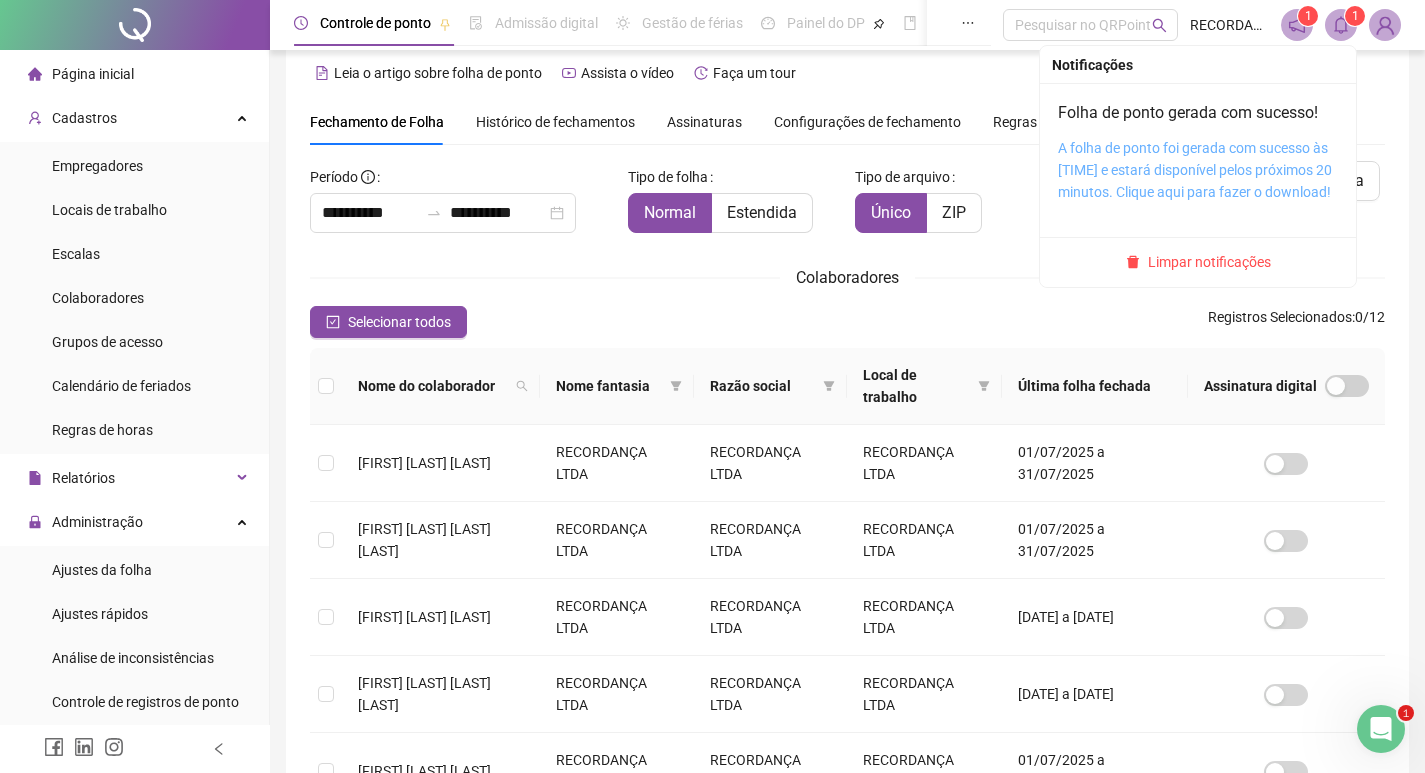 click on "A folha de ponto foi gerada com sucesso às [TIME] e estará disponível pelos próximos 20 minutos.
Clique aqui para fazer o download!" at bounding box center [1195, 170] 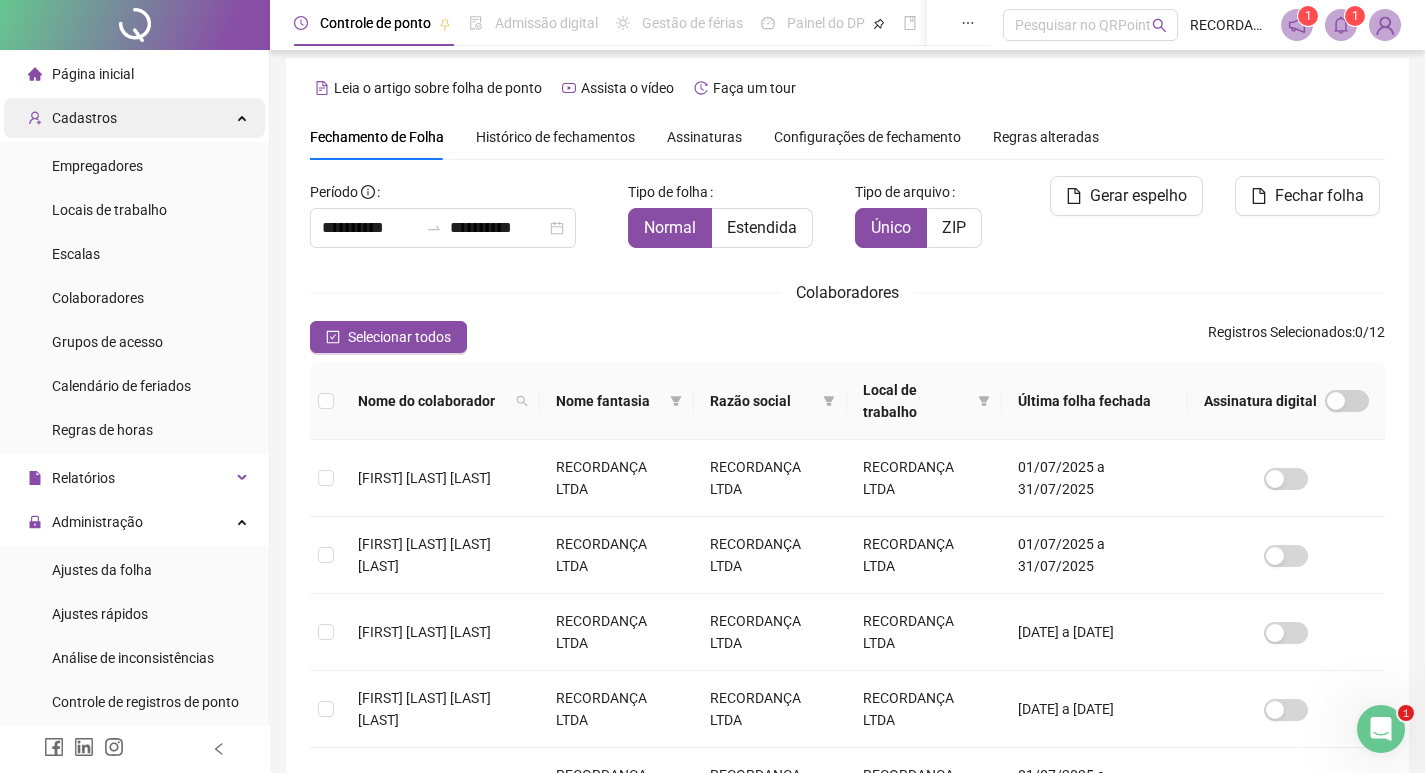 scroll, scrollTop: 0, scrollLeft: 0, axis: both 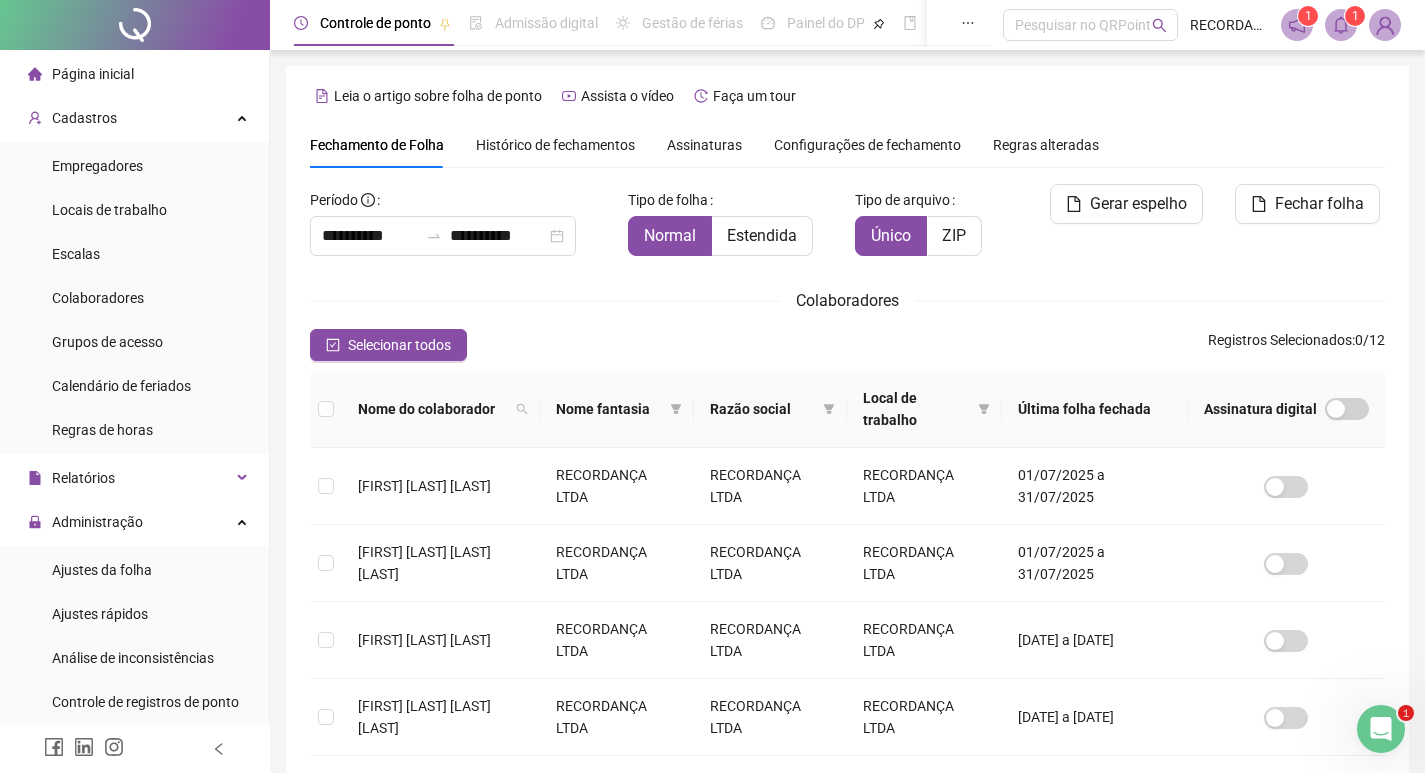 click on "Página inicial" at bounding box center (93, 74) 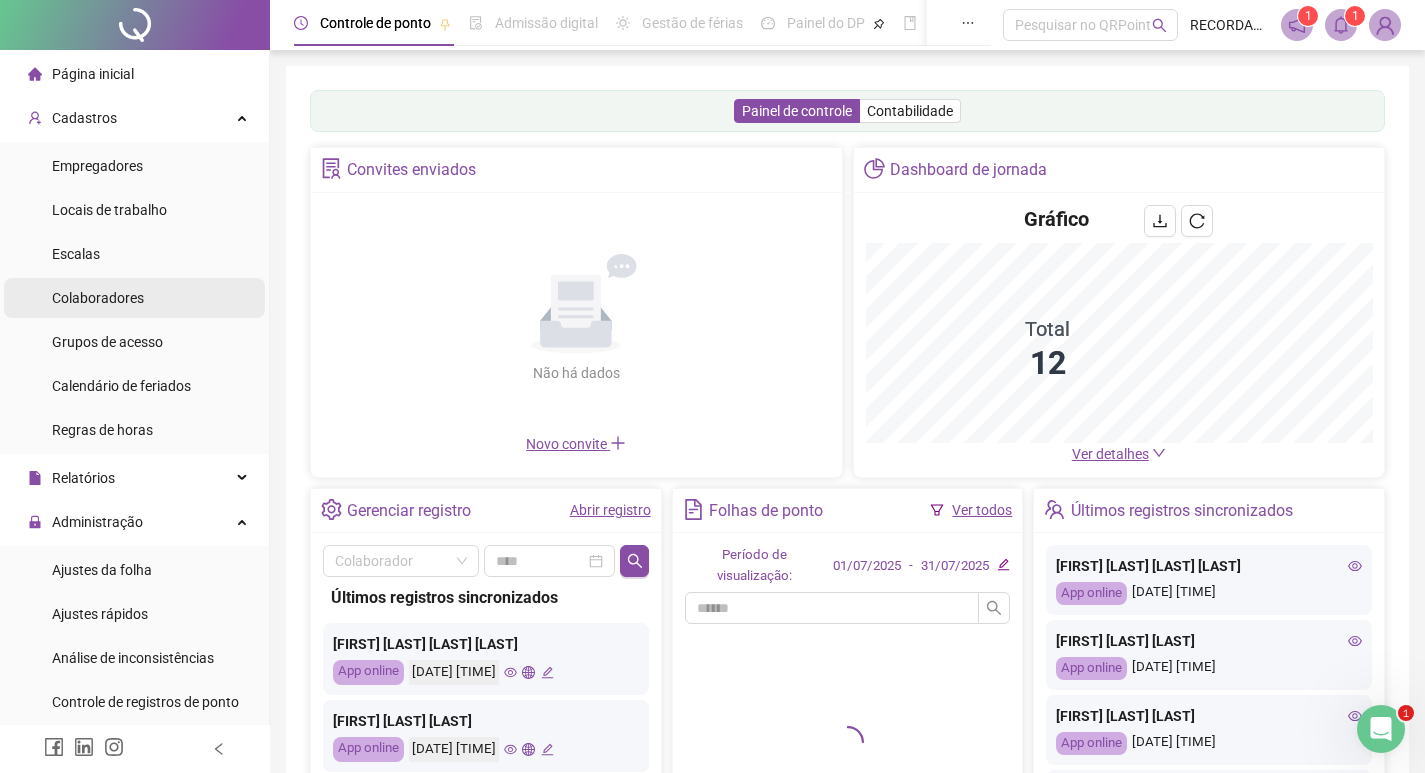 click on "Colaboradores" at bounding box center [98, 298] 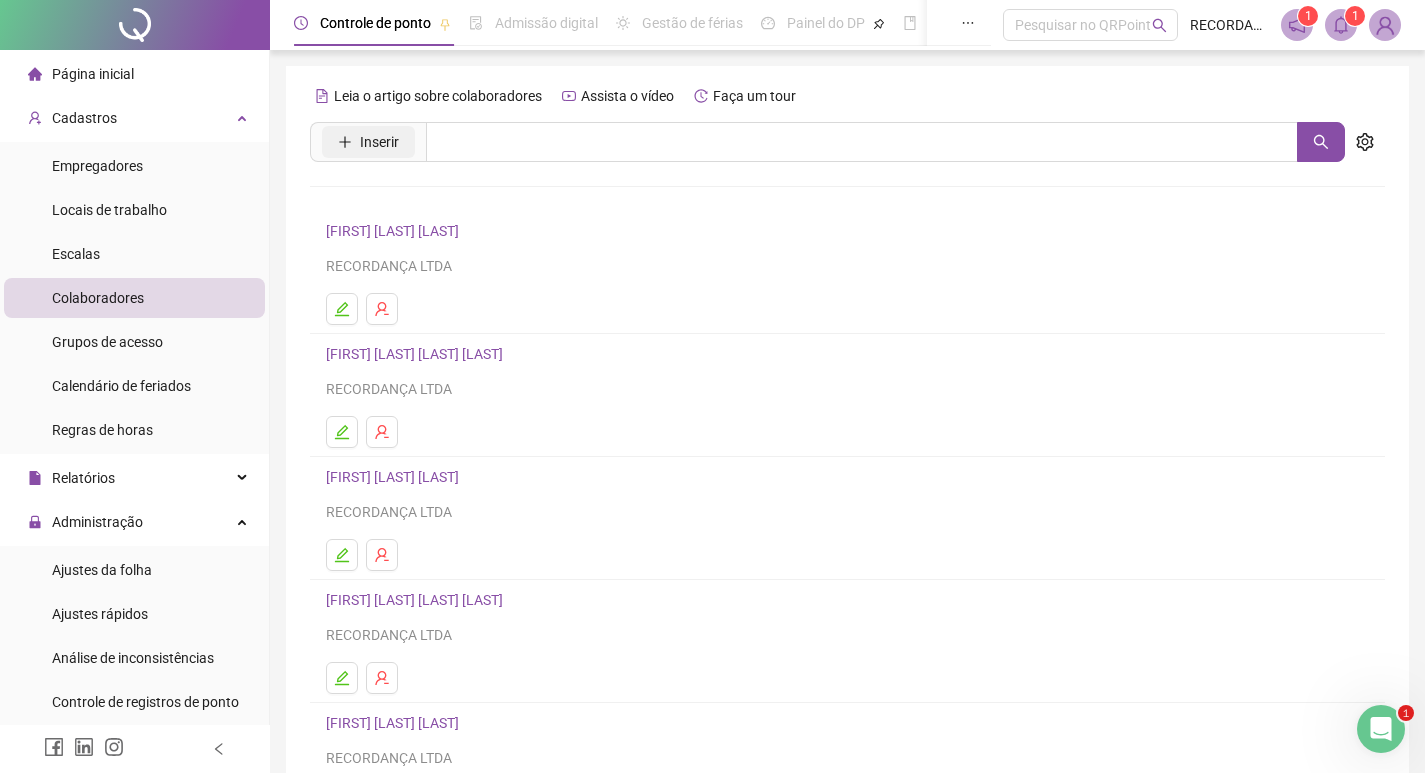 click on "Inserir" at bounding box center [379, 142] 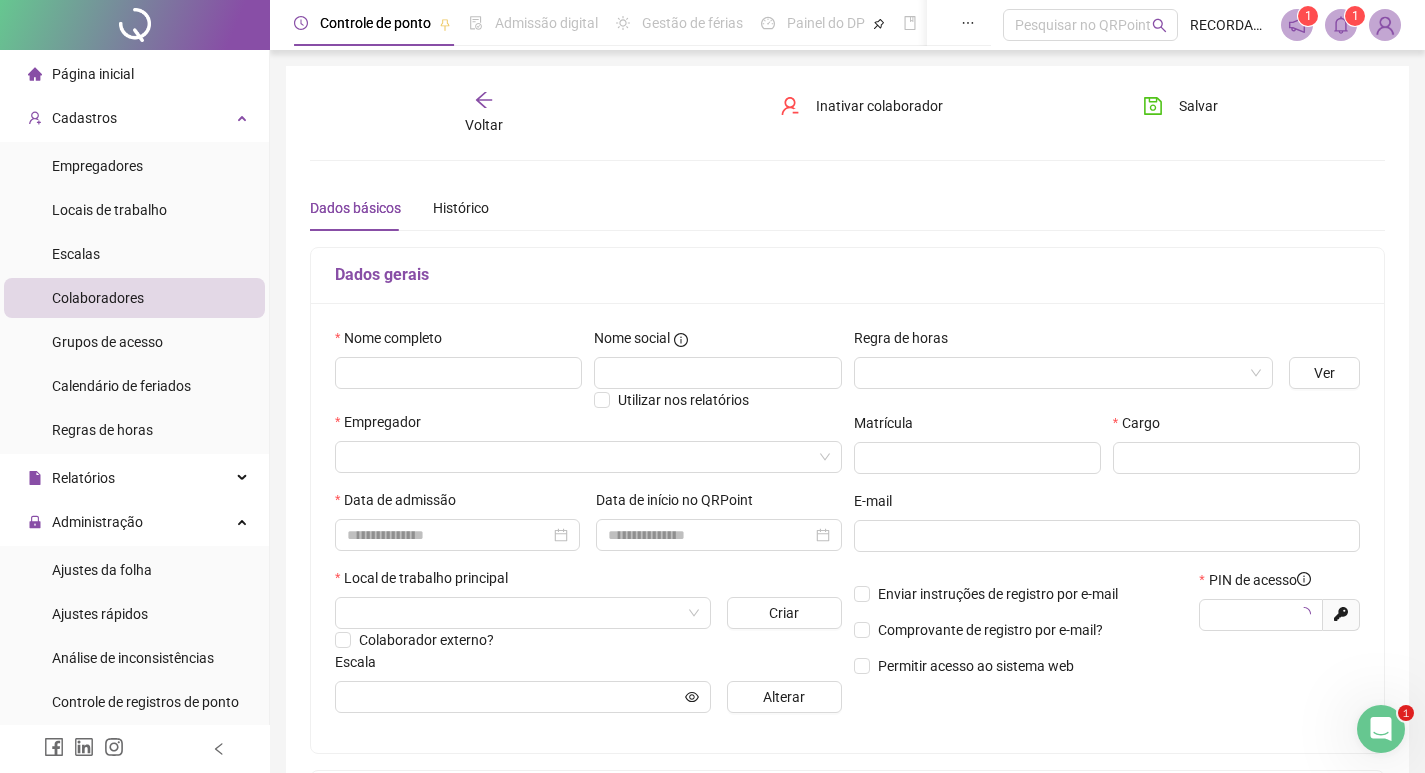 type on "*****" 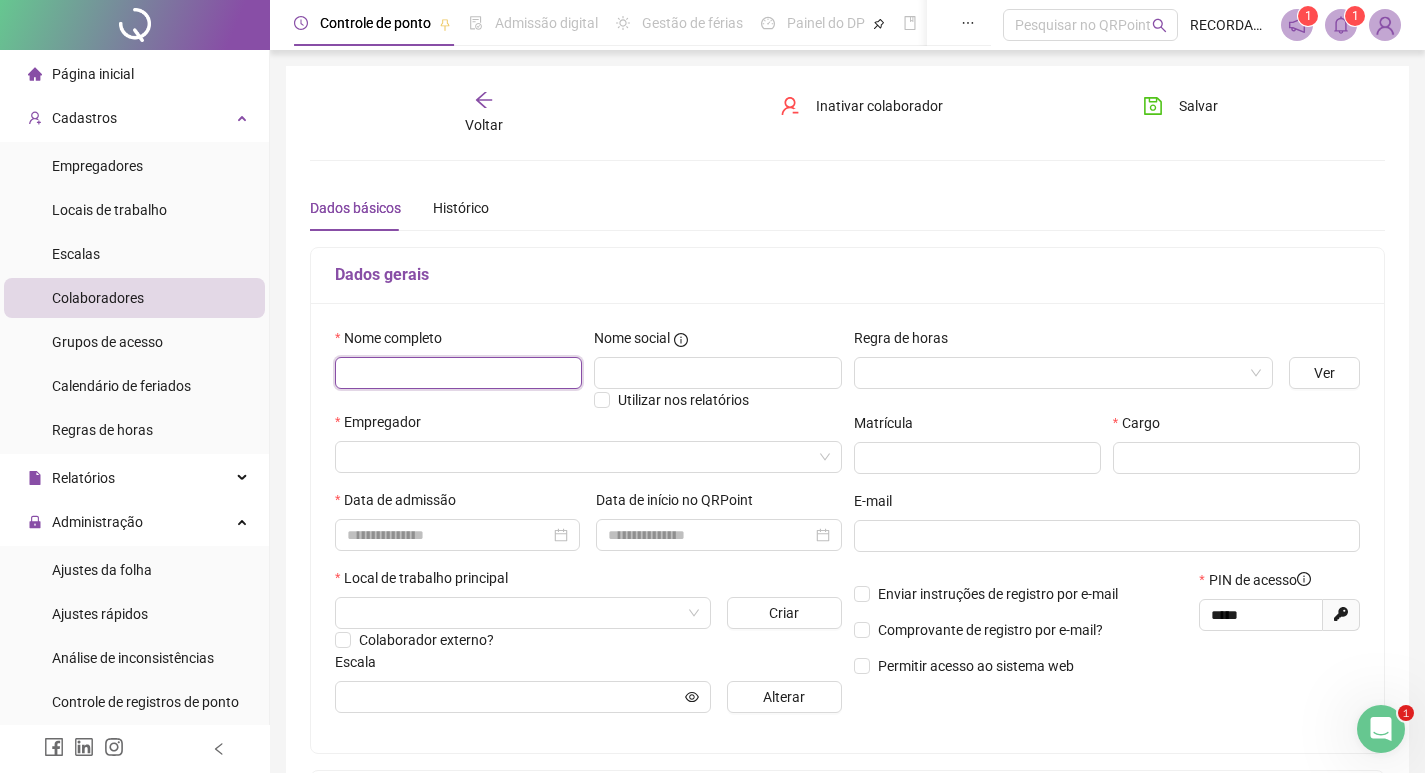click at bounding box center (458, 373) 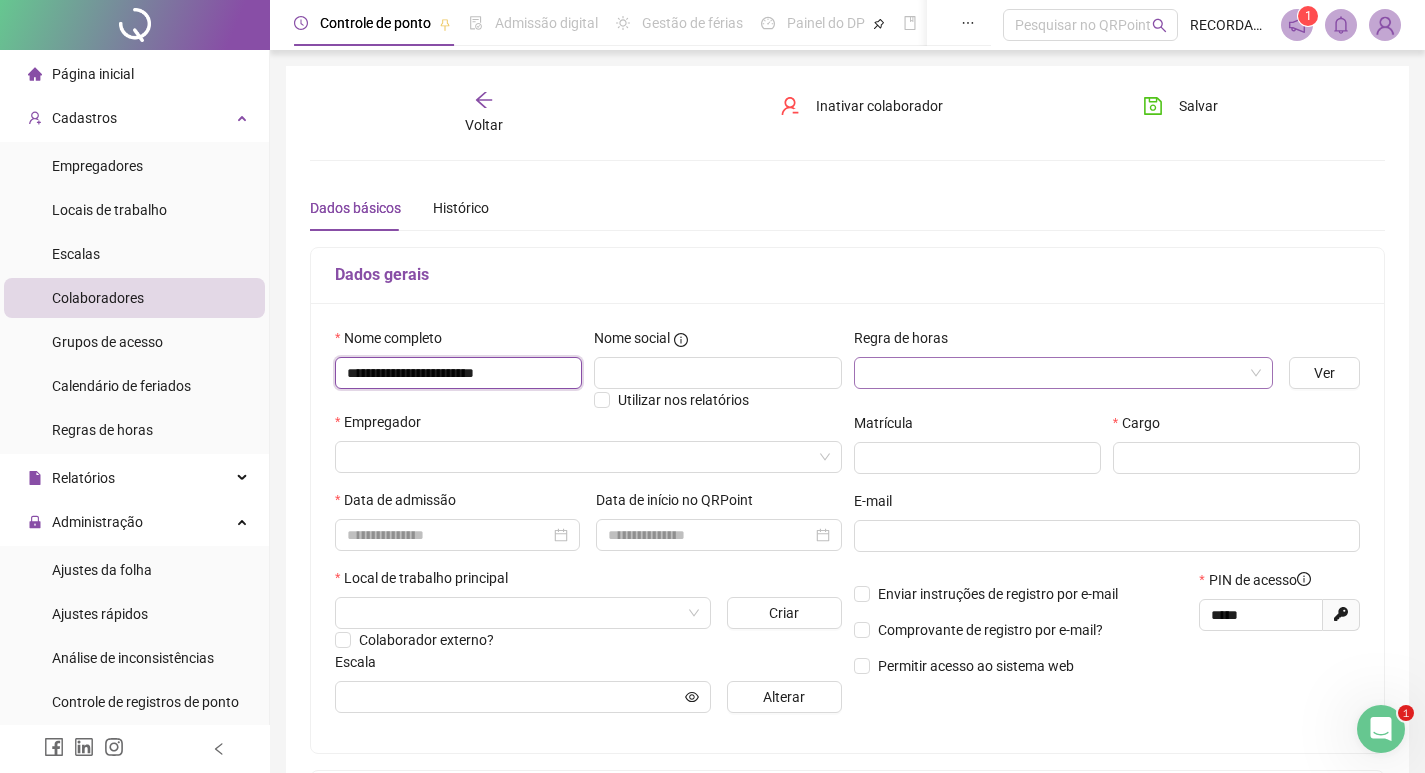 type on "**********" 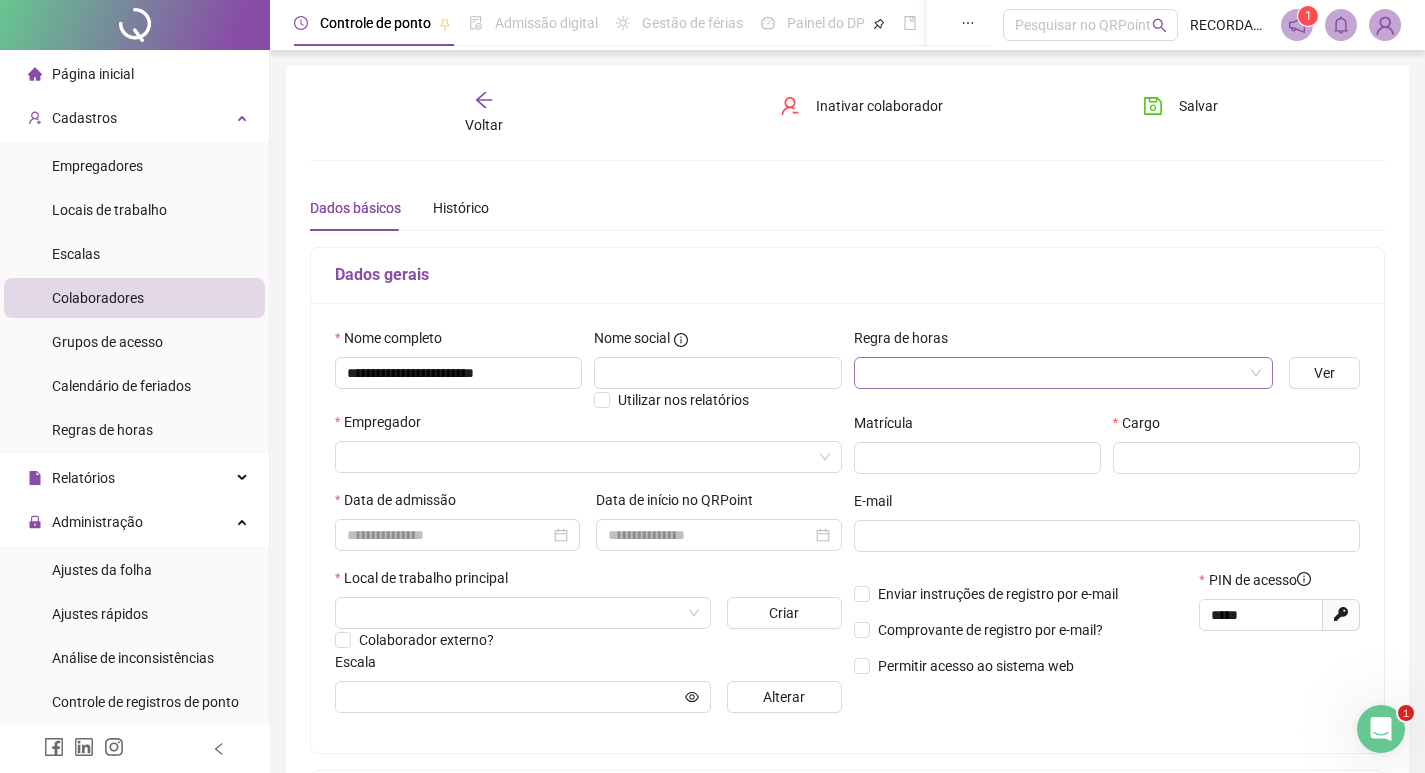 click at bounding box center [1054, 373] 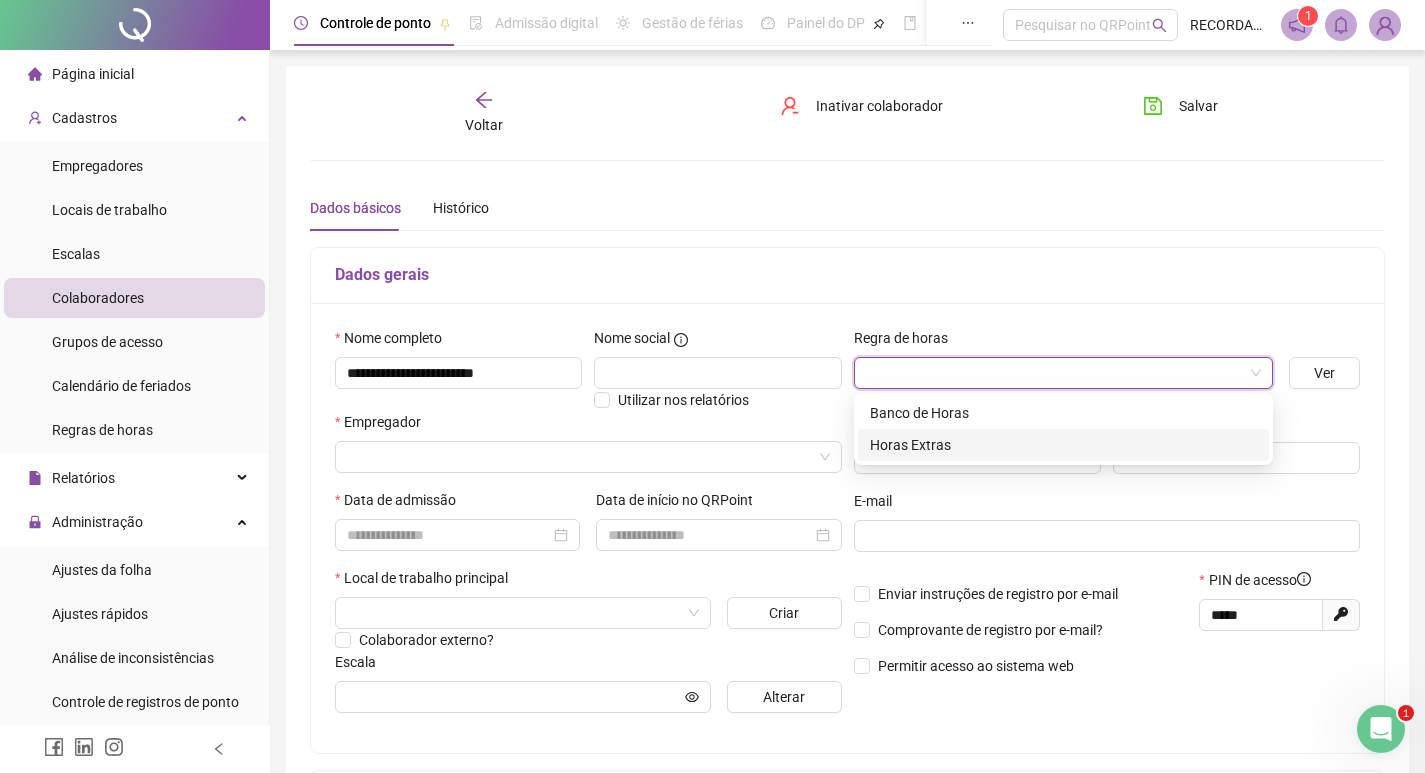click on "Horas Extras" at bounding box center [1063, 445] 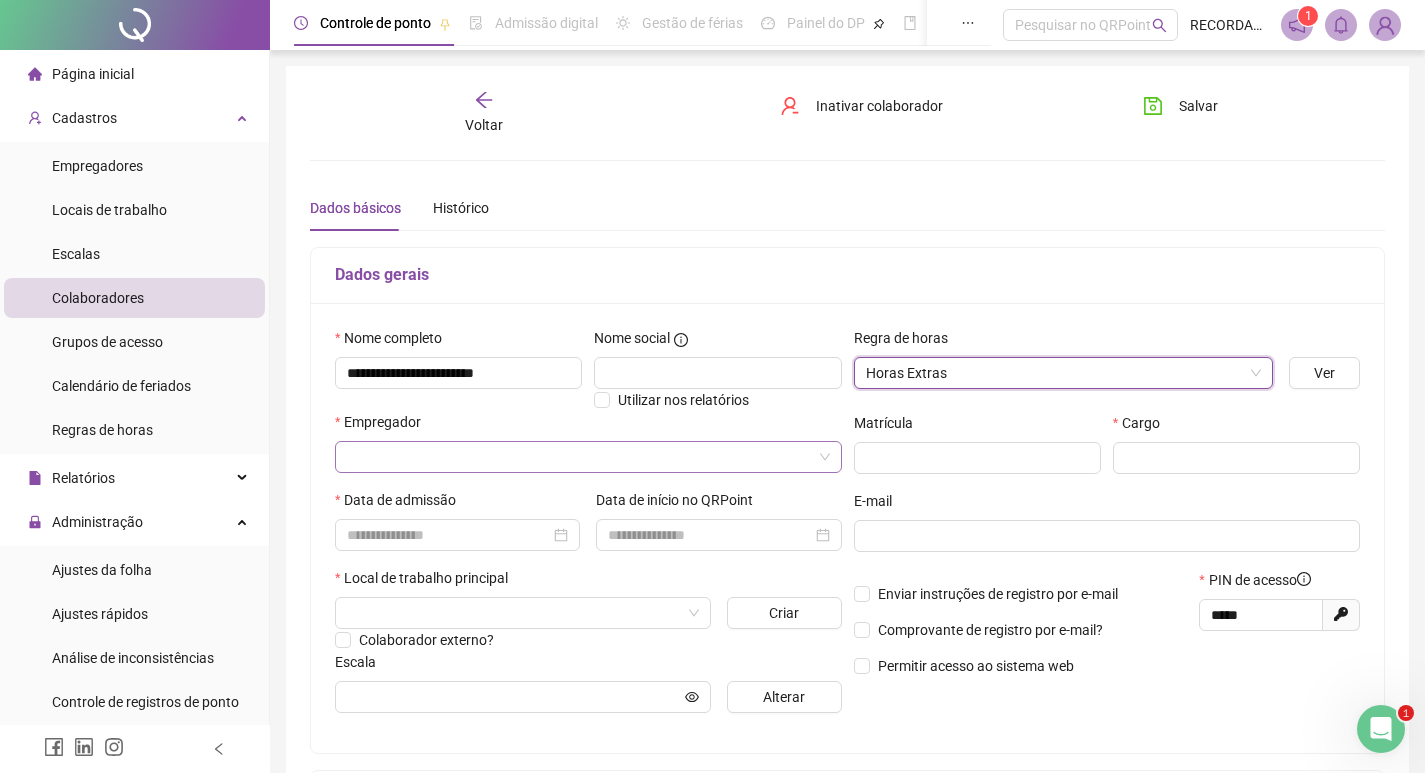 click at bounding box center (579, 457) 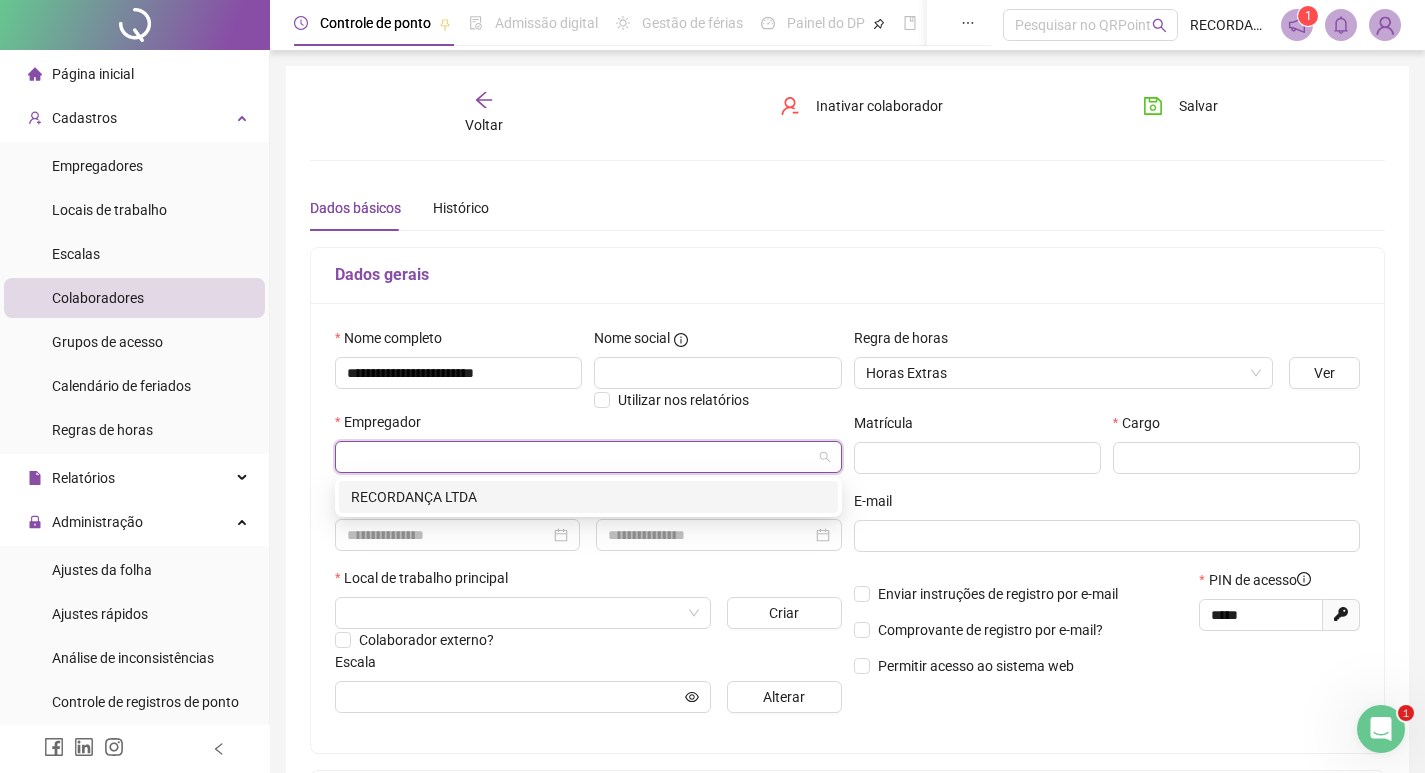 click on "RECORDANÇA LTDA" at bounding box center (588, 497) 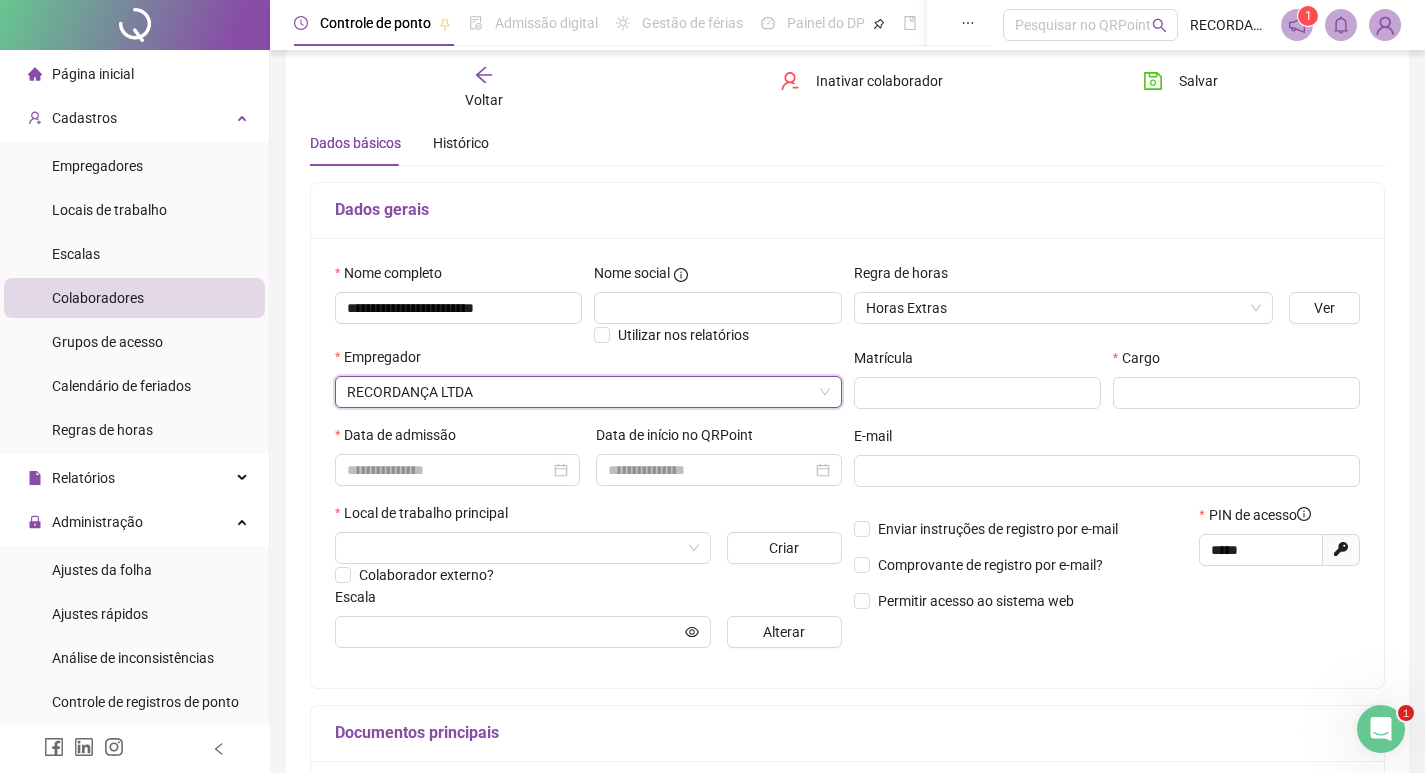 scroll, scrollTop: 100, scrollLeft: 0, axis: vertical 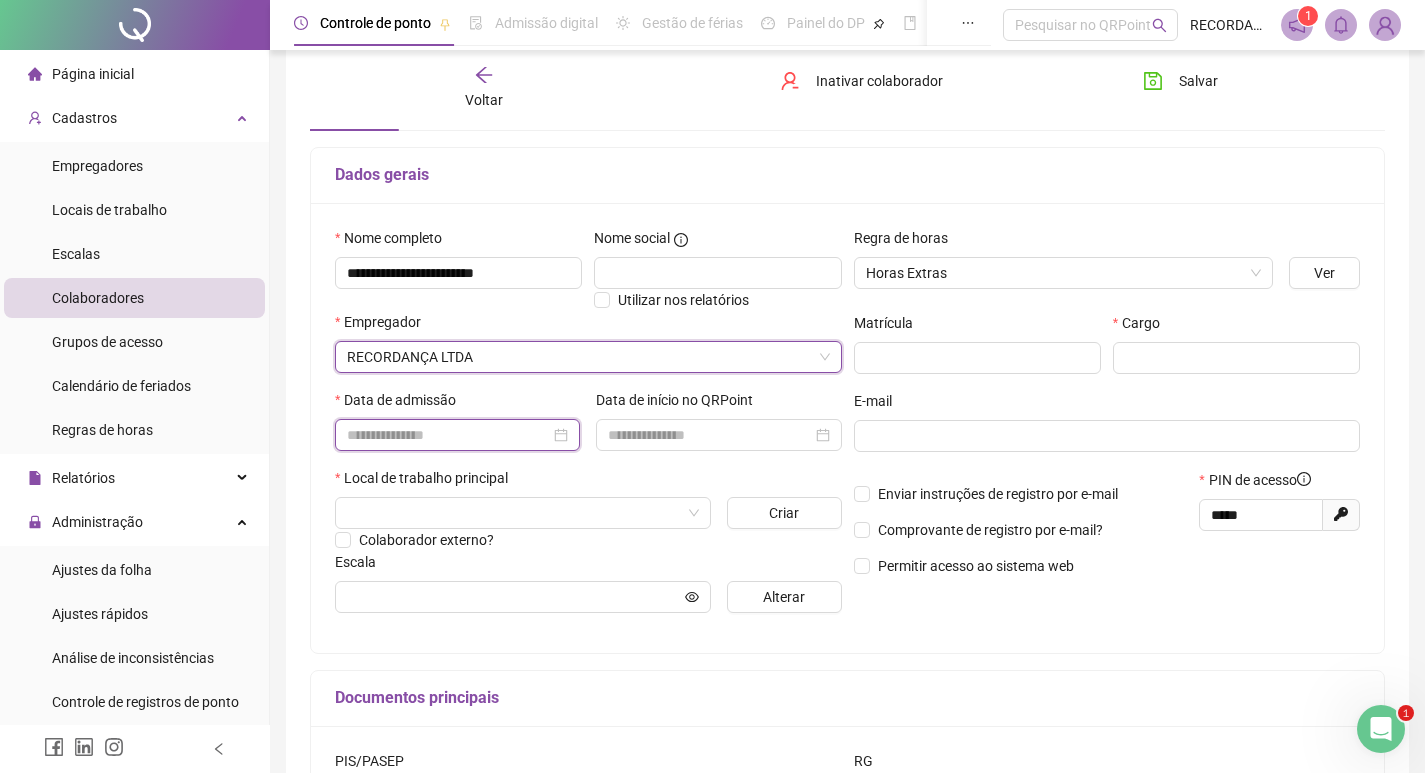 click at bounding box center [448, 435] 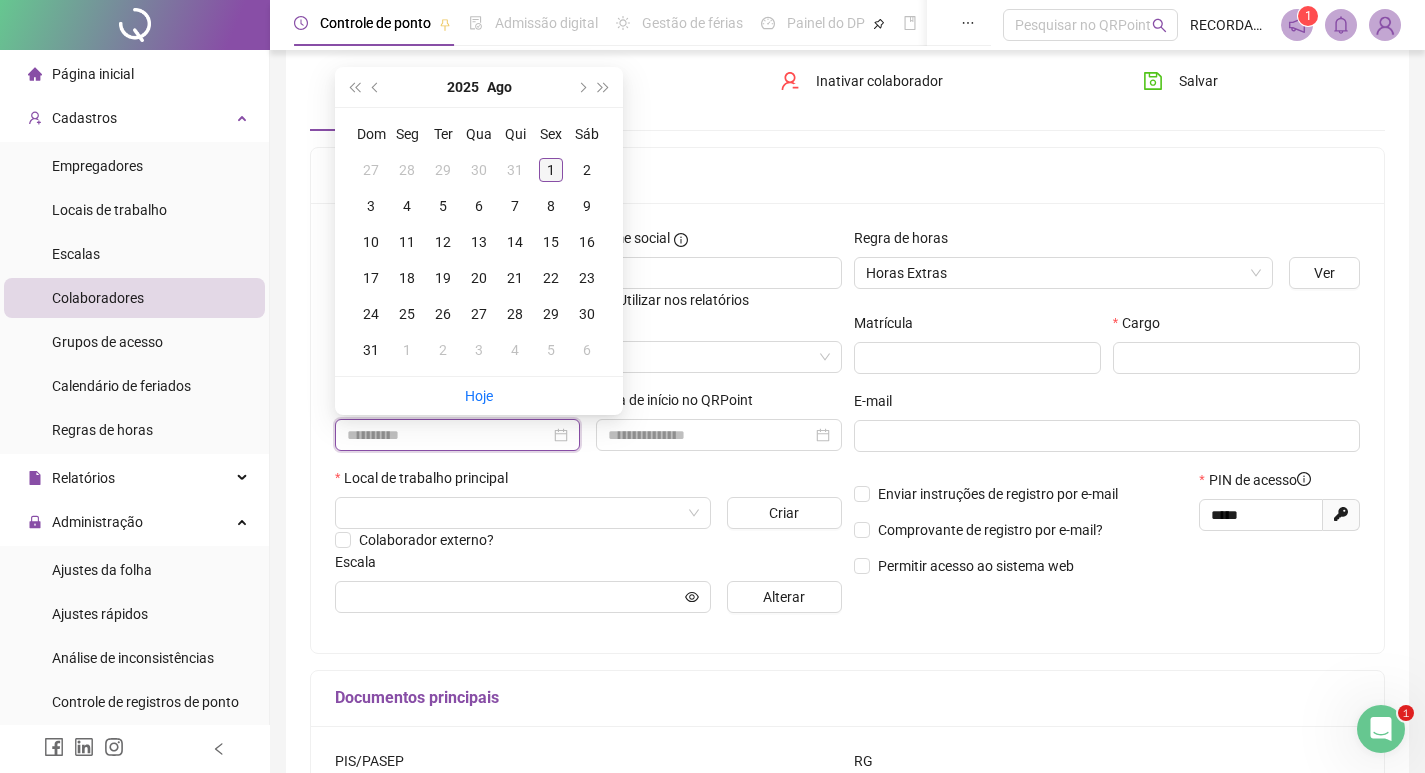 type on "**********" 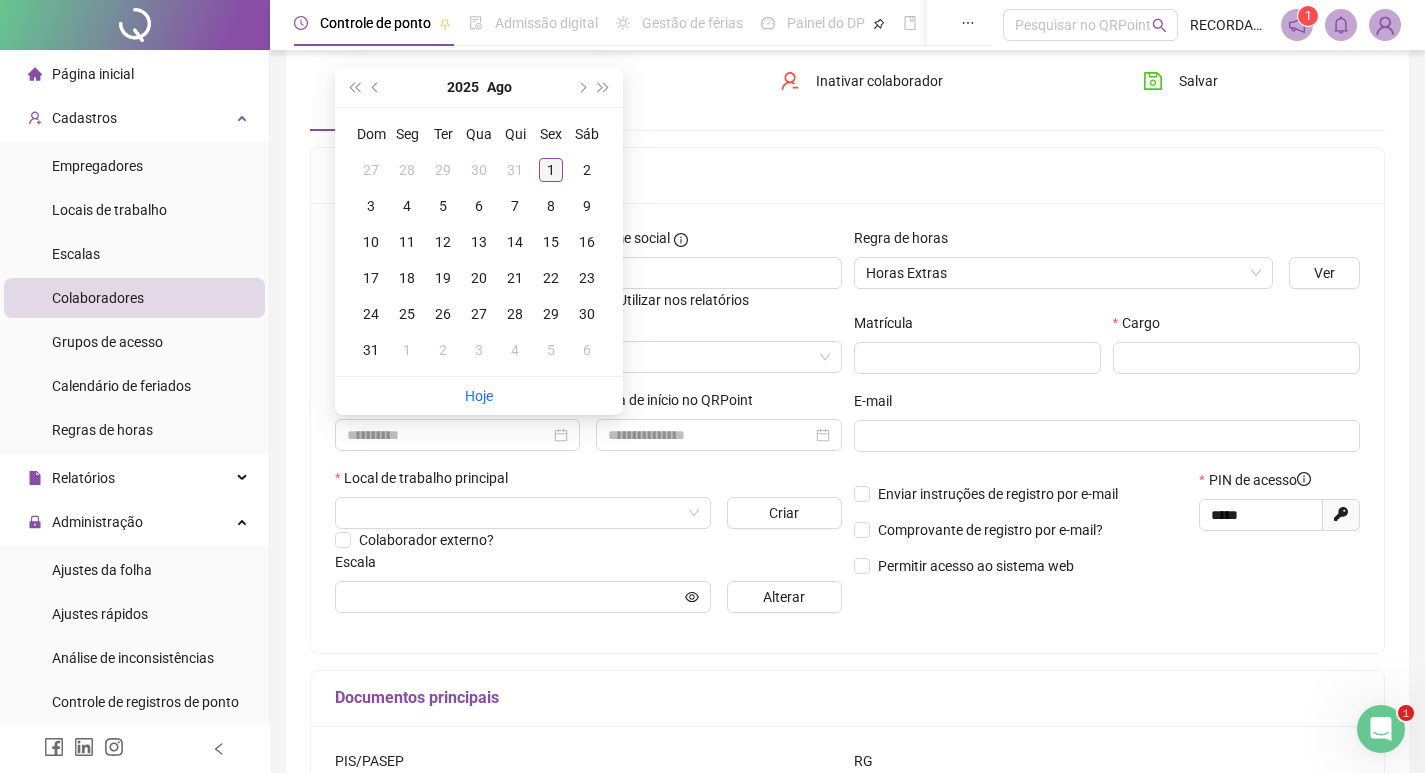 click on "1" at bounding box center (551, 170) 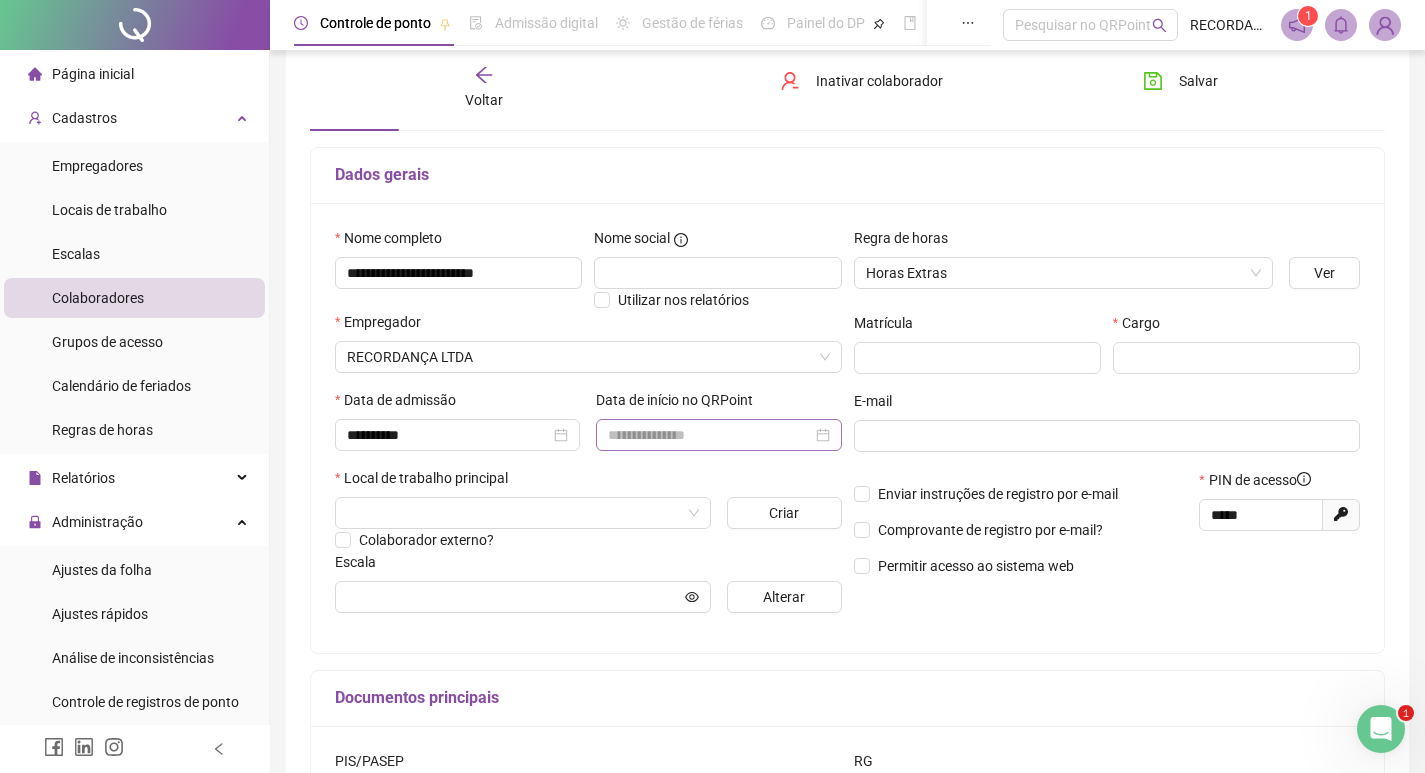 click at bounding box center [718, 435] 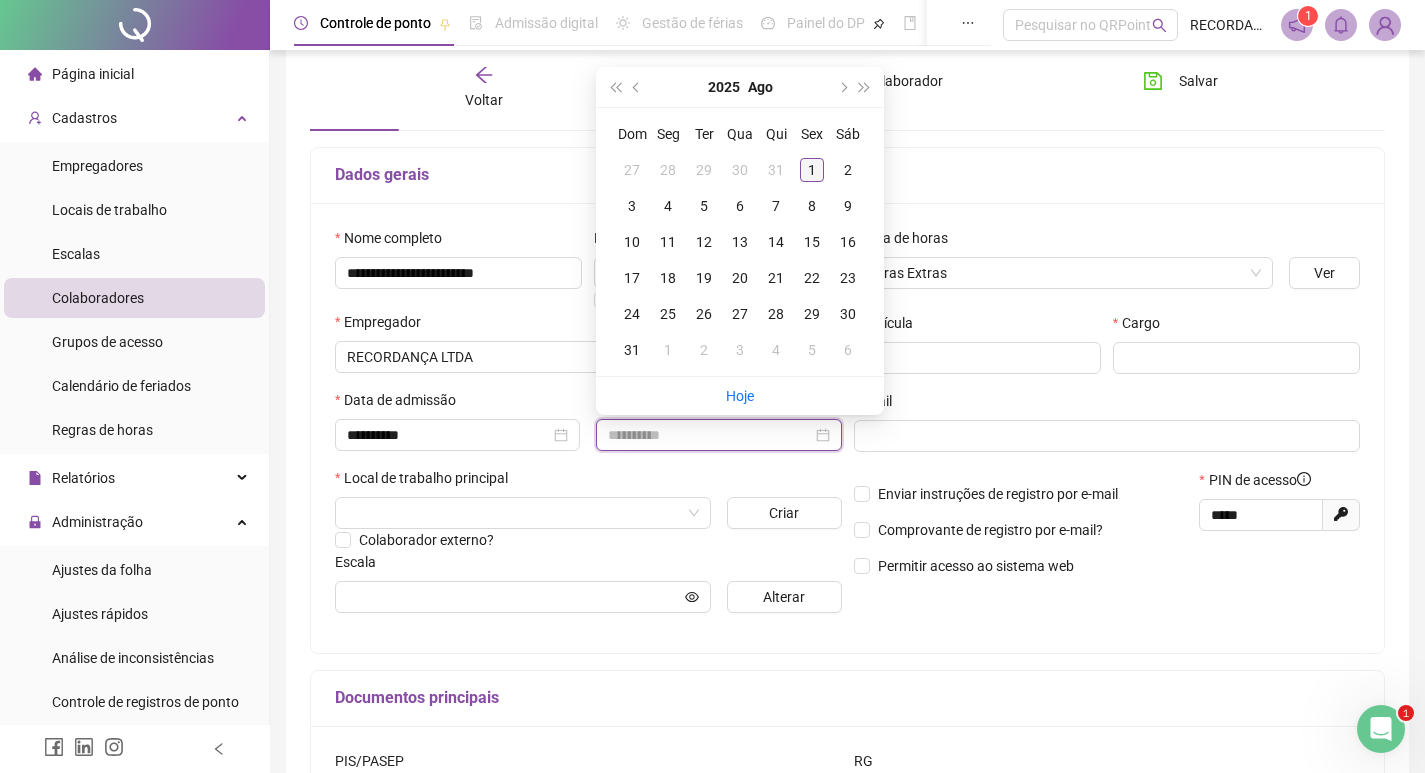 type on "**********" 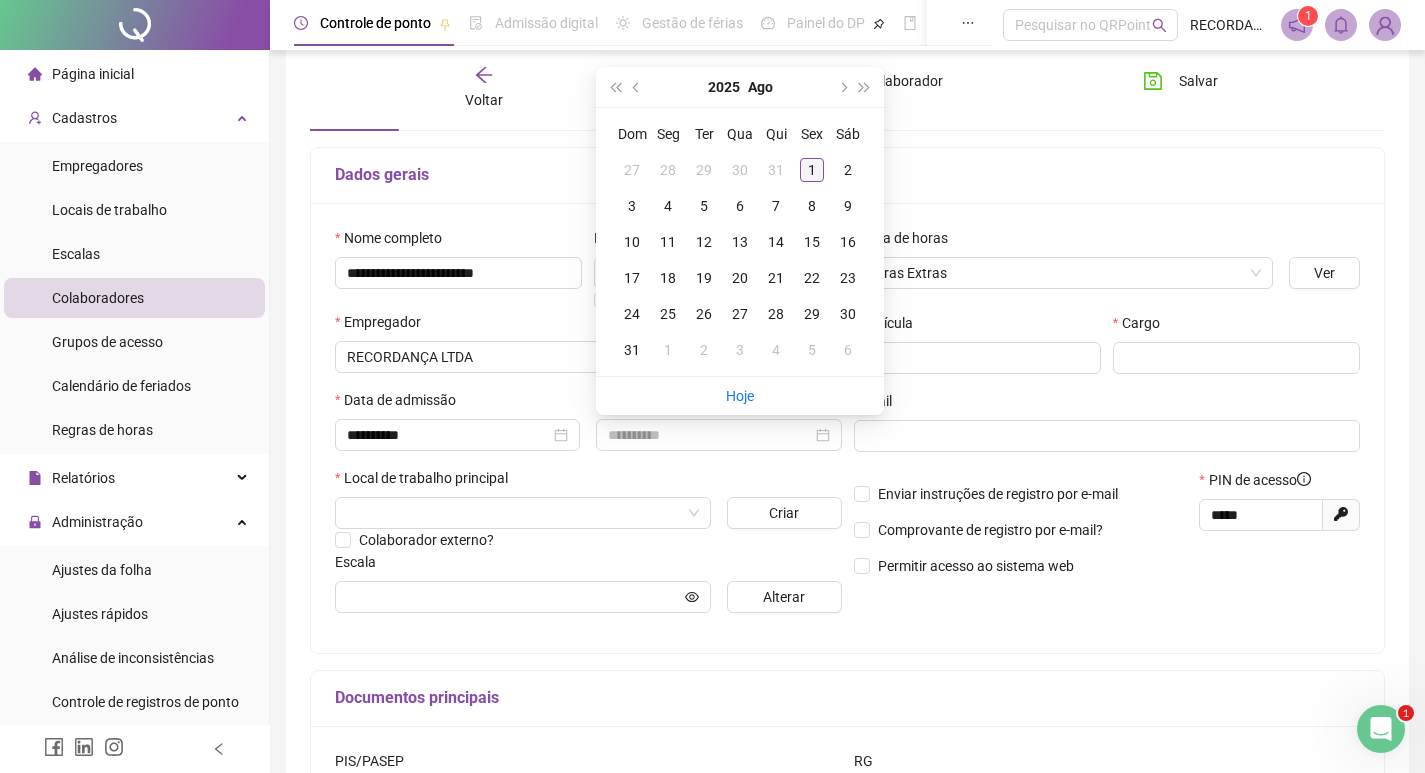 click on "1" at bounding box center (812, 170) 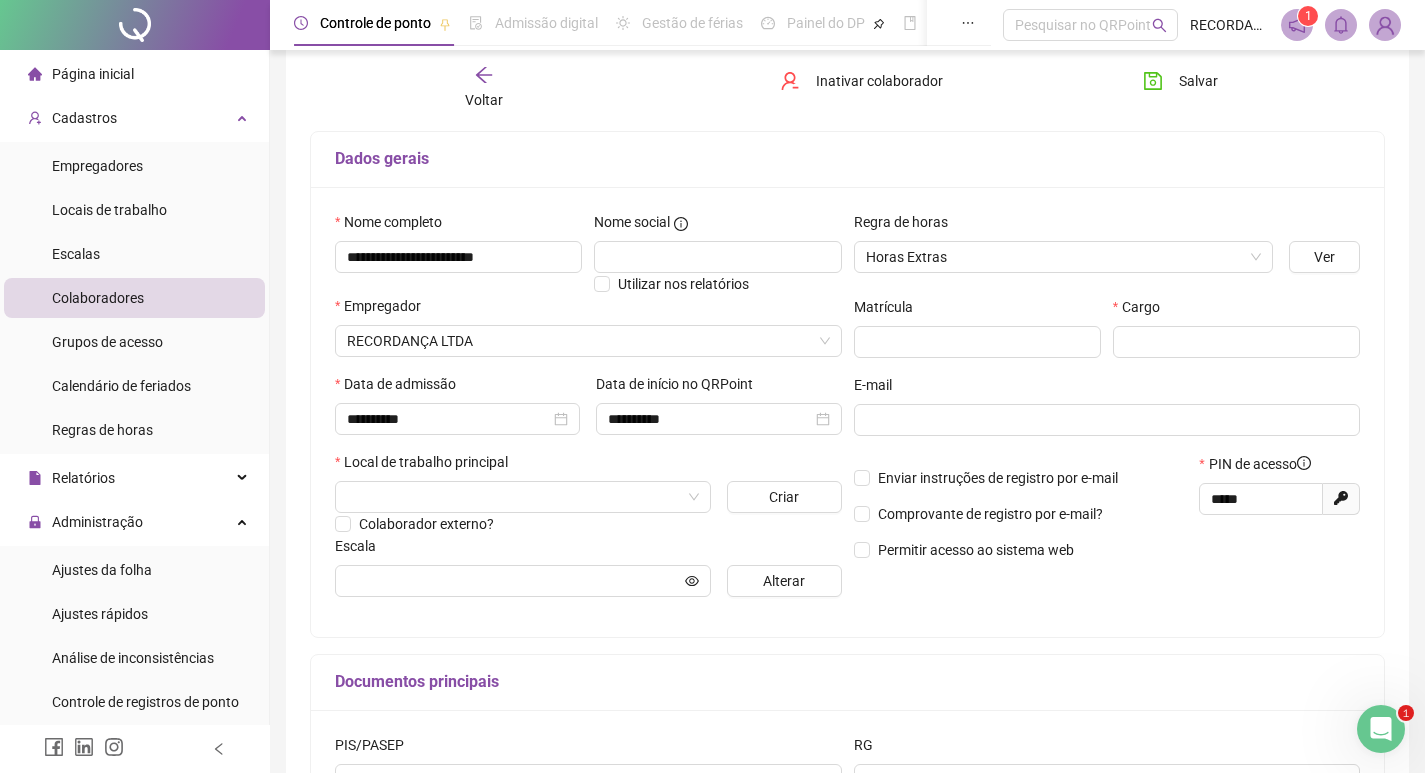 scroll, scrollTop: 0, scrollLeft: 0, axis: both 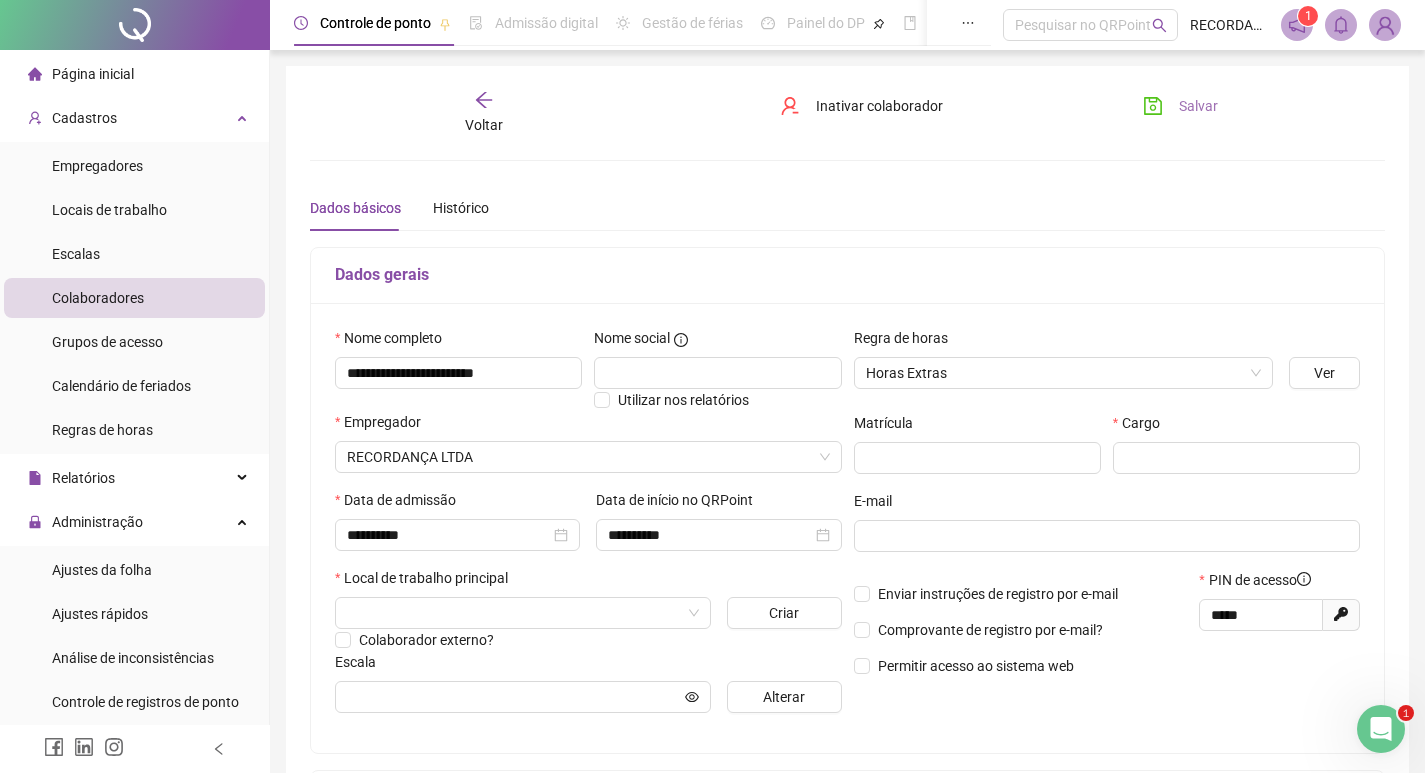 click on "Salvar" at bounding box center (1198, 106) 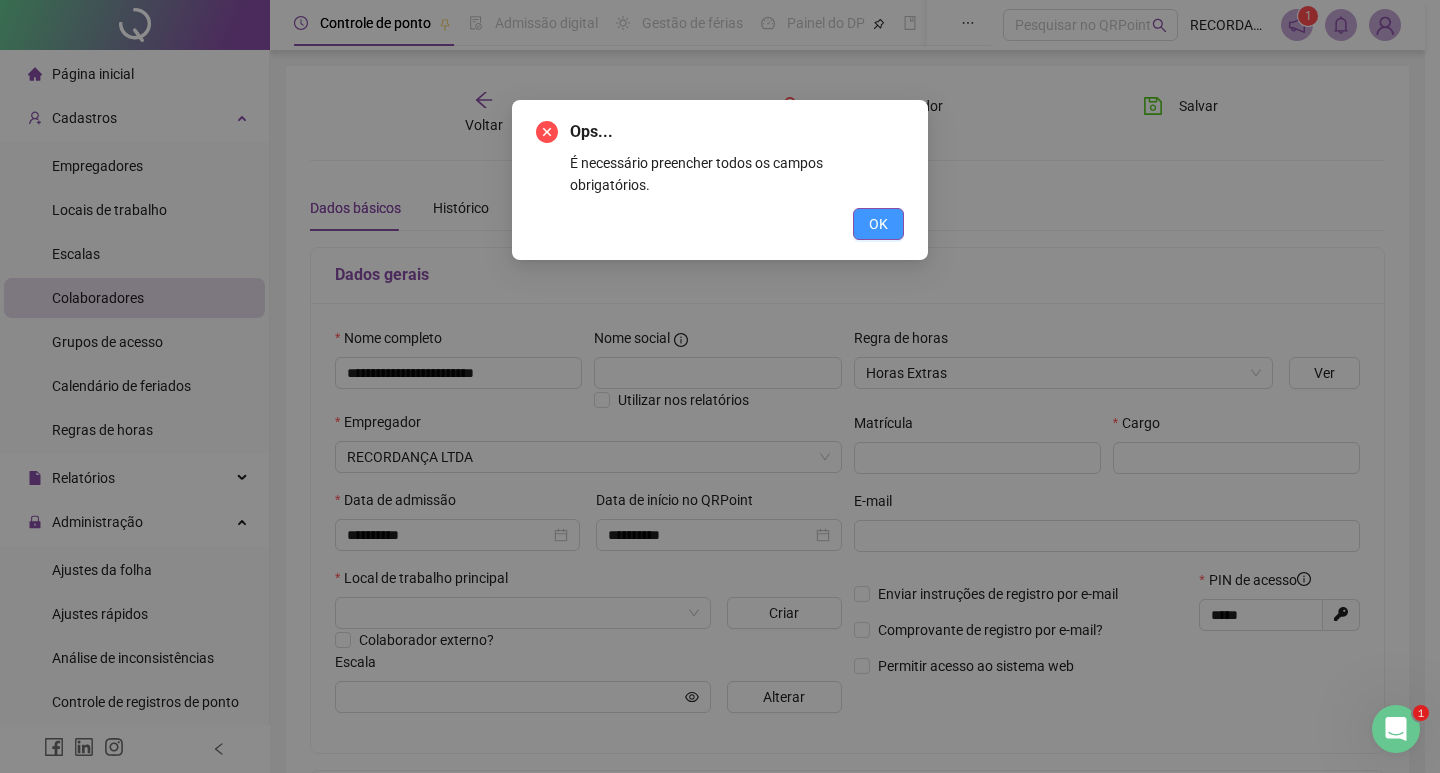 click on "OK" at bounding box center (878, 224) 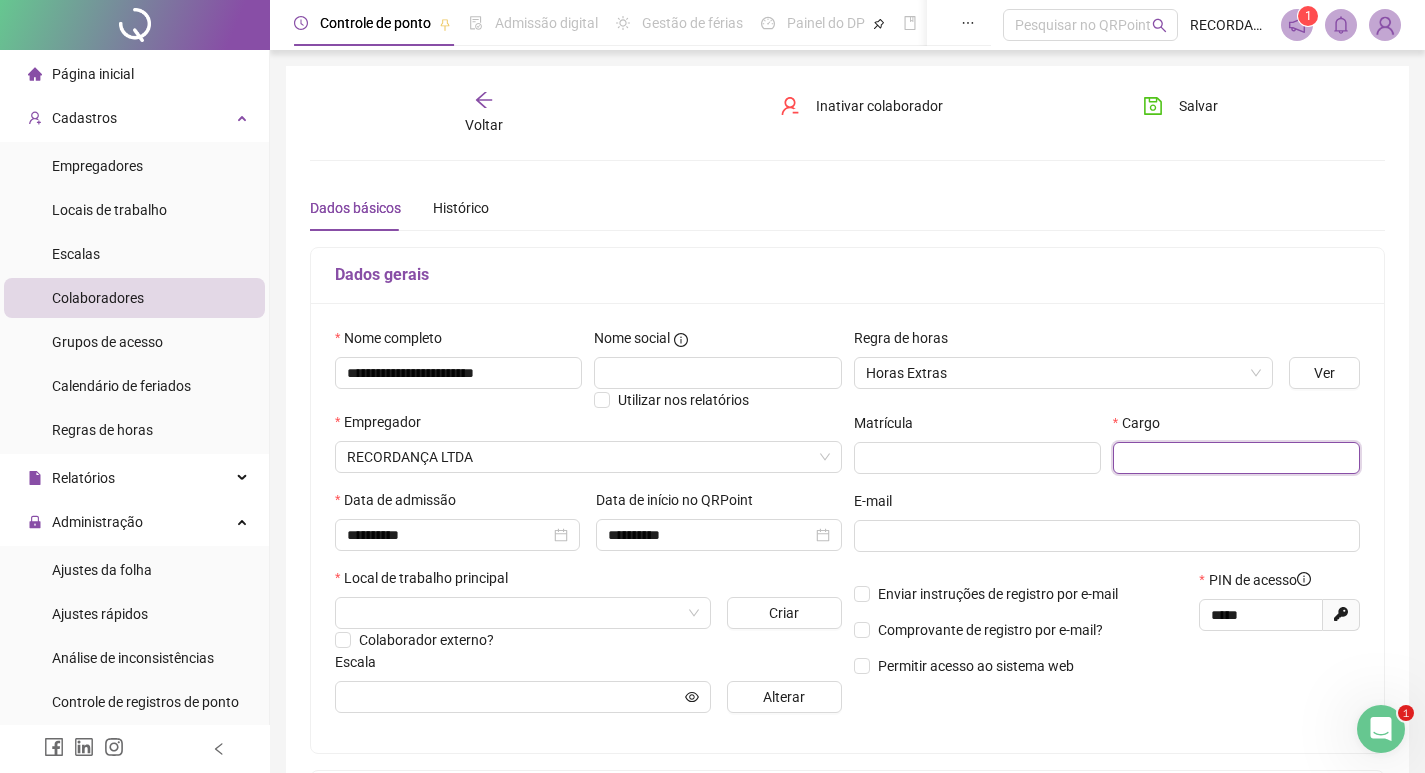 click at bounding box center [1236, 458] 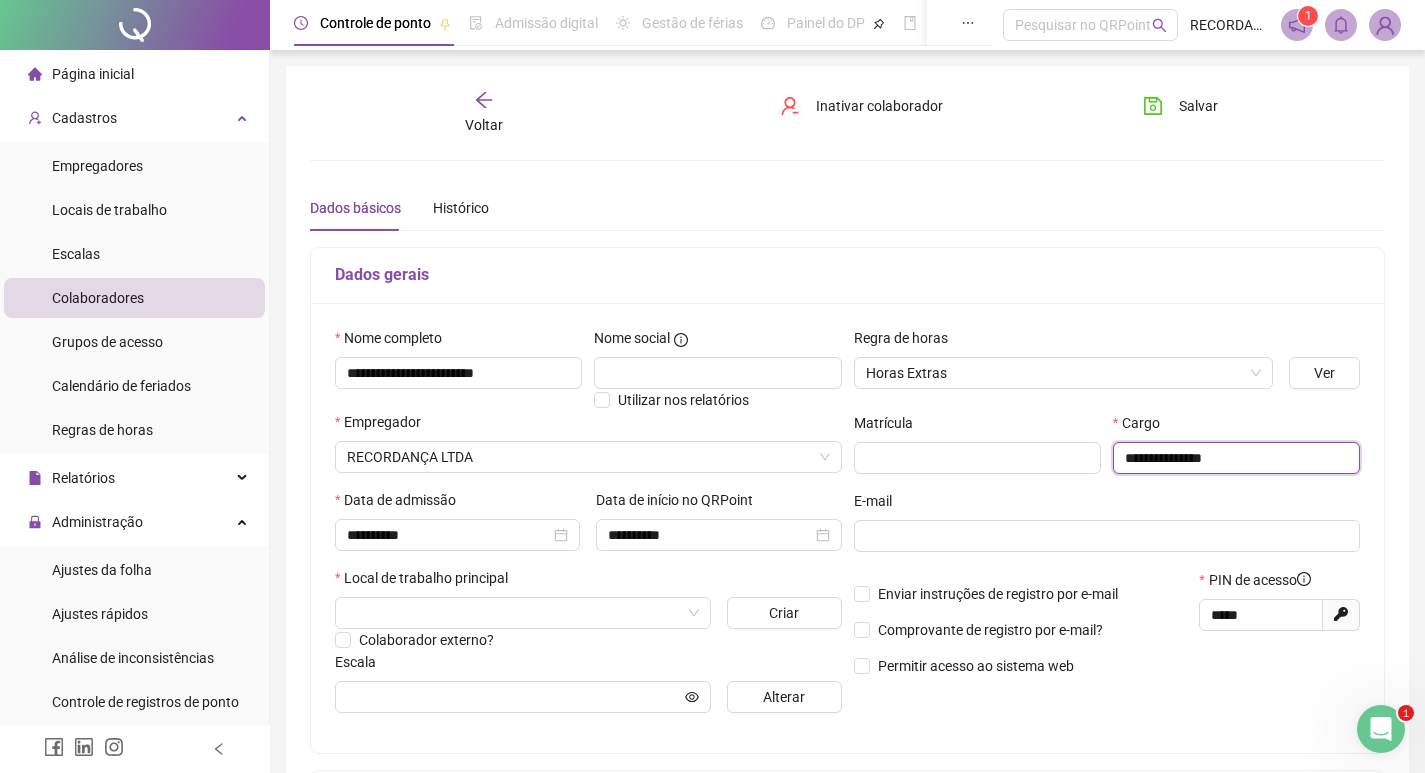 type on "**********" 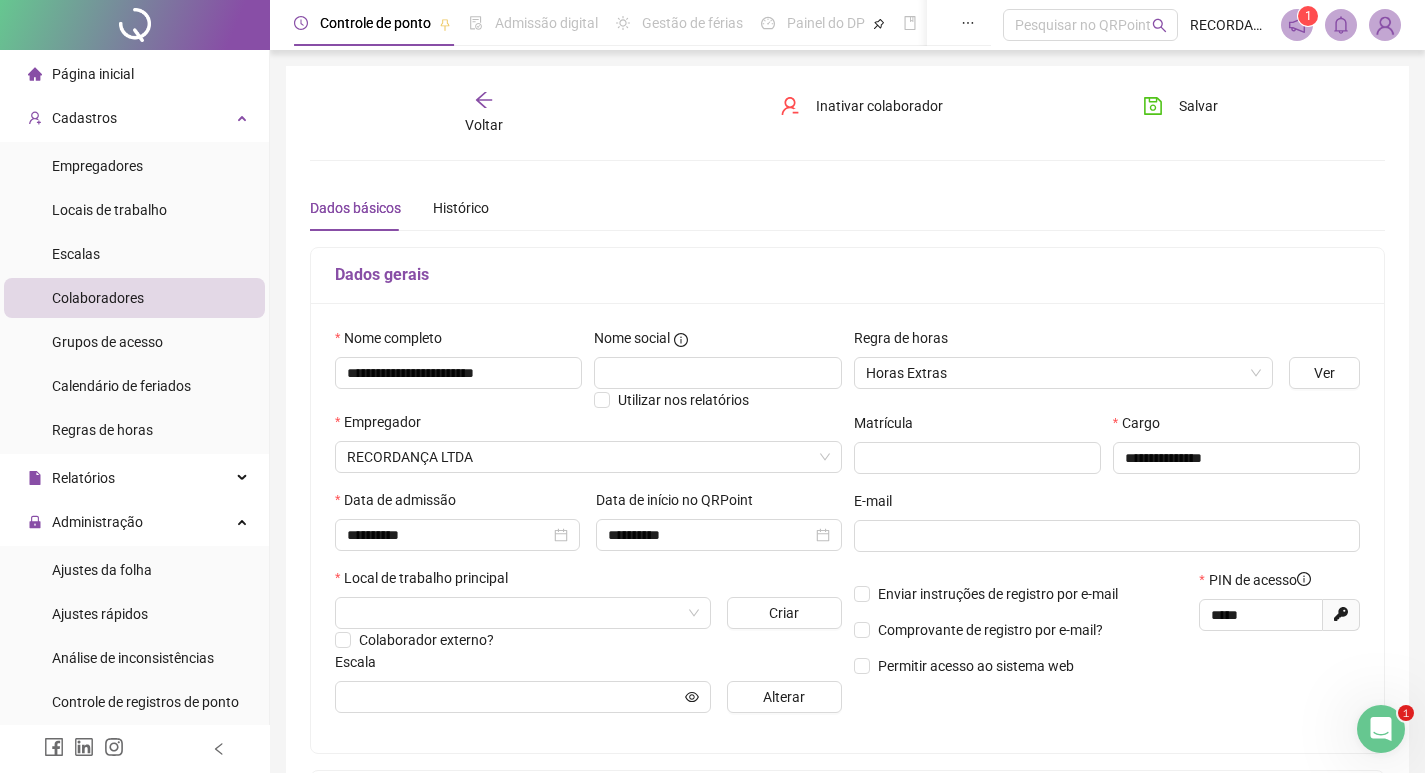 click on "Salvar" at bounding box center (1211, 113) 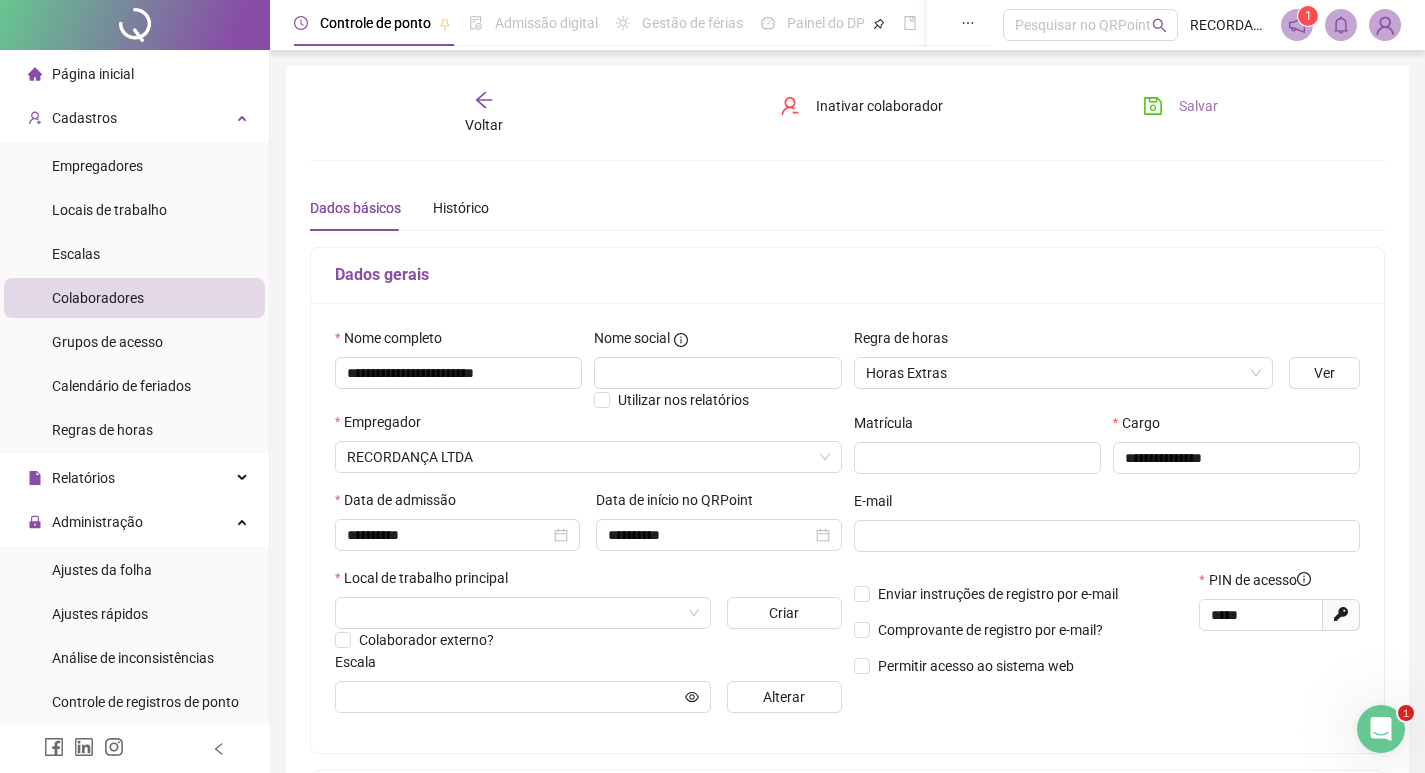 click on "Salvar" at bounding box center [1198, 106] 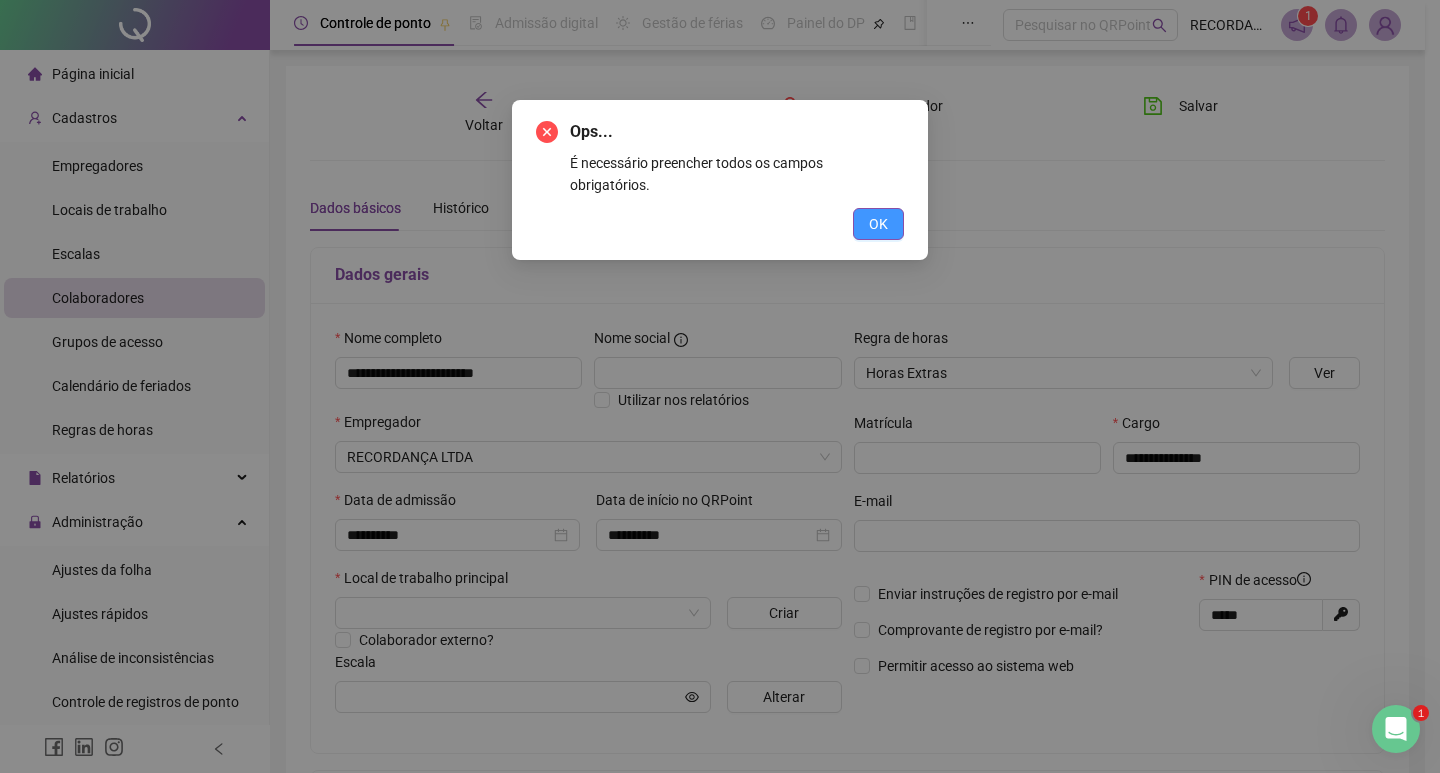 click on "OK" at bounding box center [878, 224] 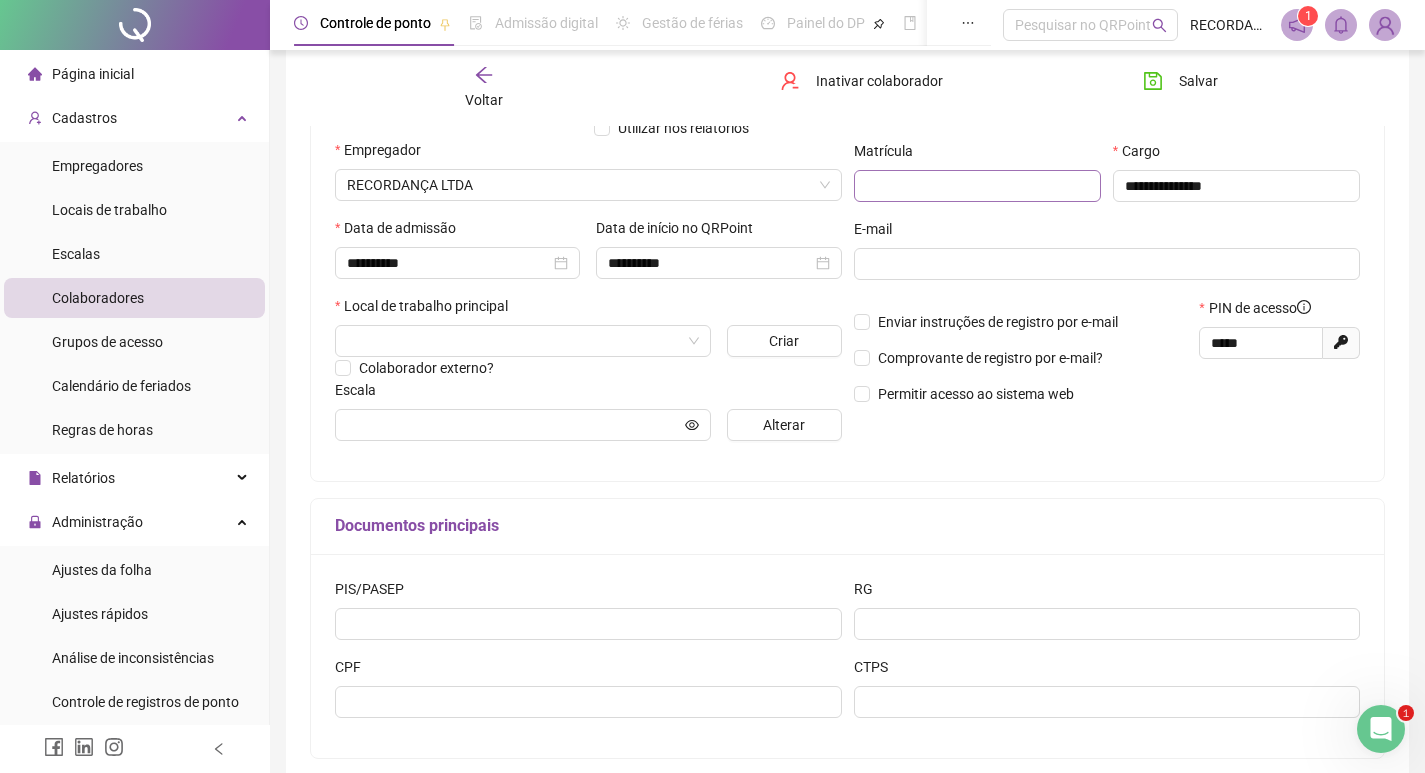 scroll, scrollTop: 368, scrollLeft: 0, axis: vertical 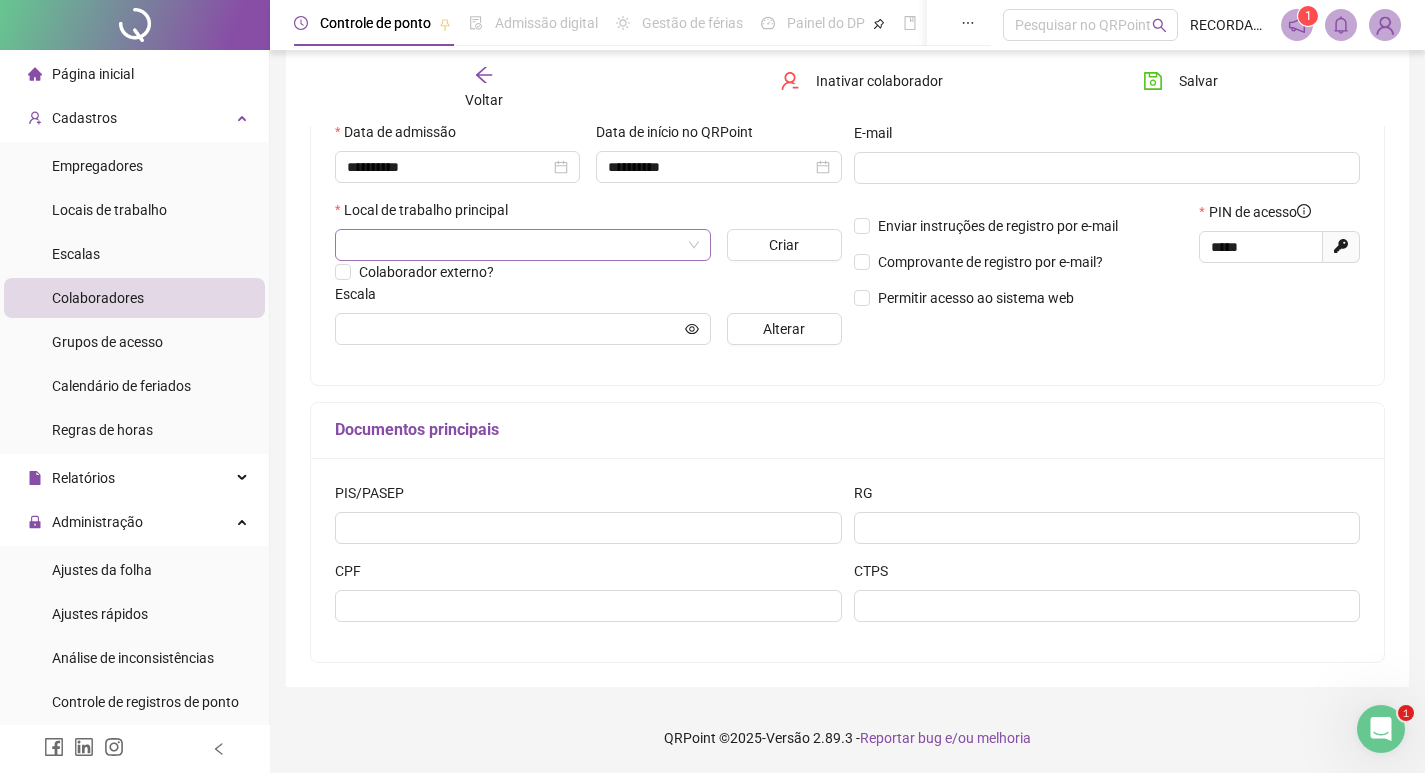 click at bounding box center [514, 245] 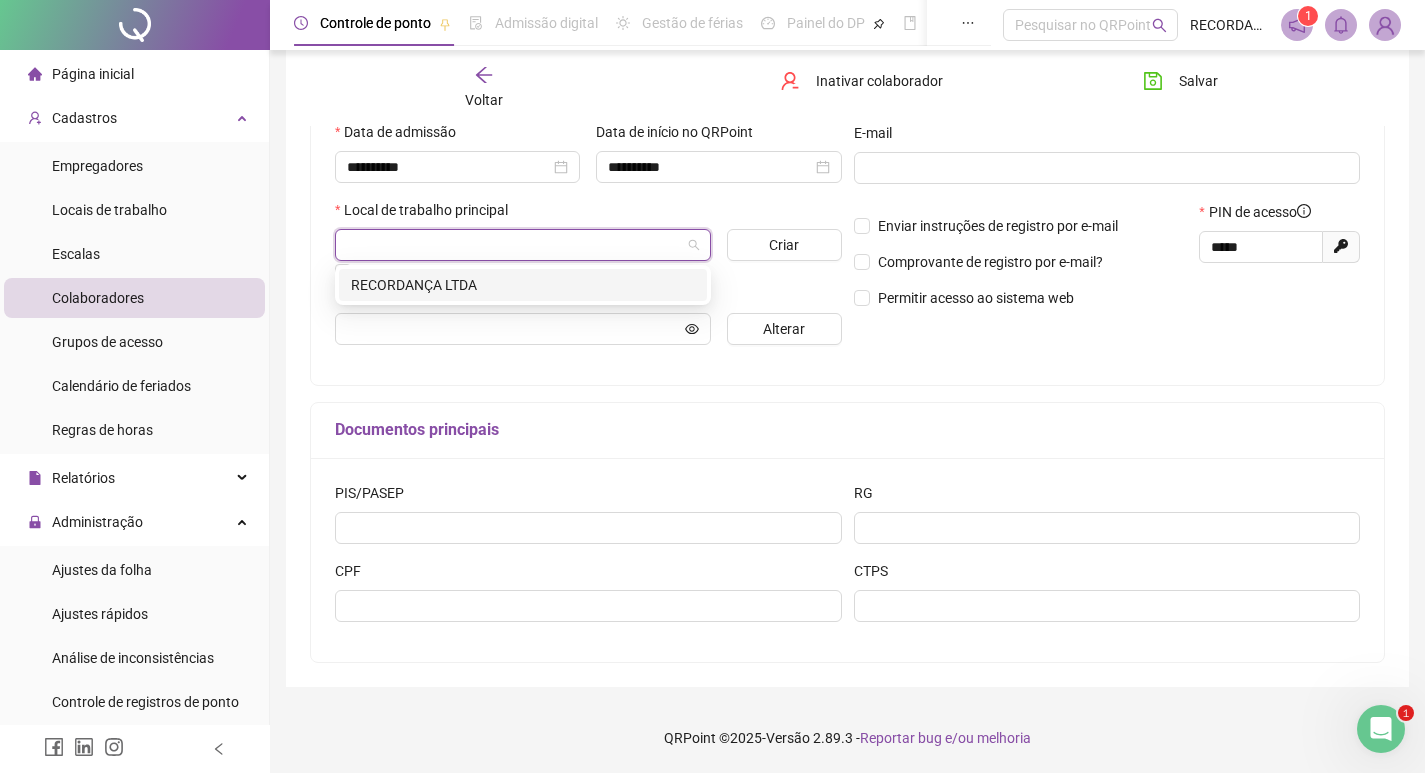 click on "RECORDANÇA LTDA" at bounding box center [523, 285] 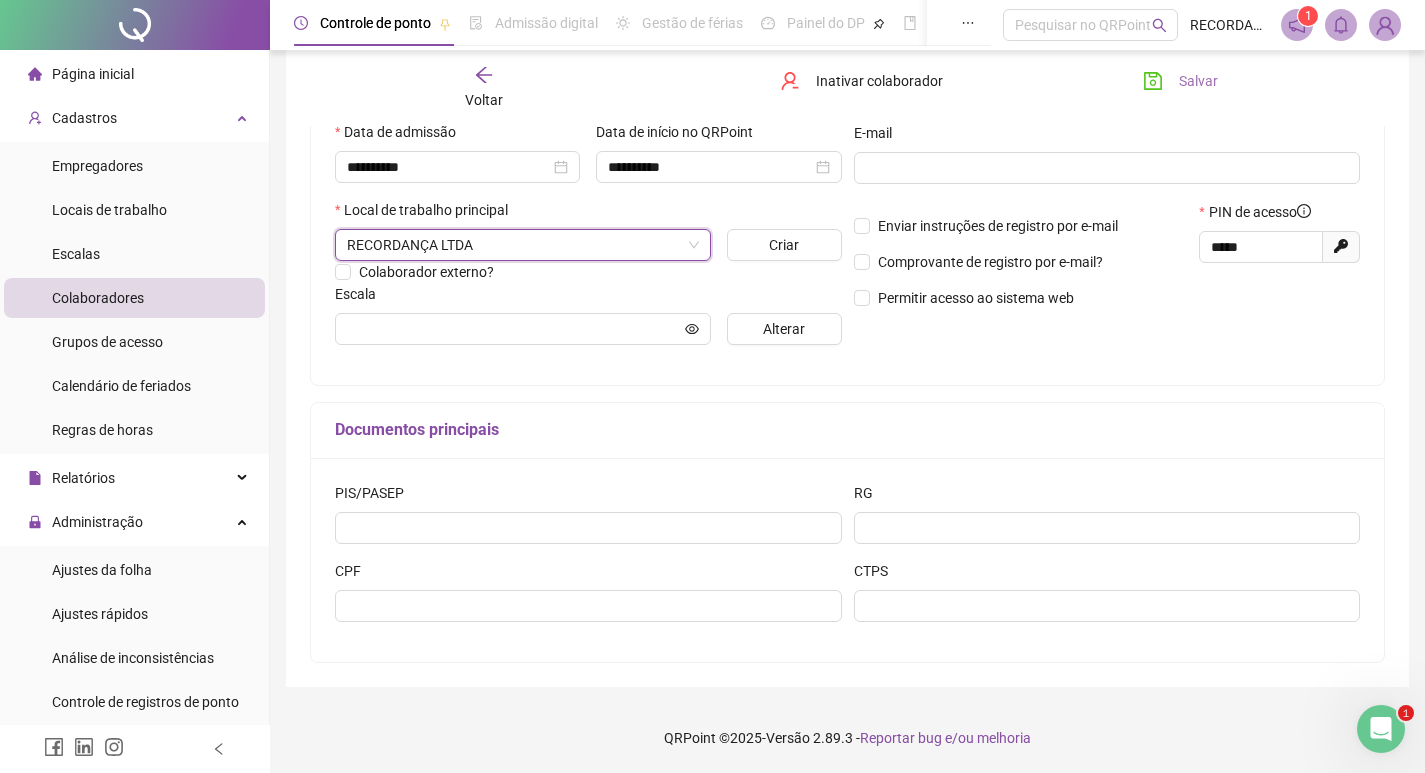 click on "Salvar" at bounding box center [1198, 81] 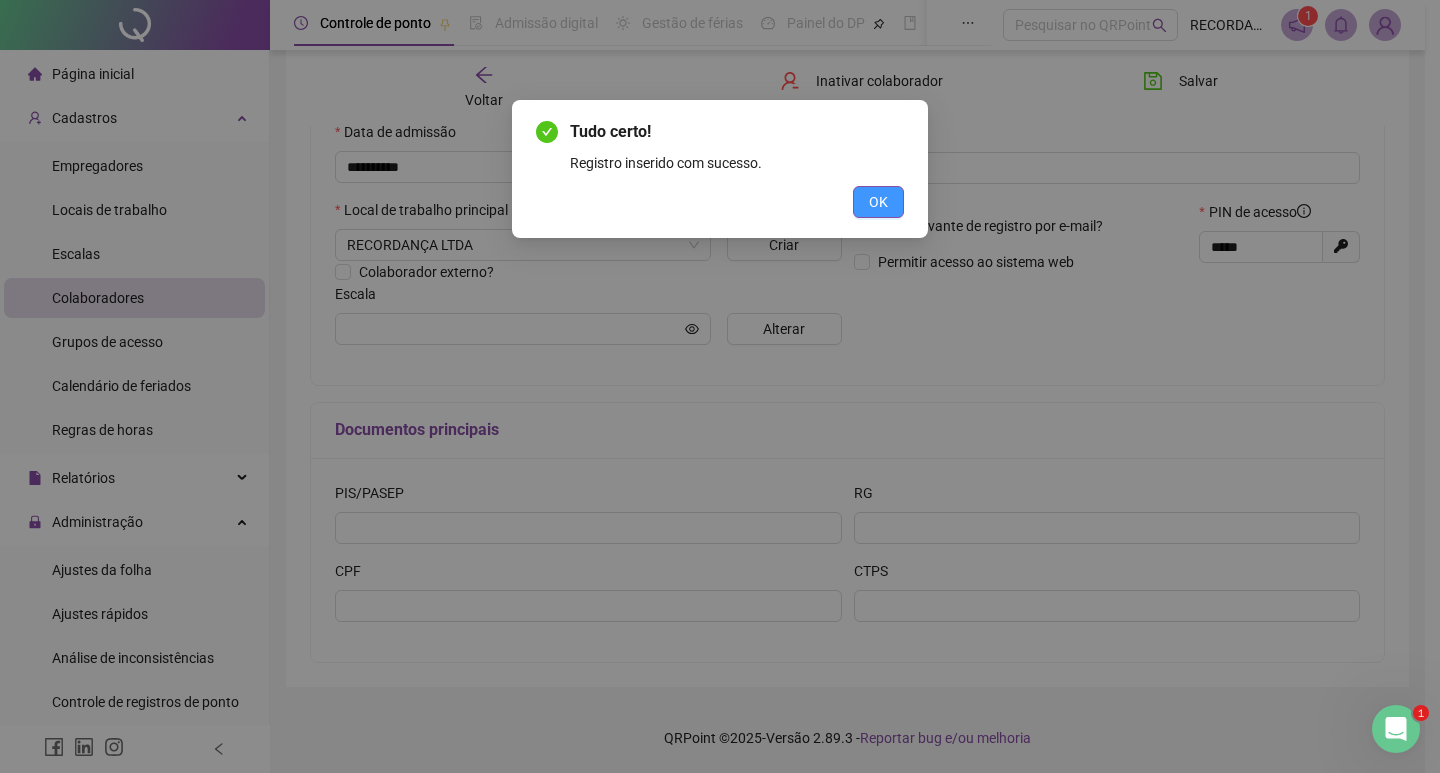 click on "OK" at bounding box center (878, 202) 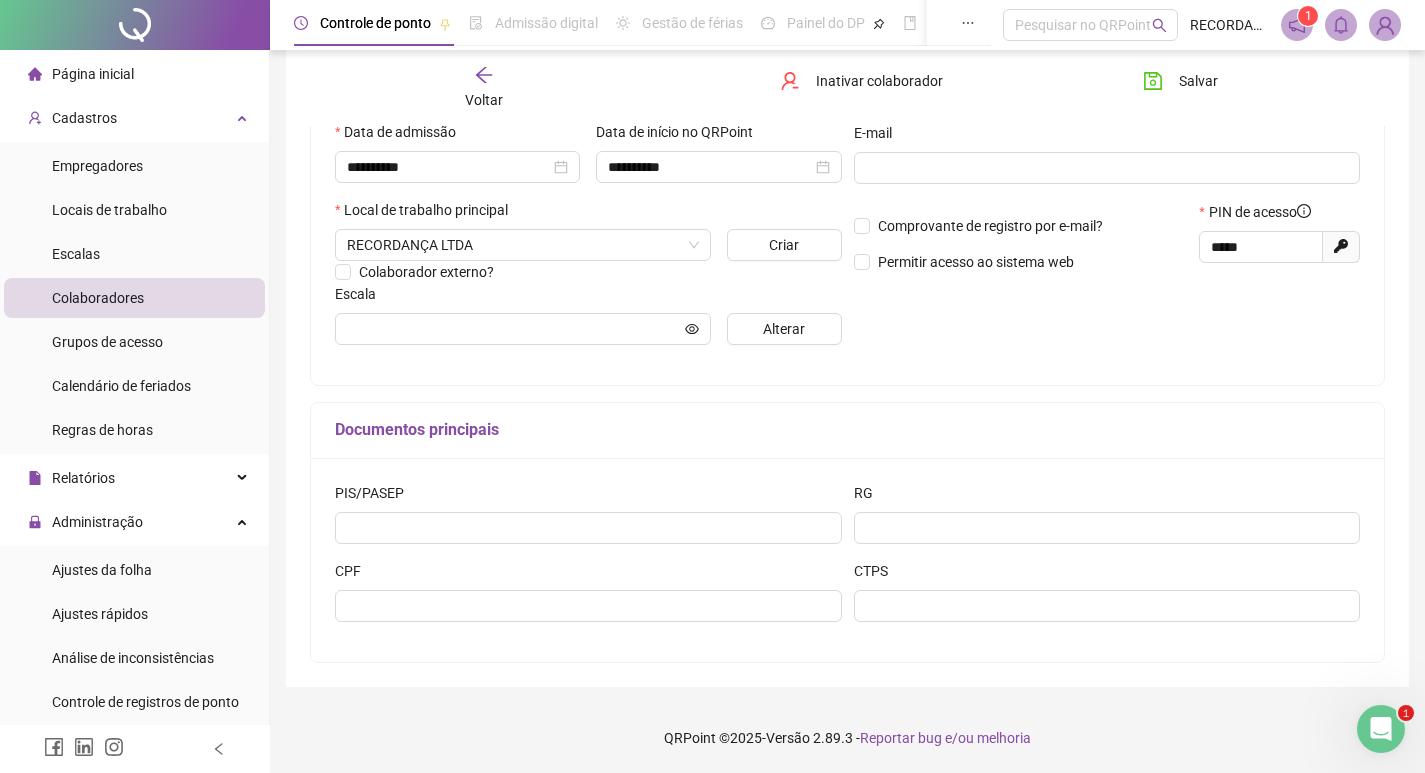 click on "Página inicial" at bounding box center (134, 74) 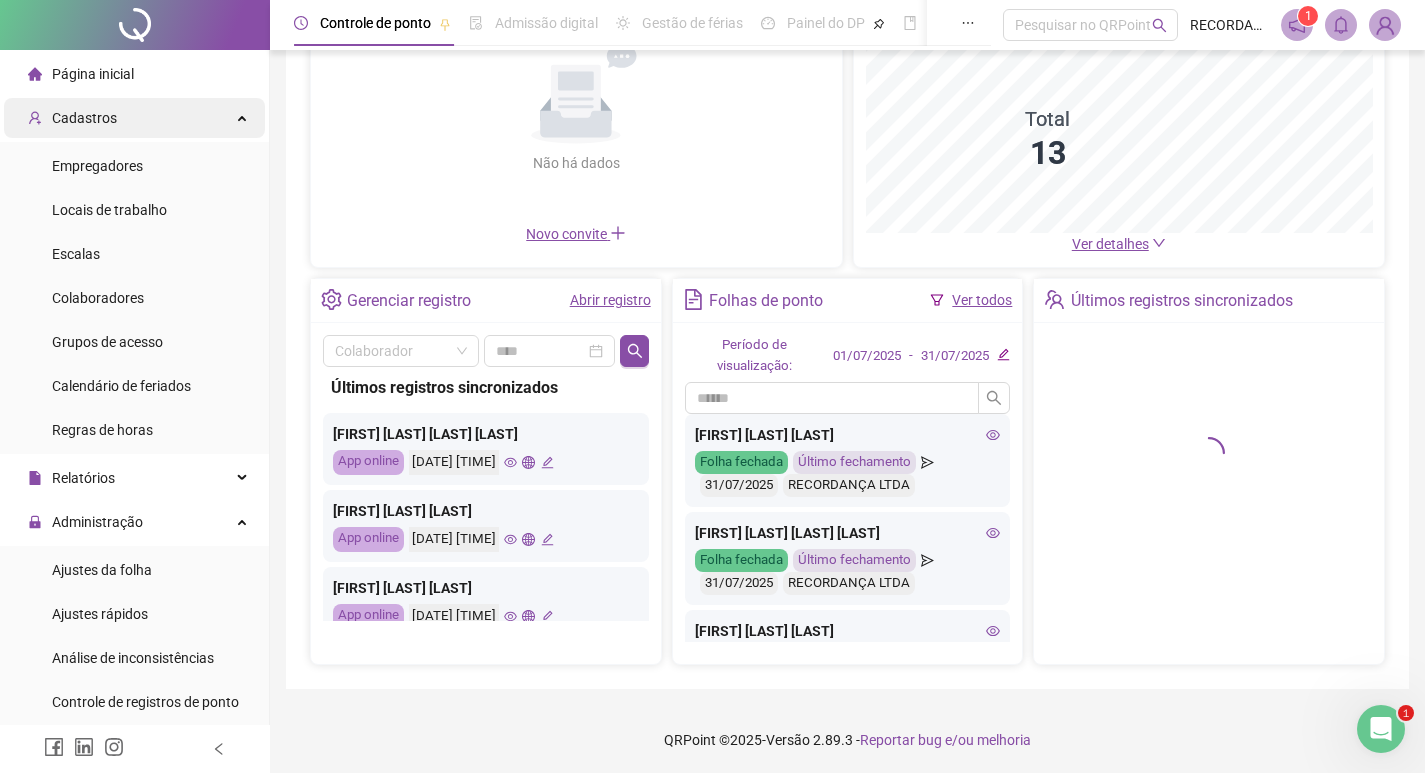 scroll, scrollTop: 212, scrollLeft: 0, axis: vertical 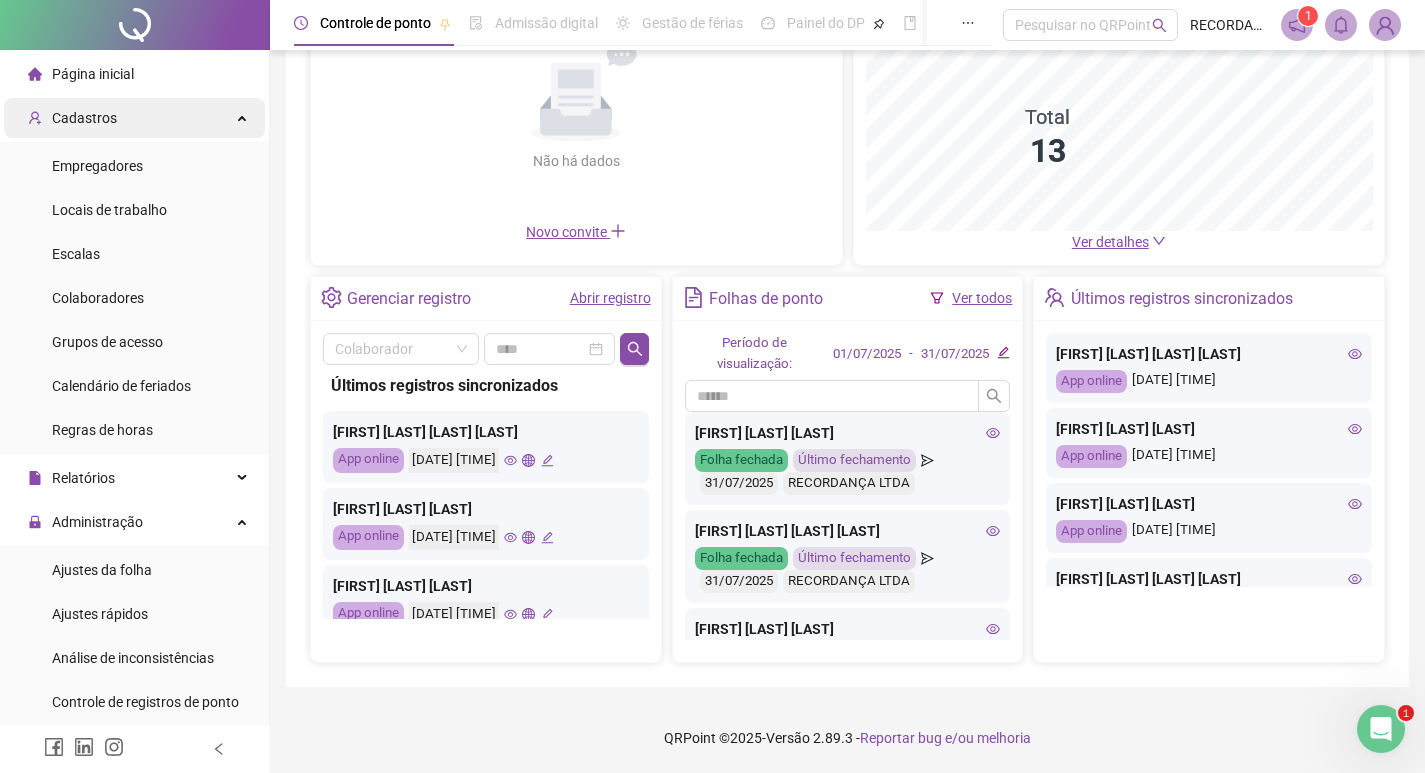click on "Cadastros" at bounding box center (134, 118) 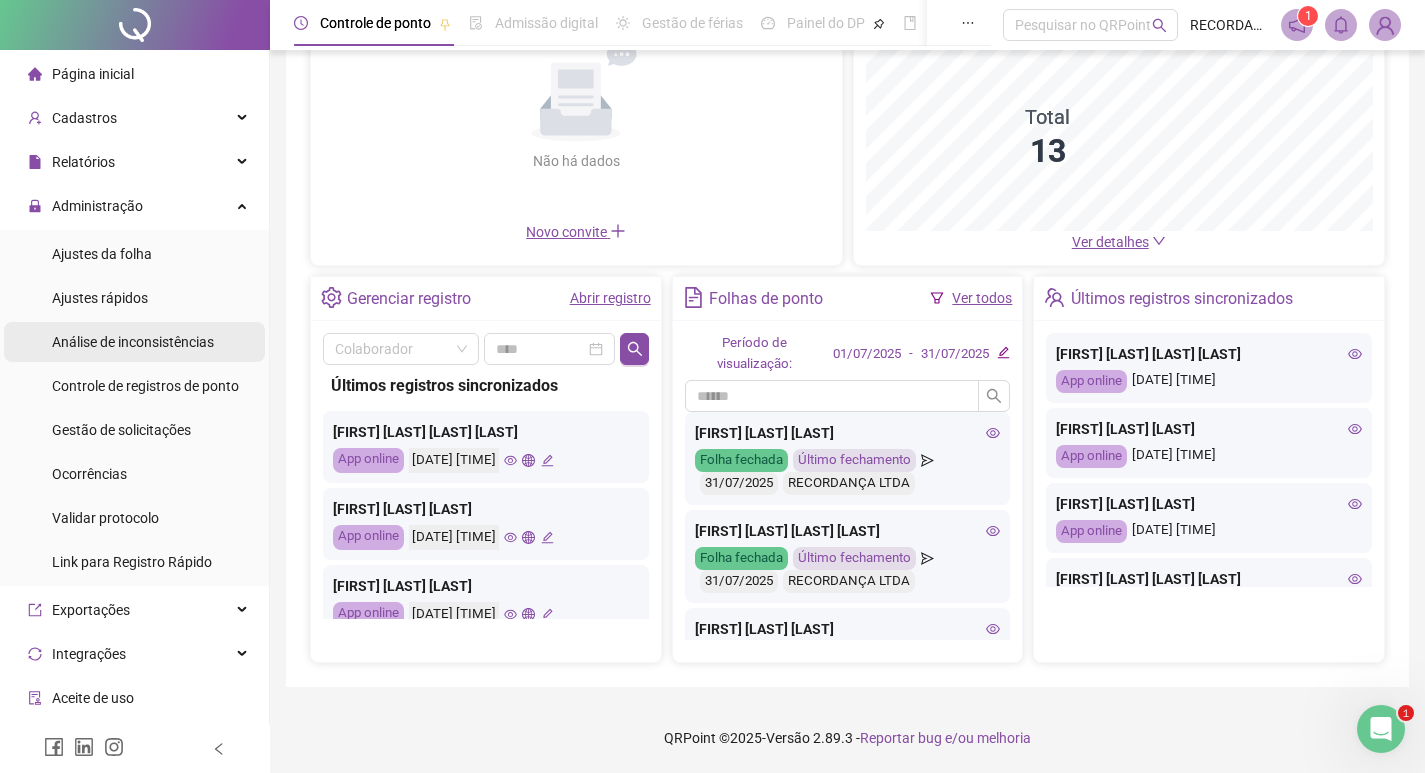 click on "Análise de inconsistências" at bounding box center [133, 342] 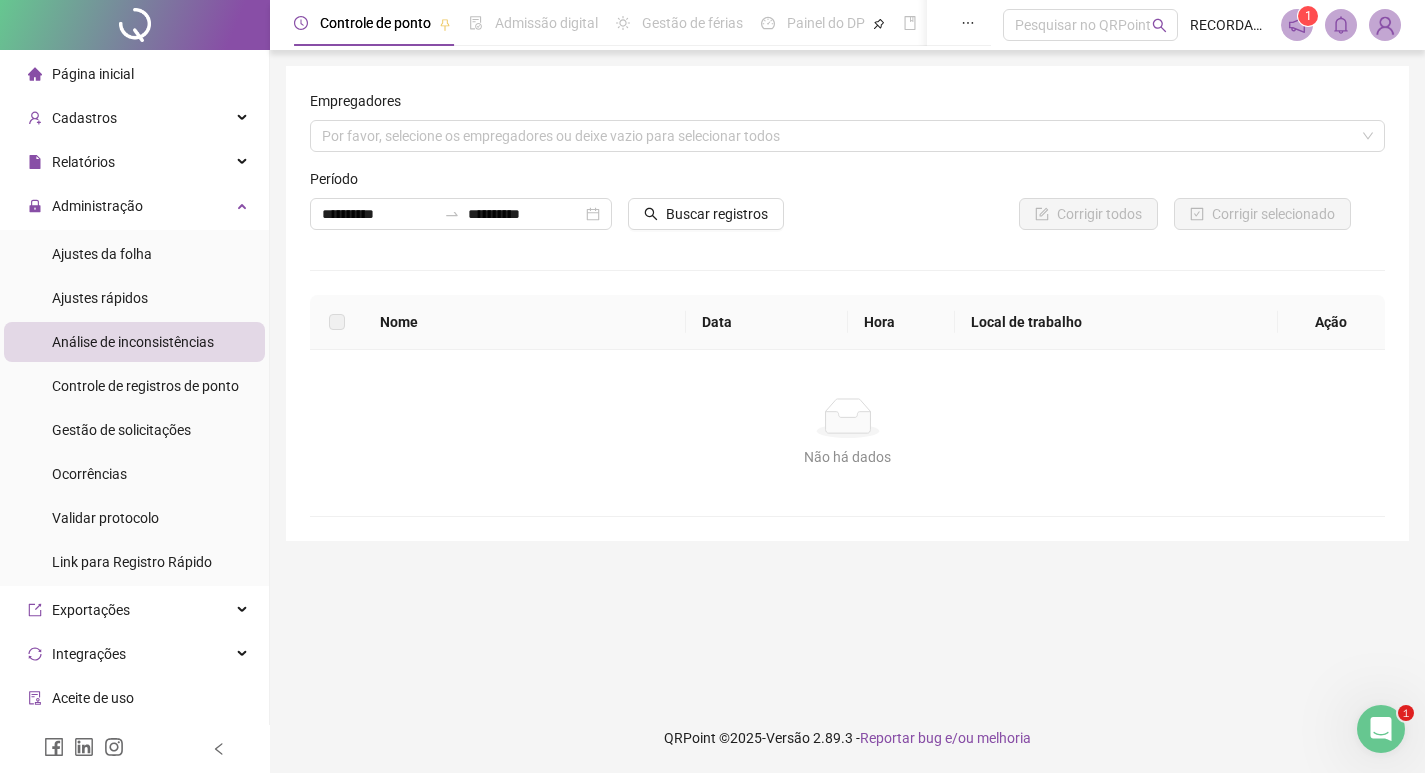 scroll, scrollTop: 0, scrollLeft: 0, axis: both 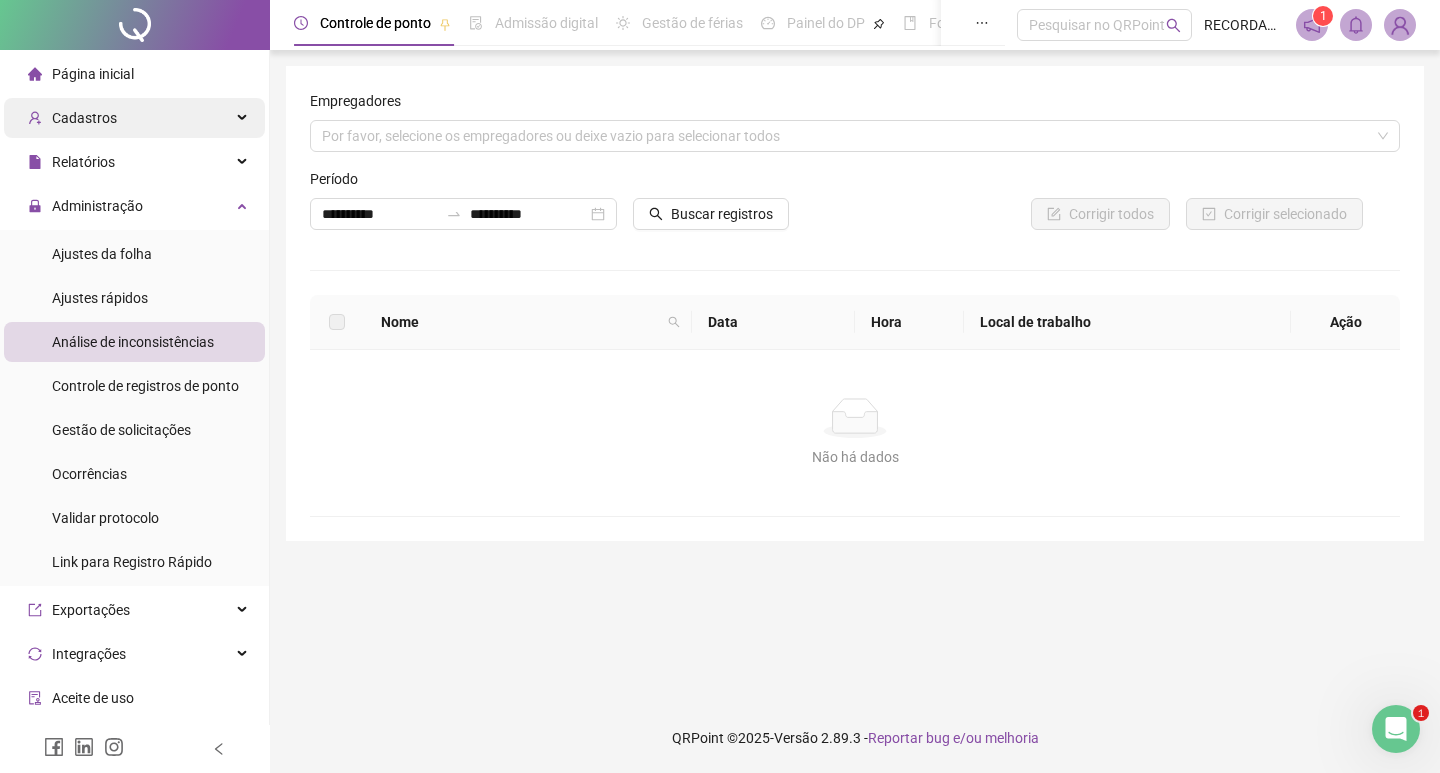 click on "Cadastros" at bounding box center (84, 118) 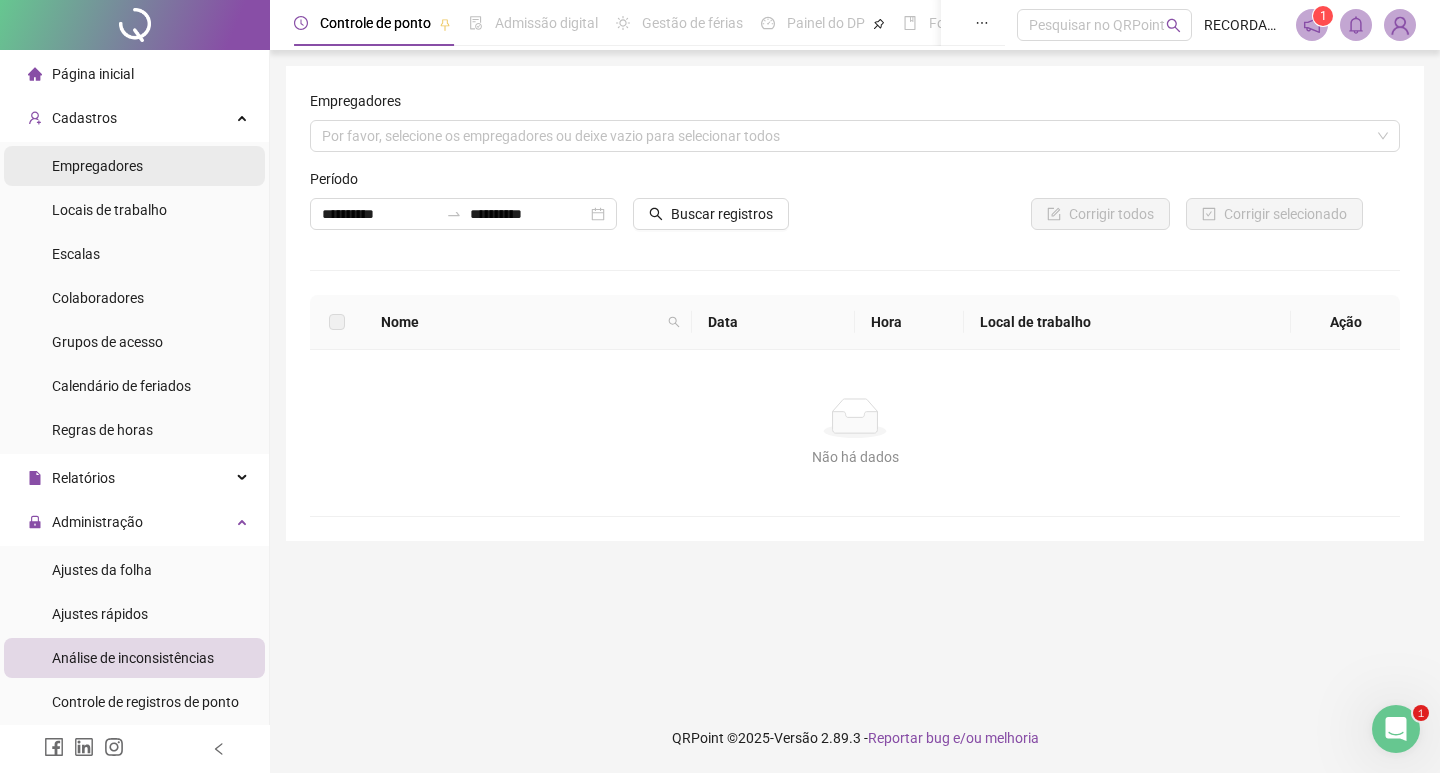 click on "Empregadores" at bounding box center [134, 166] 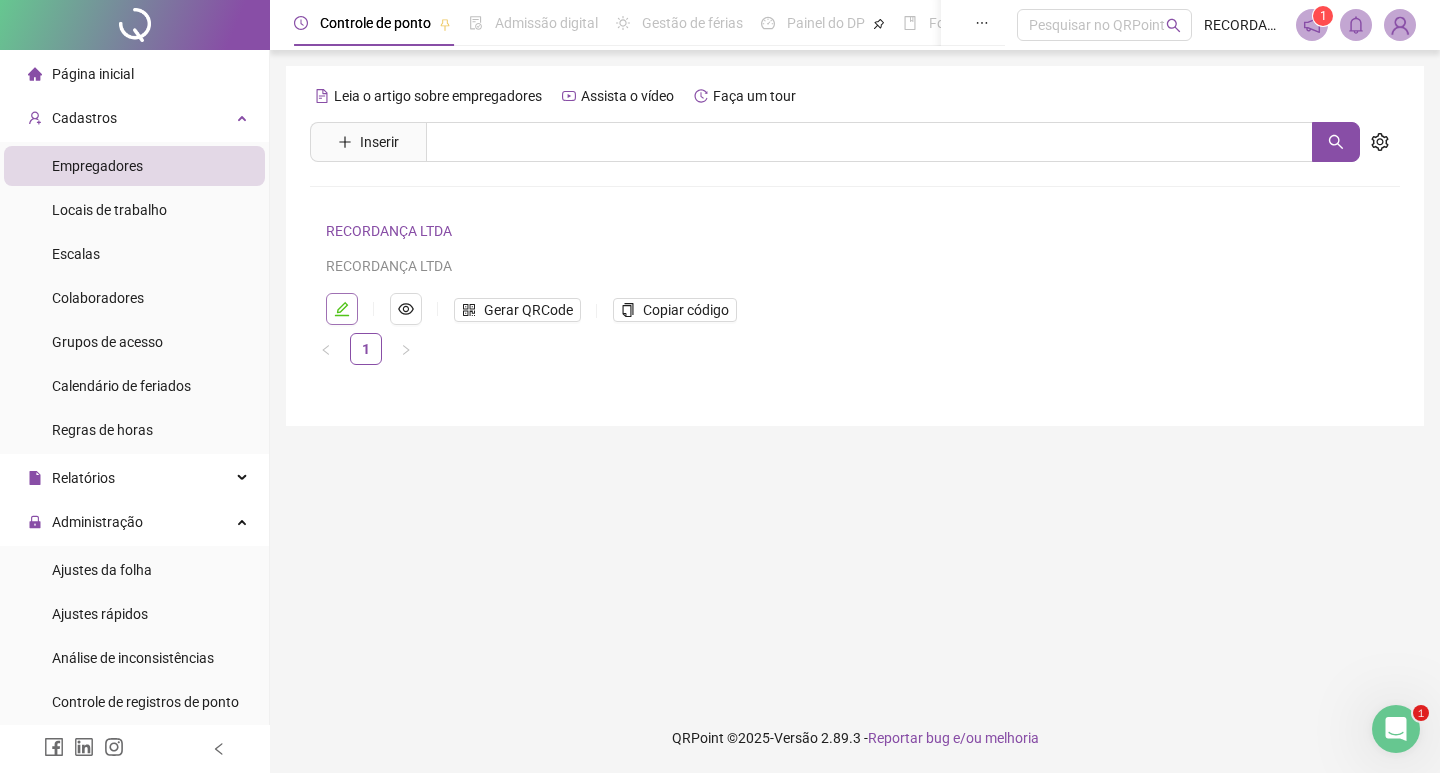 click 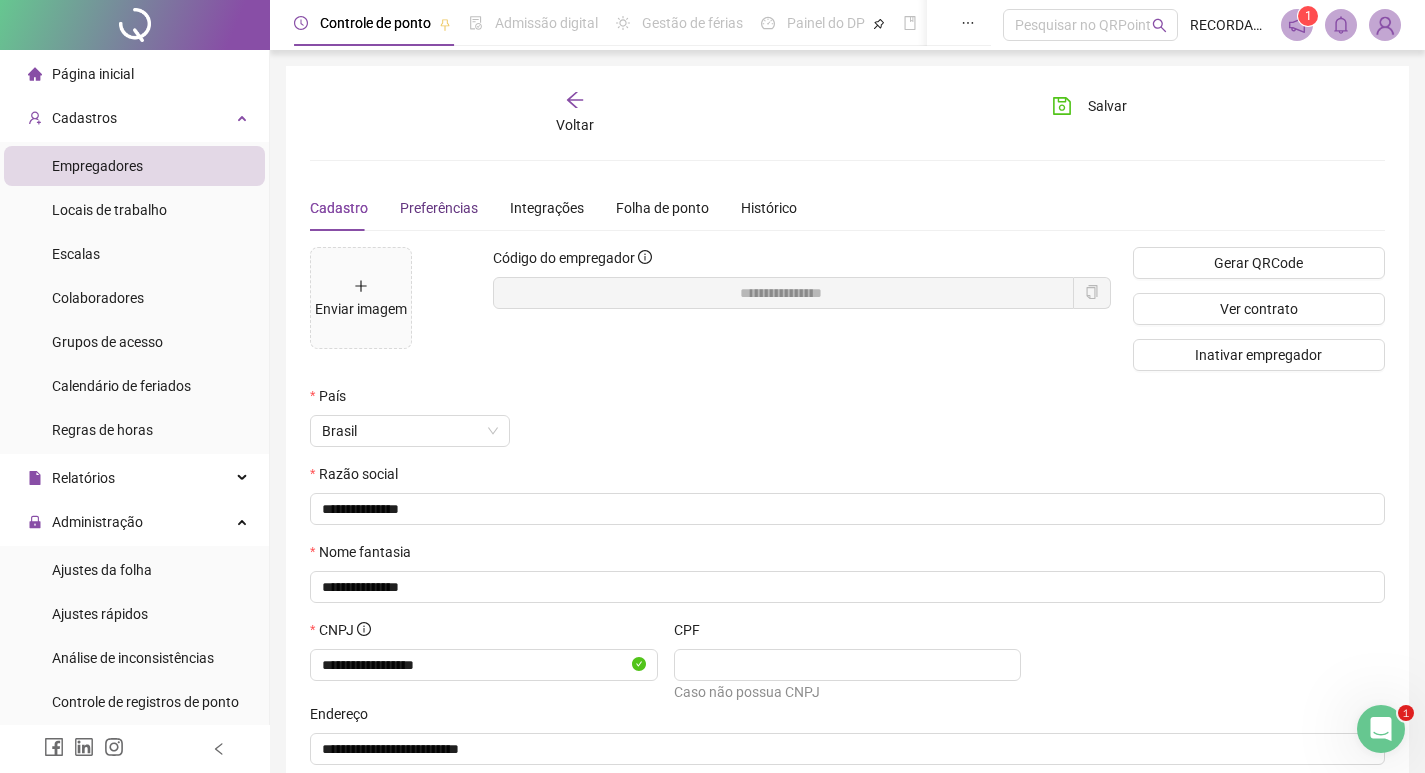 click on "Preferências" at bounding box center (439, 208) 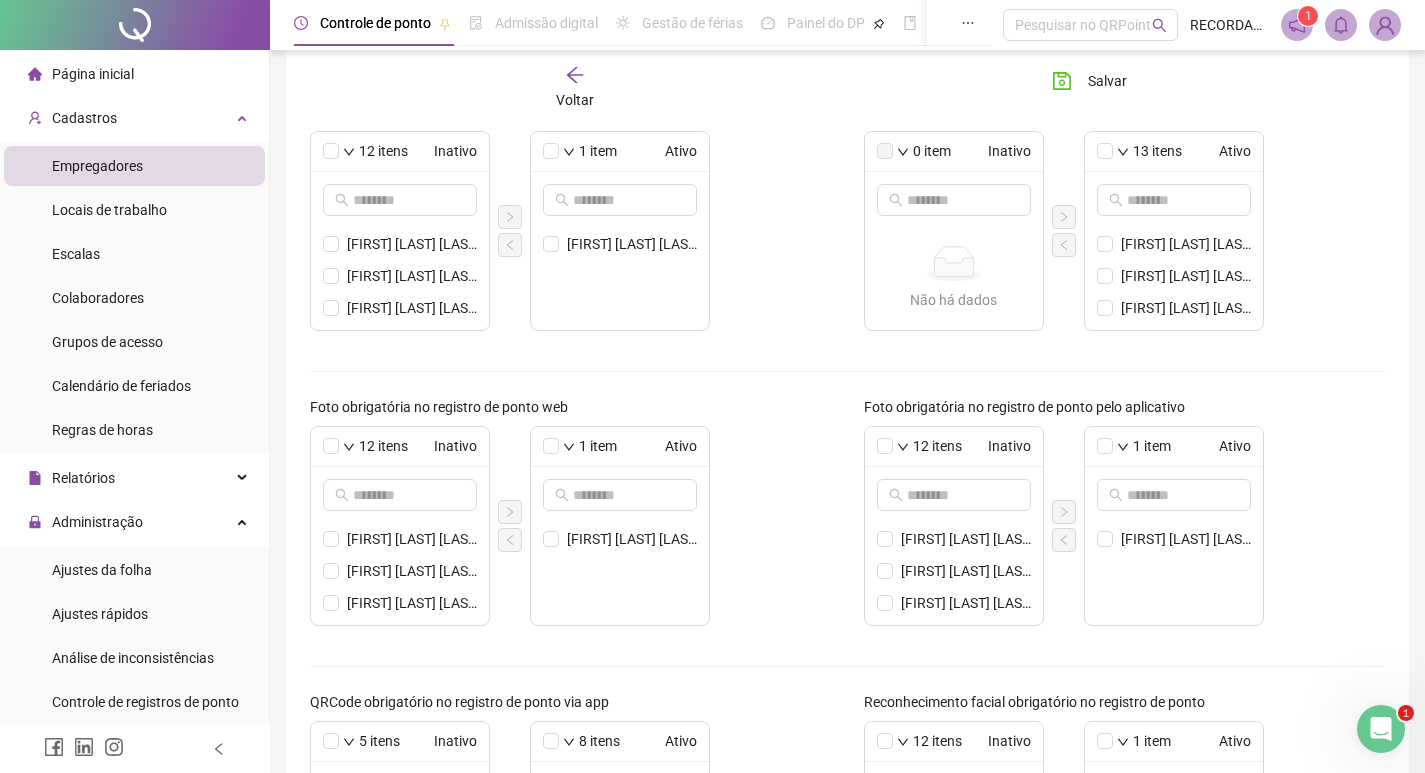 scroll, scrollTop: 400, scrollLeft: 0, axis: vertical 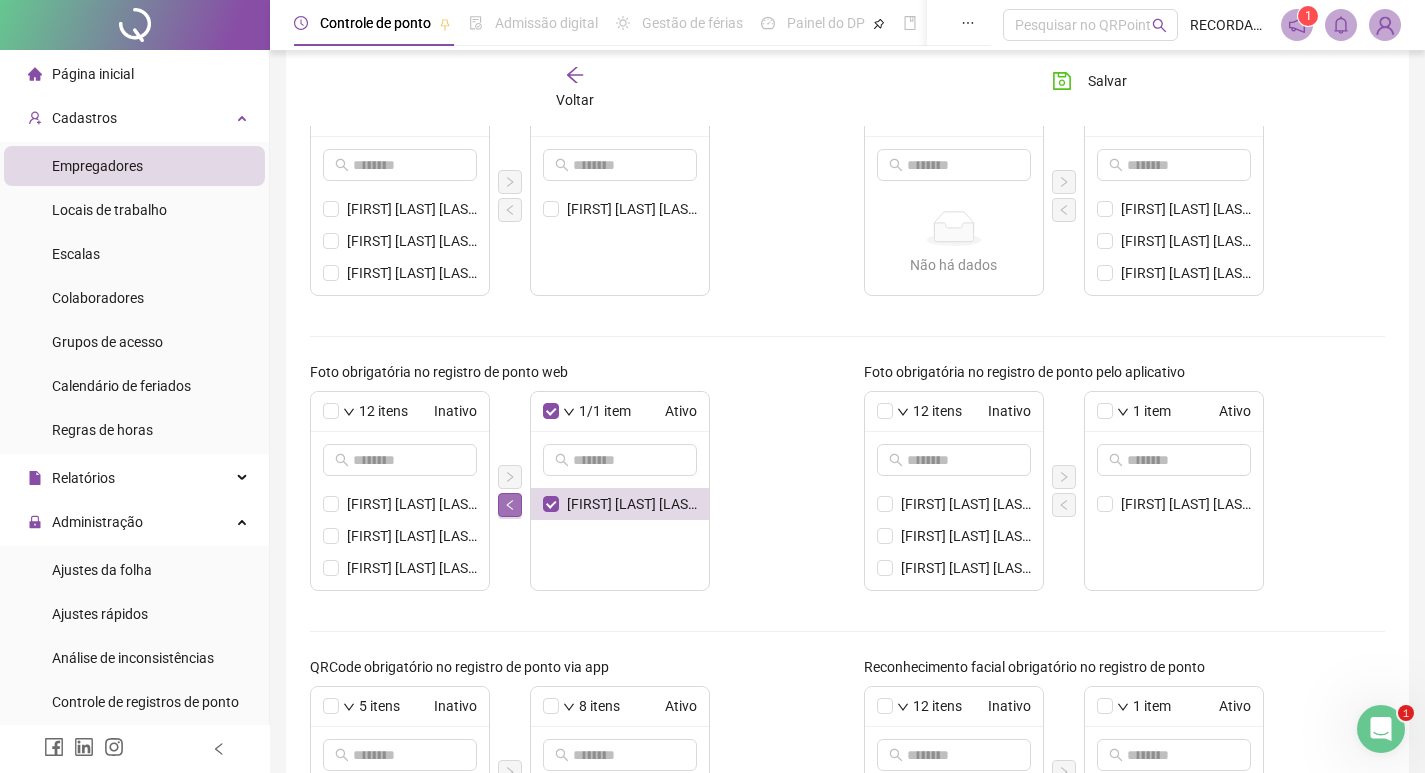 click at bounding box center (510, 505) 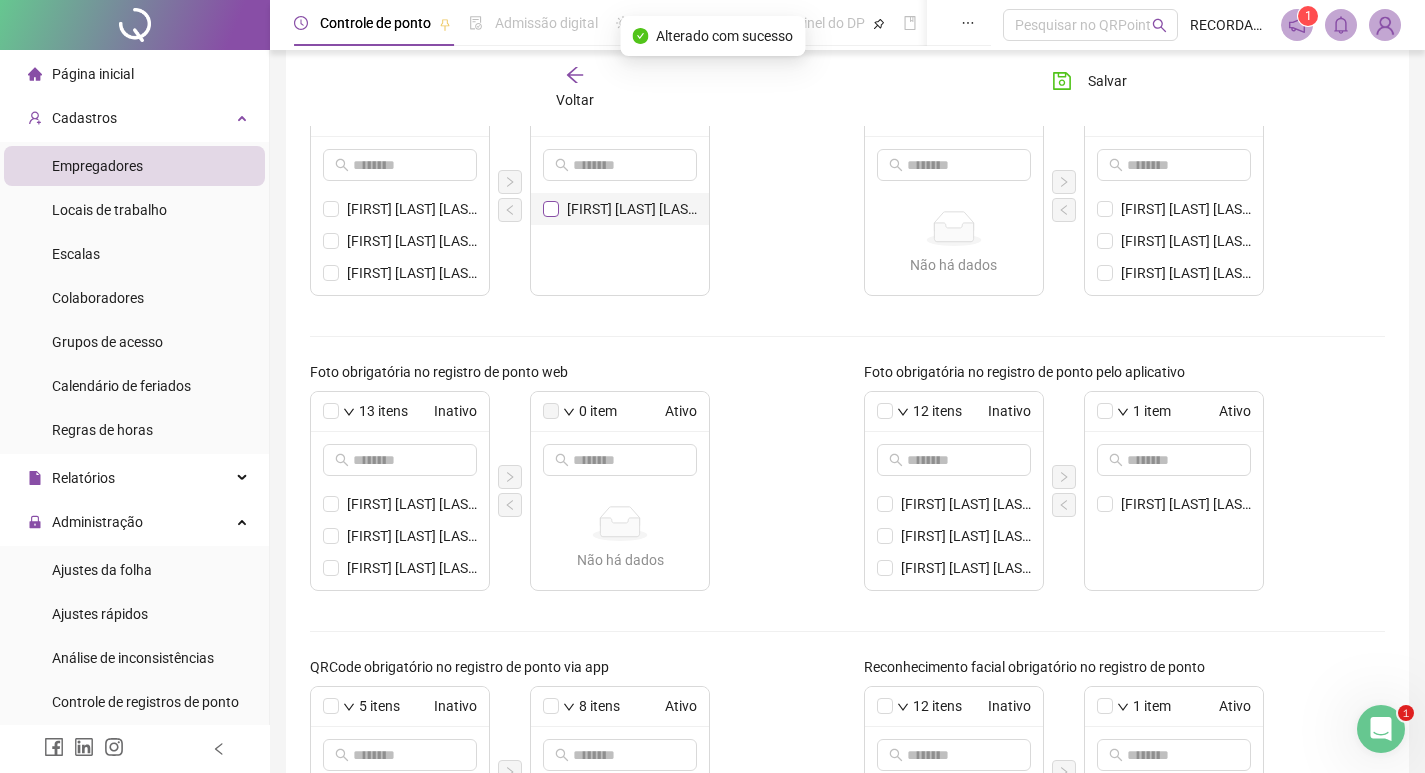 click at bounding box center [551, 209] 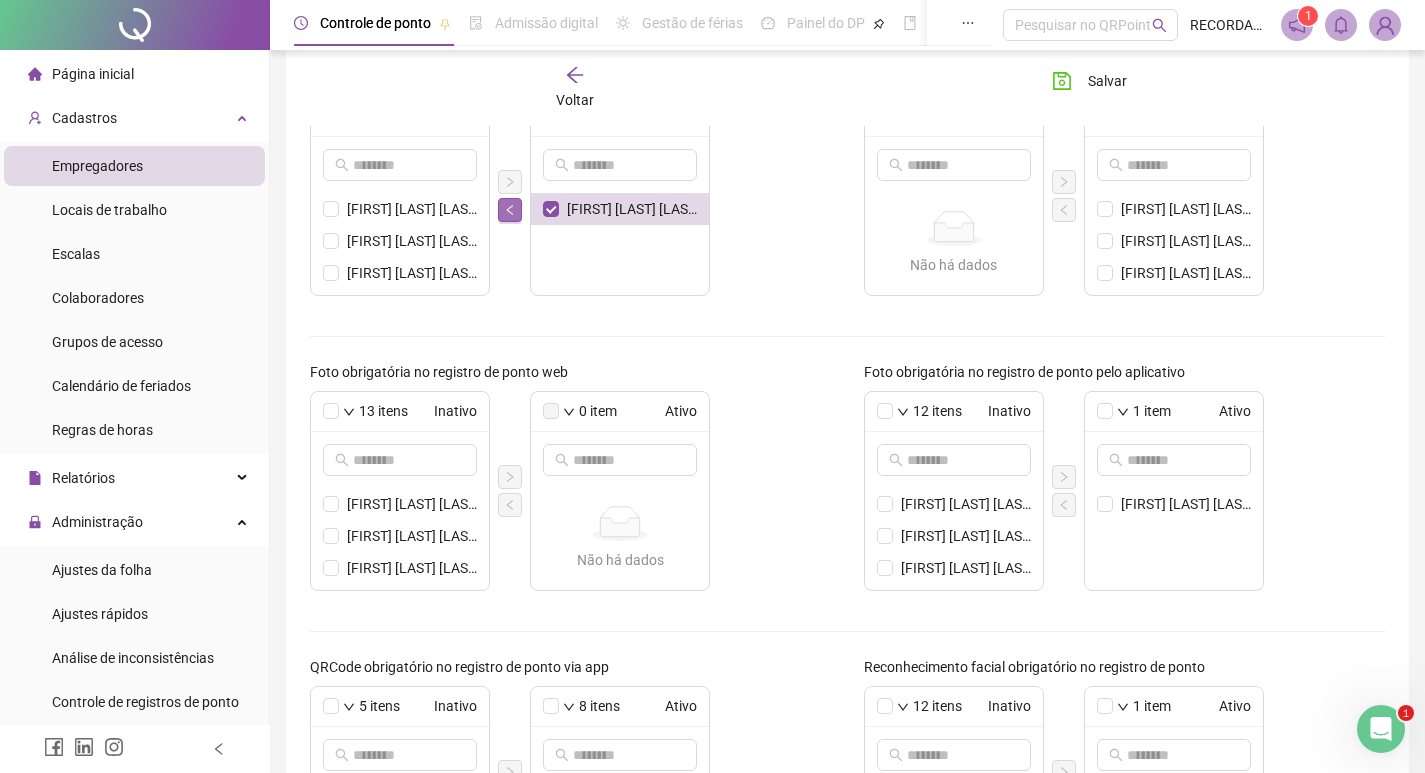 click 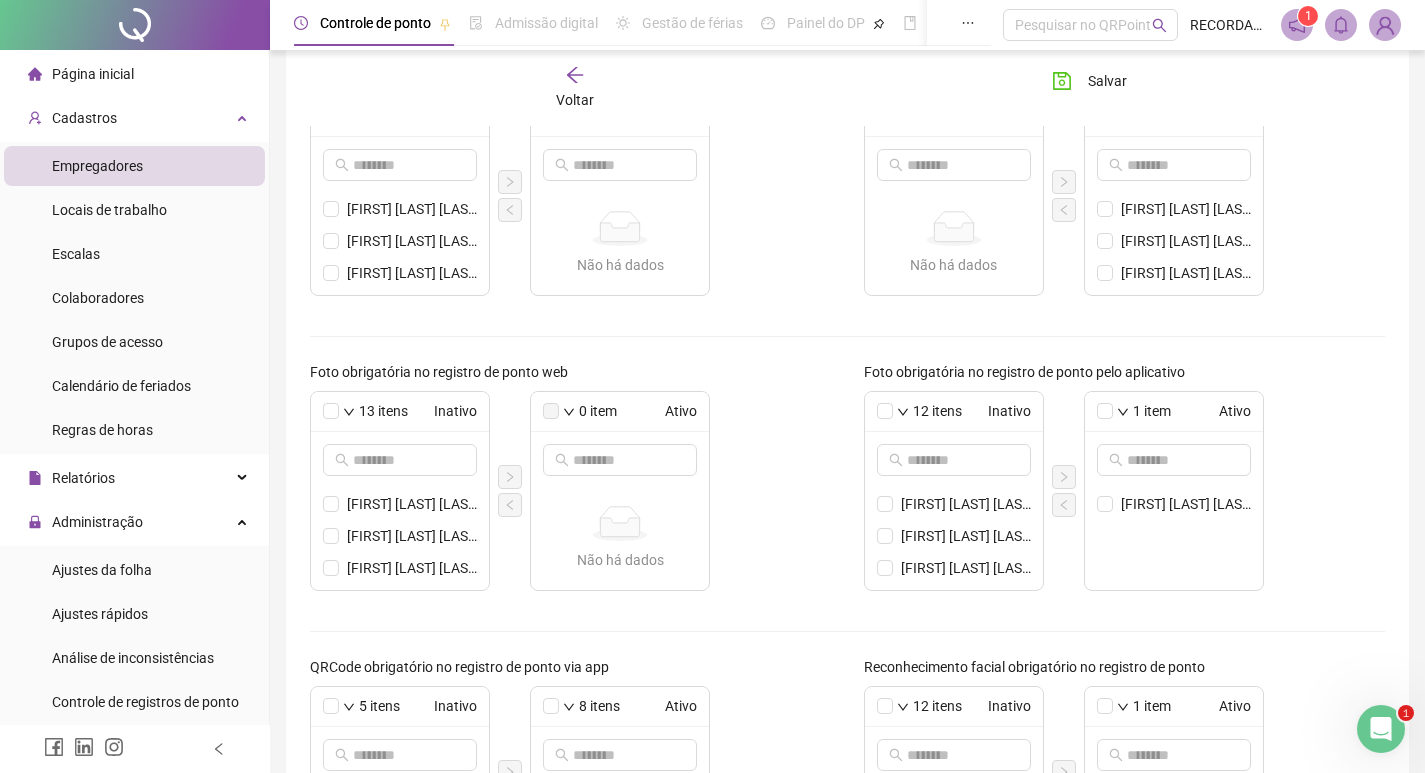 scroll, scrollTop: 500, scrollLeft: 0, axis: vertical 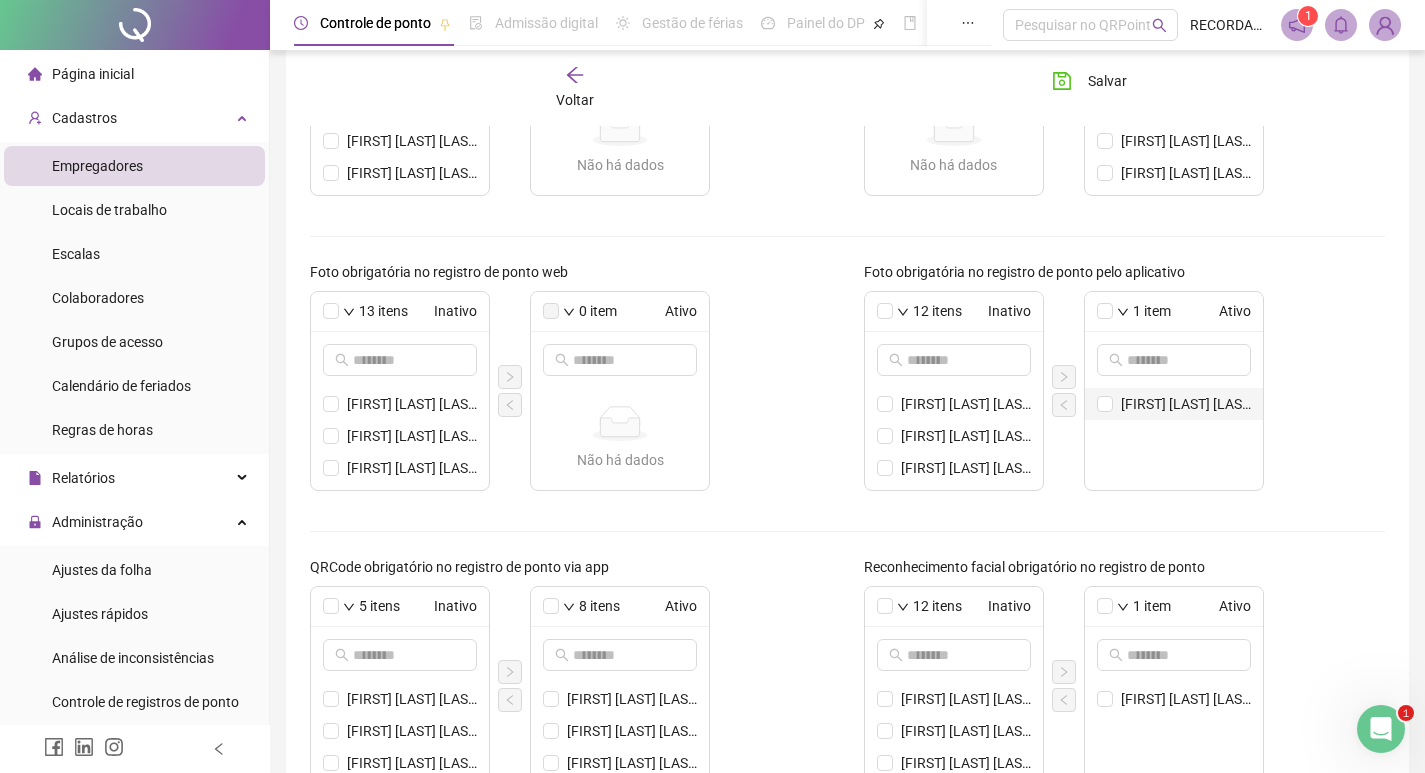 click on "[FIRST] [LAST] [LAST]" at bounding box center (1174, 404) 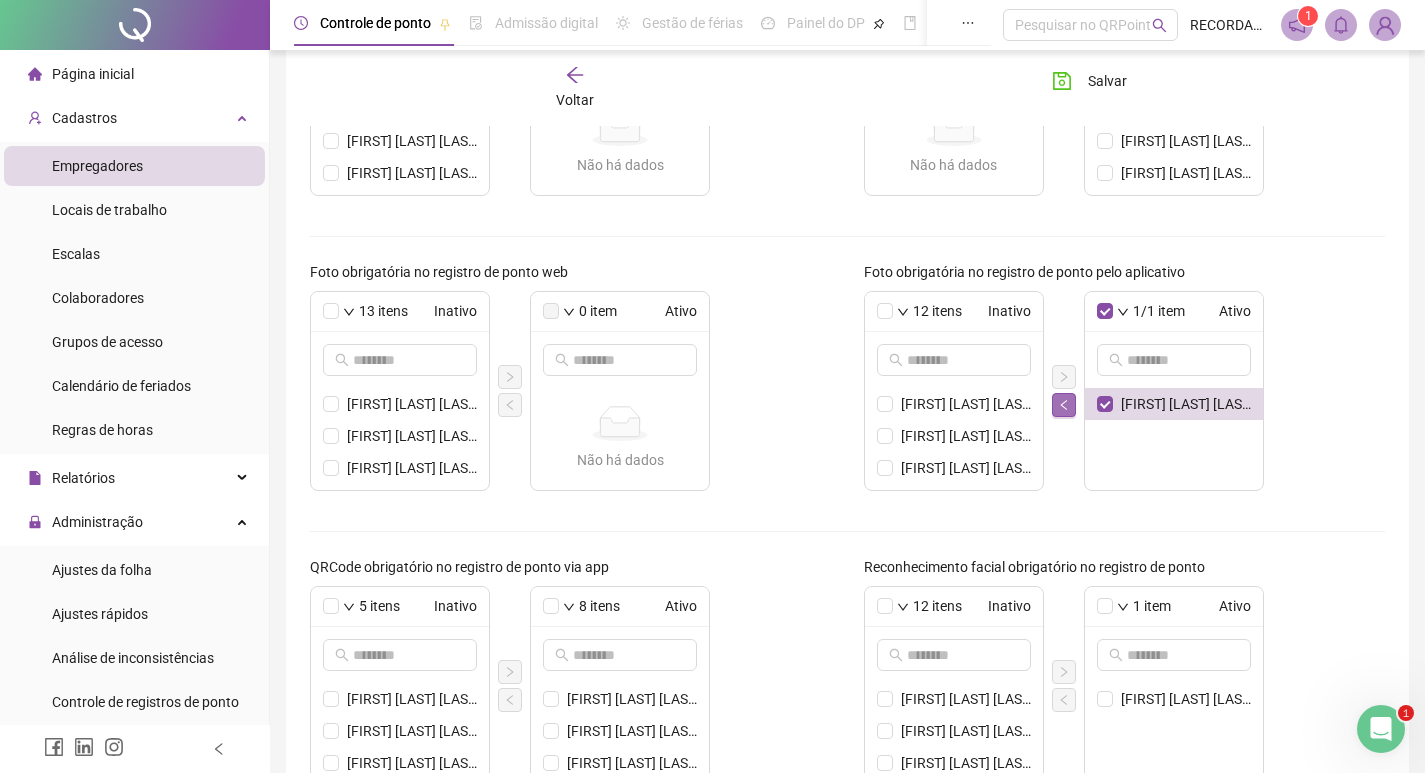 click at bounding box center (1064, 405) 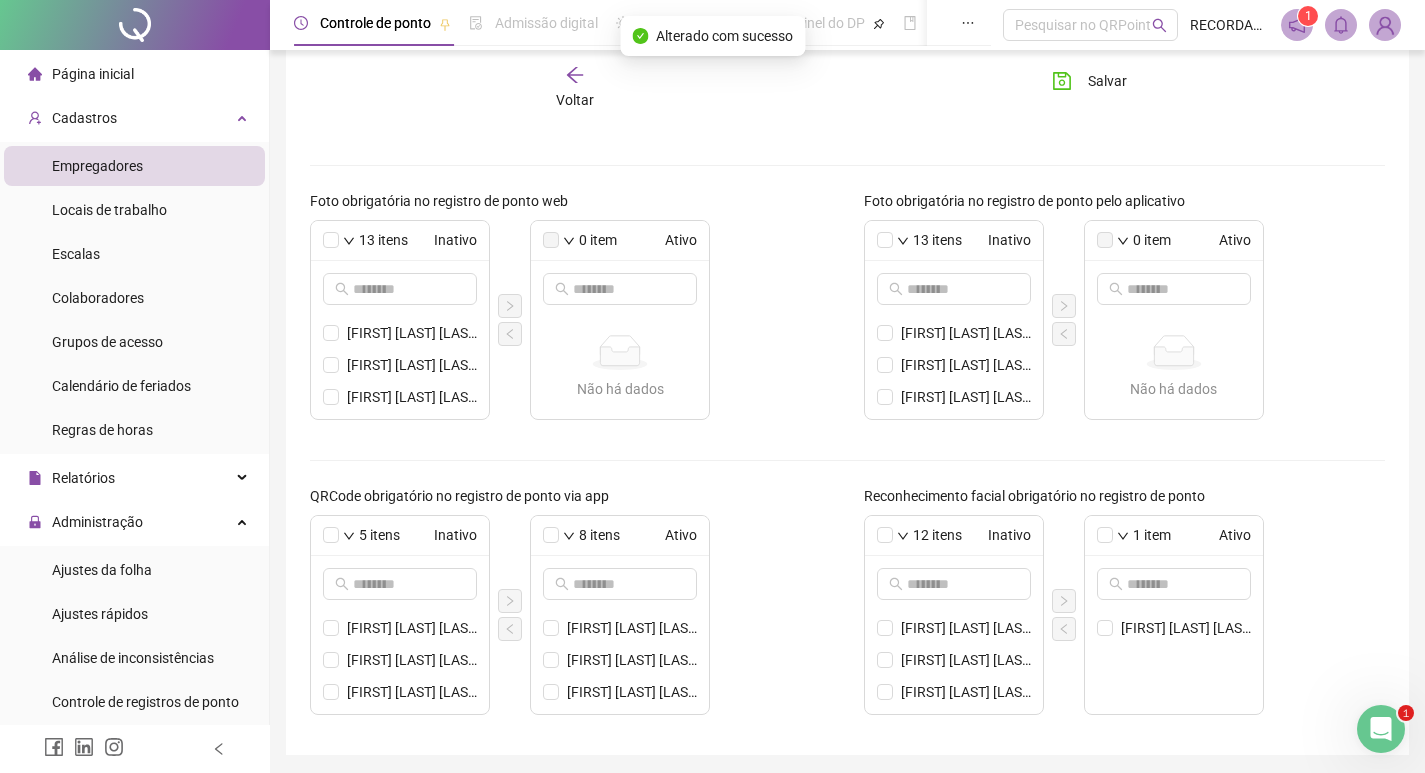 scroll, scrollTop: 639, scrollLeft: 0, axis: vertical 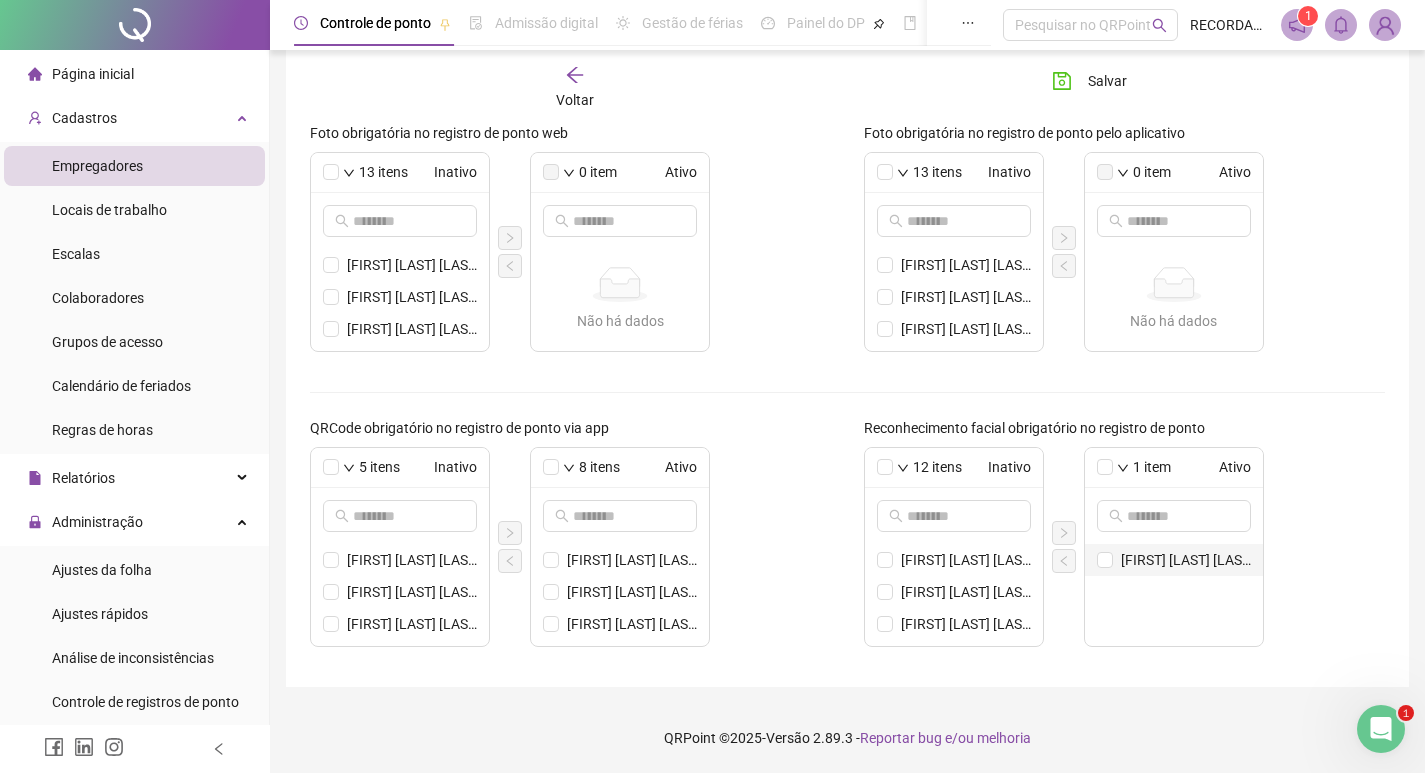 click on "[FIRST] [LAST] [LAST]" at bounding box center [1174, 560] 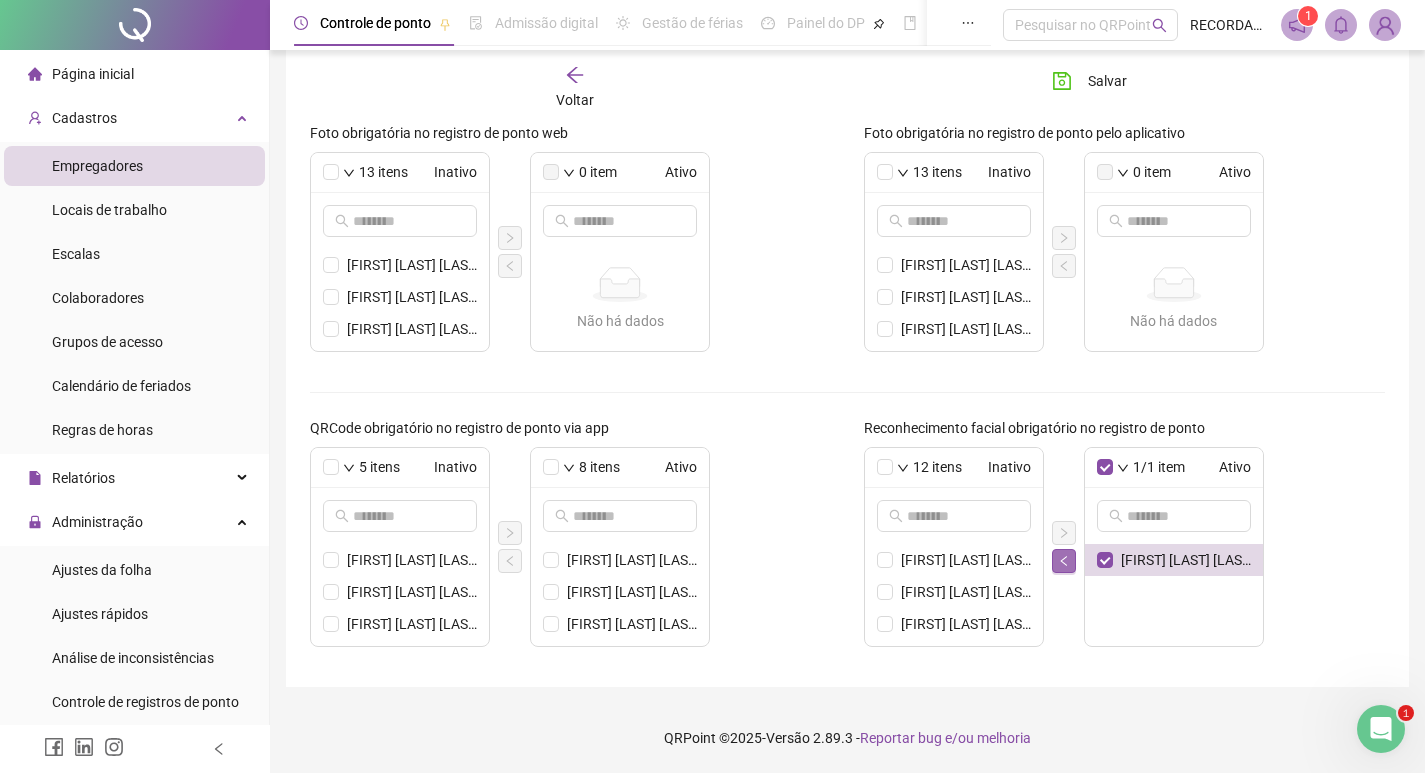click at bounding box center (1064, 561) 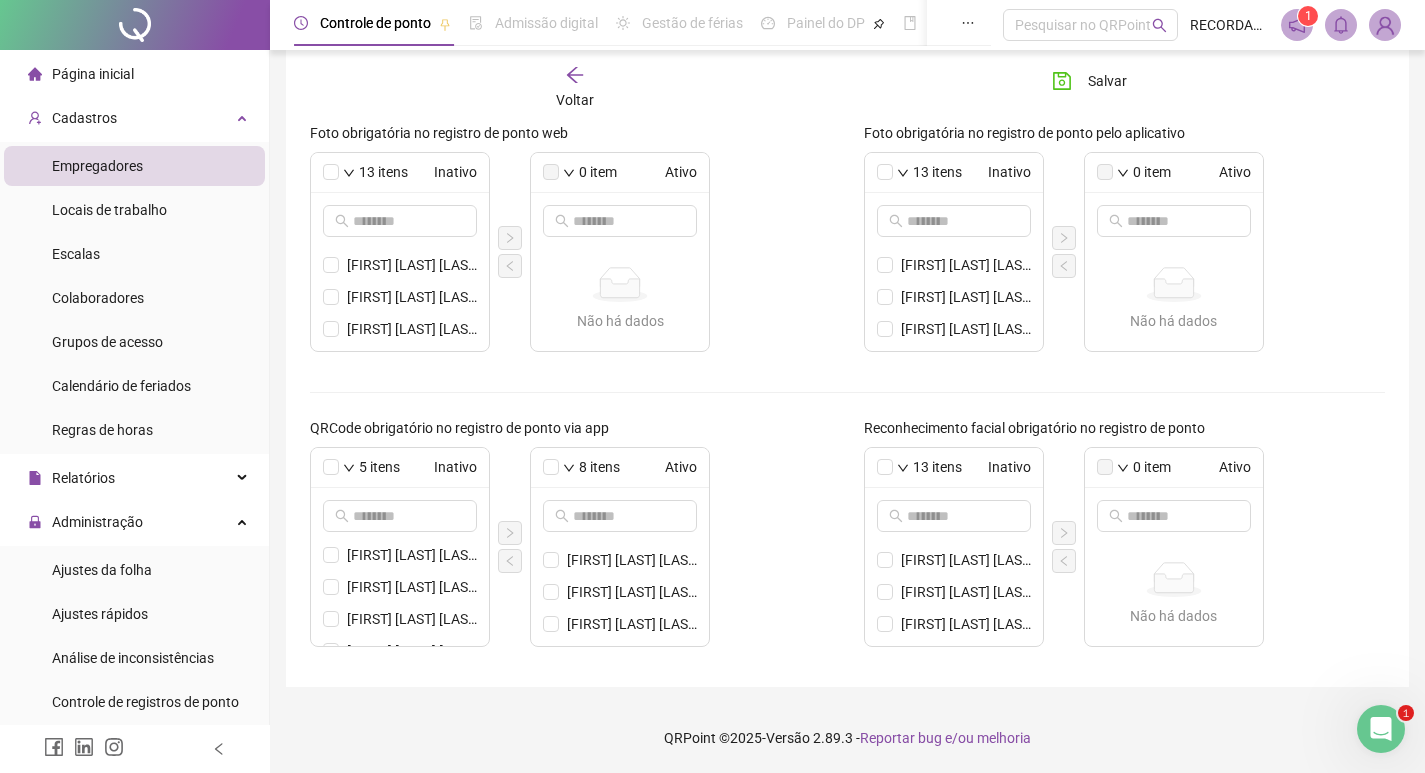 scroll, scrollTop: 0, scrollLeft: 0, axis: both 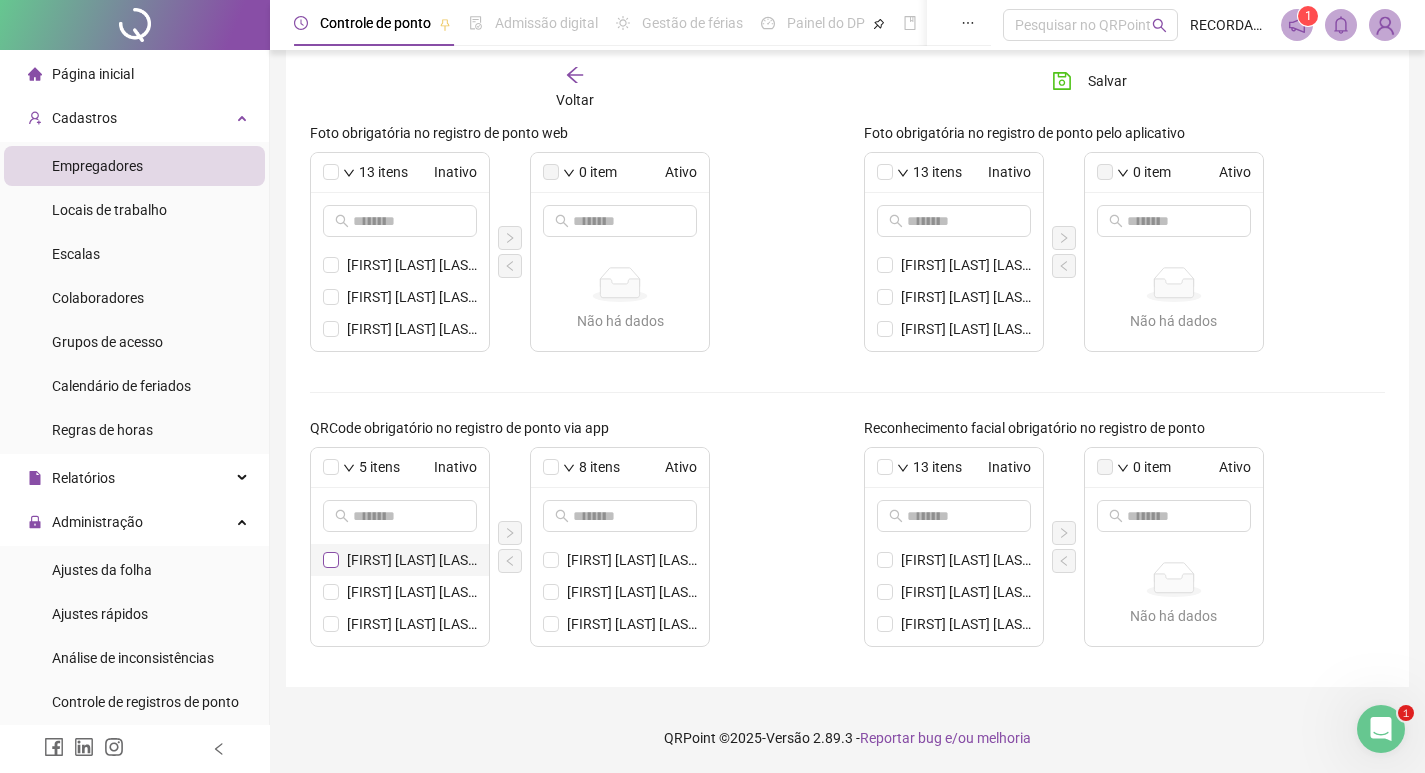 click at bounding box center [331, 560] 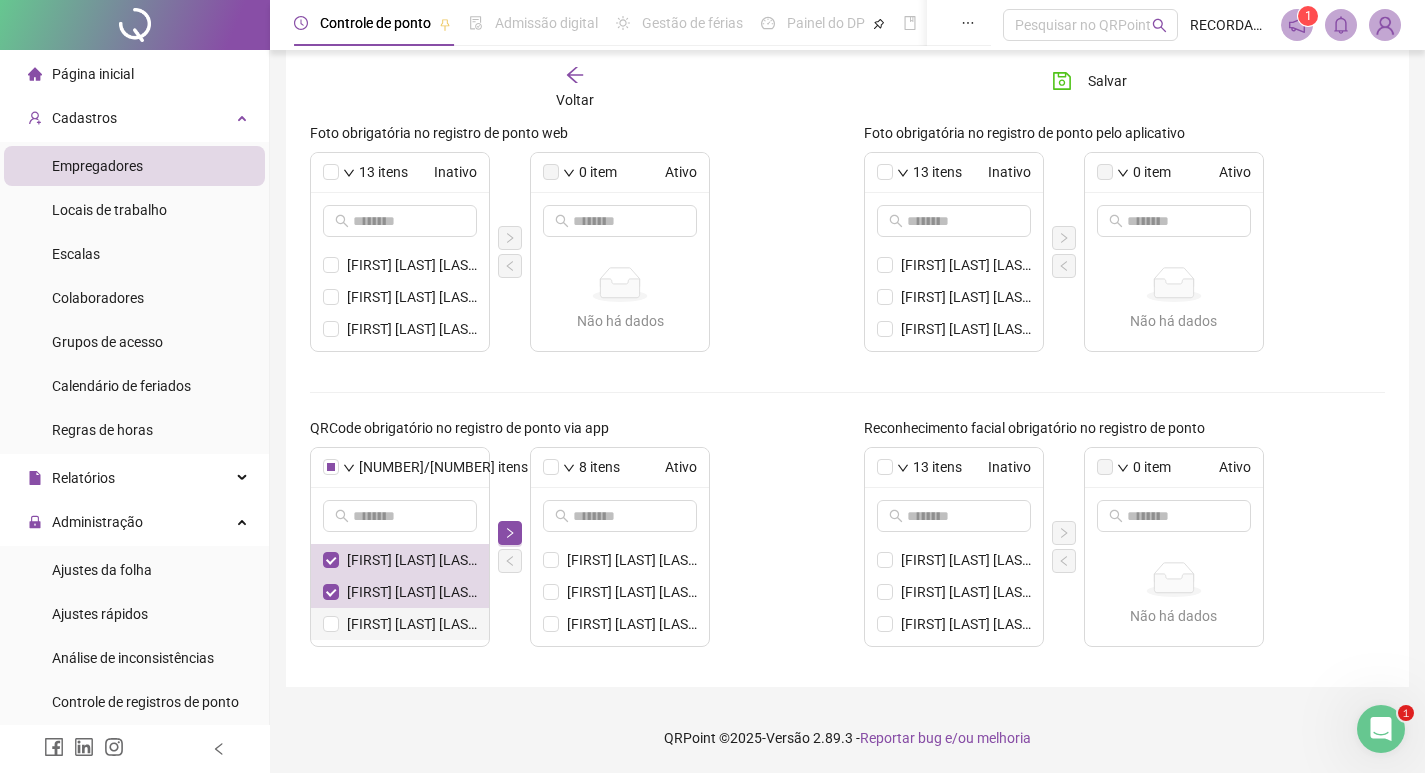 click on "[FIRST] [LAST] [LAST]" at bounding box center [400, 624] 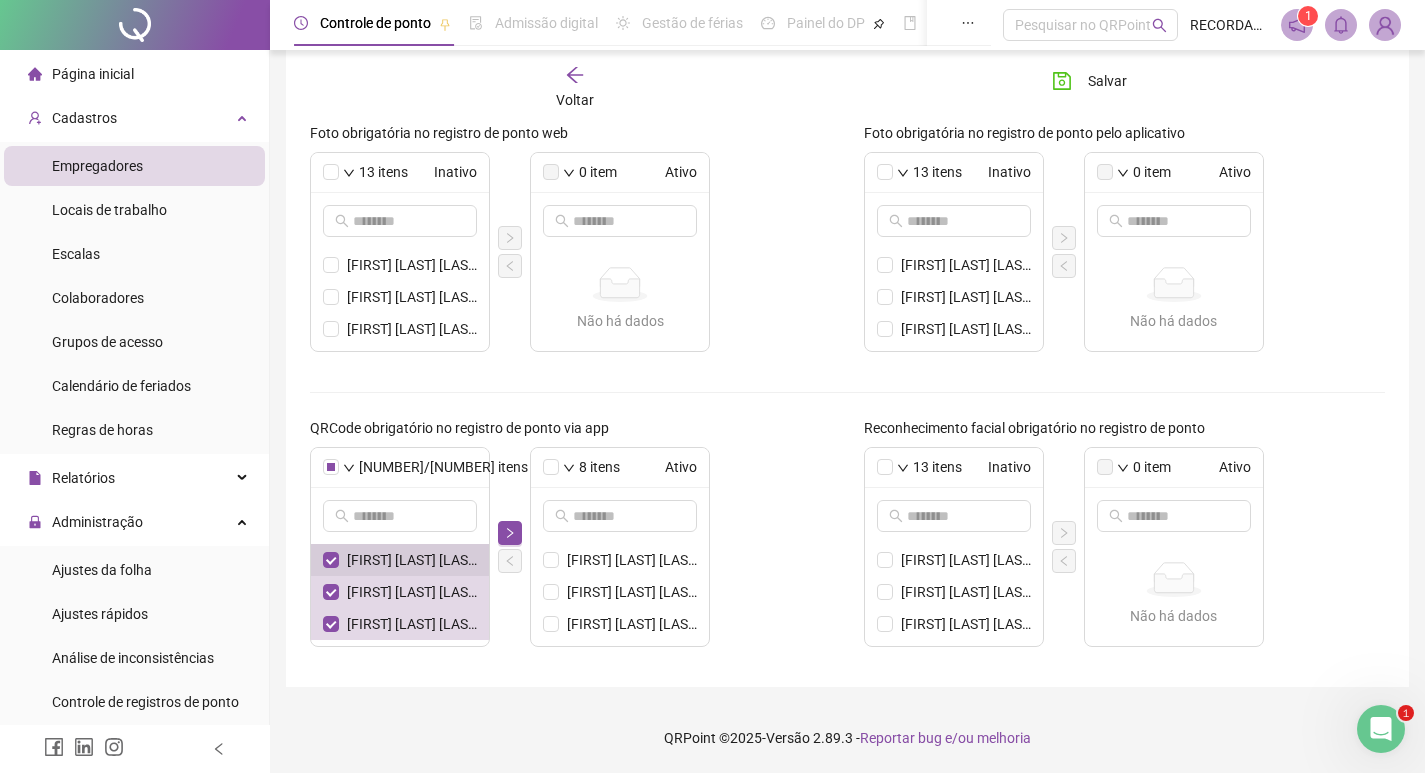 scroll, scrollTop: 58, scrollLeft: 0, axis: vertical 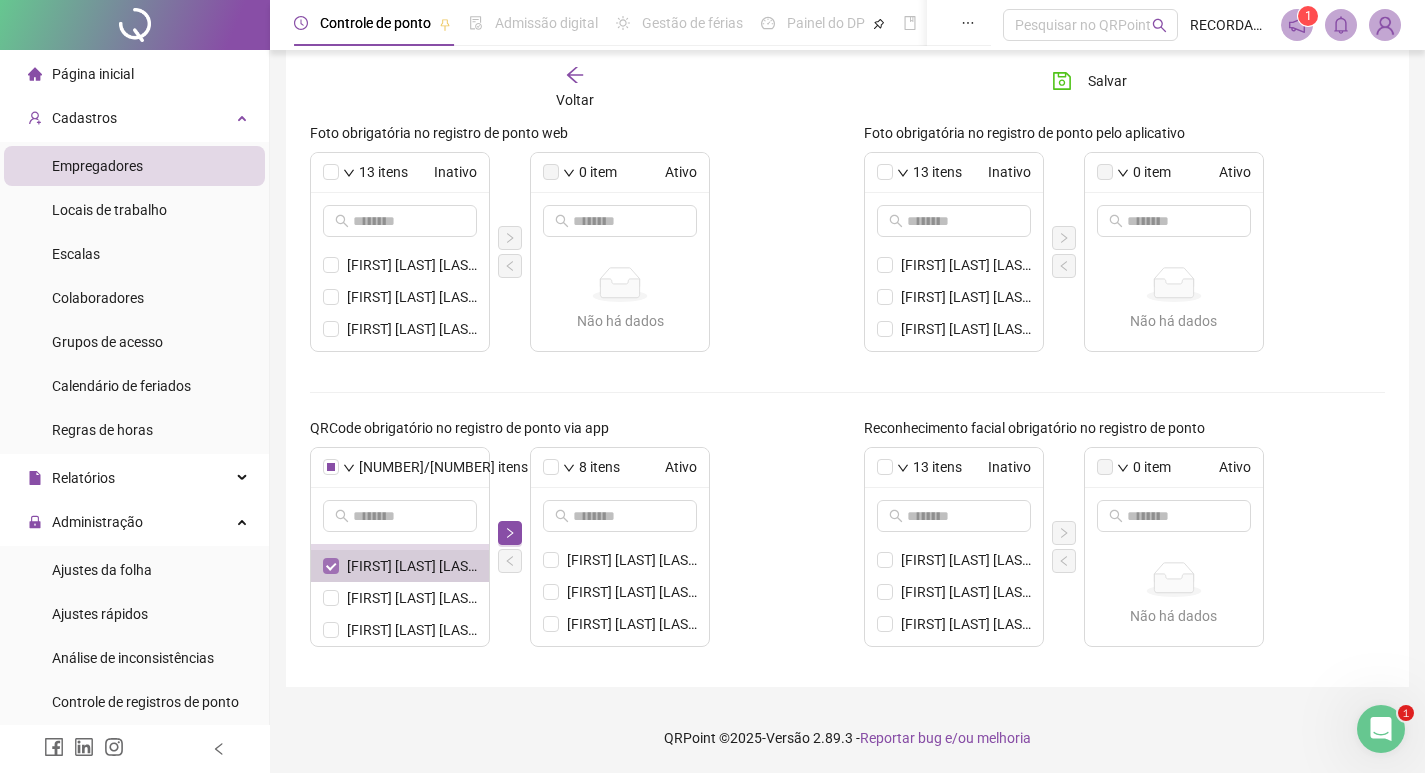 click at bounding box center (331, 566) 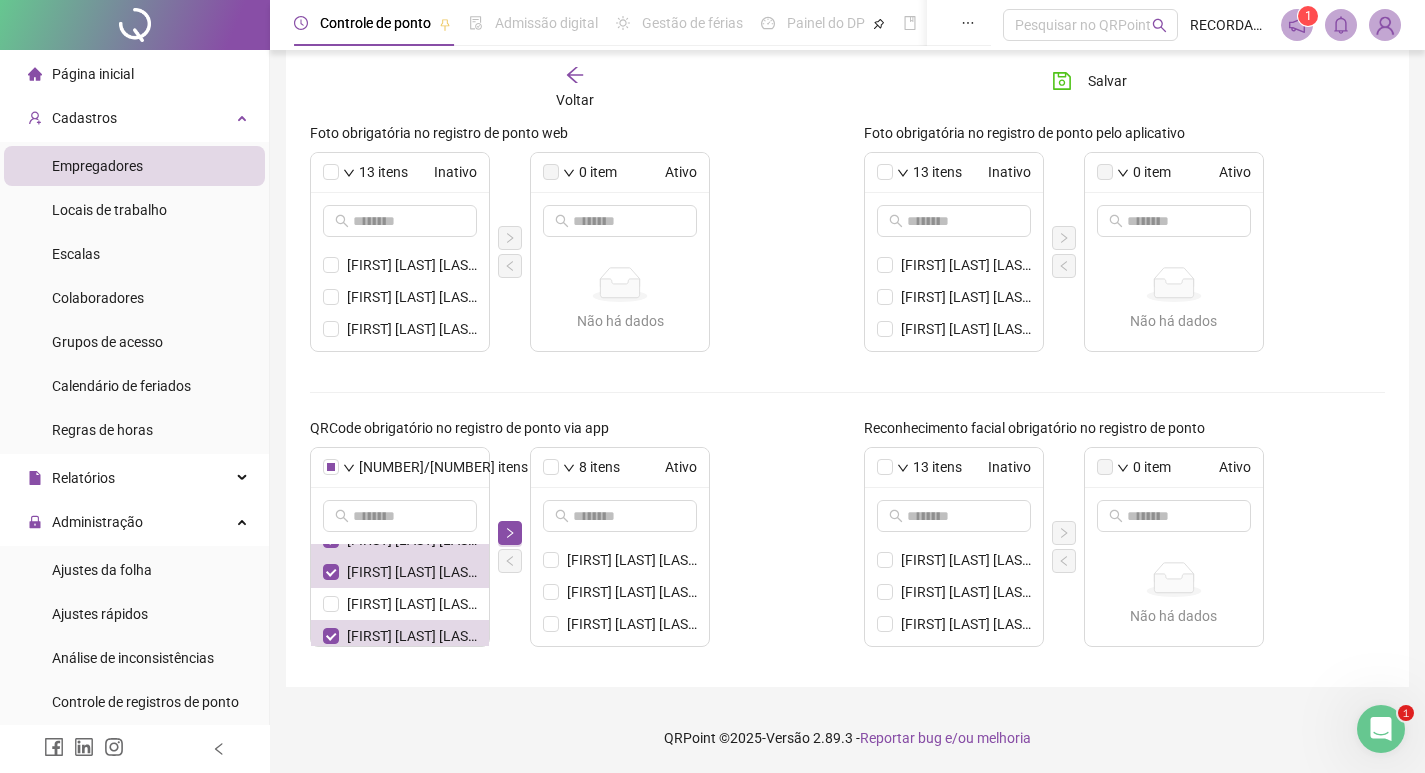 scroll, scrollTop: 0, scrollLeft: 0, axis: both 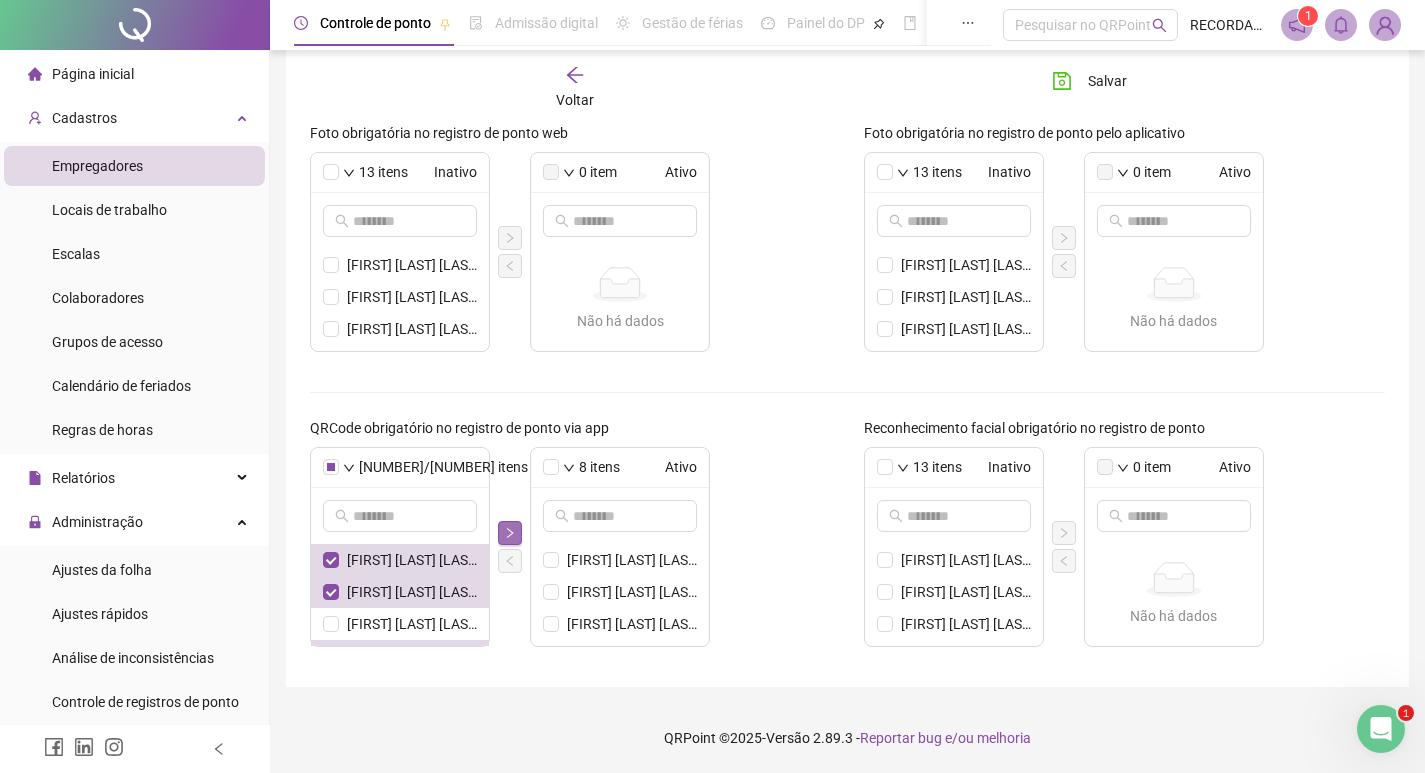 click at bounding box center (510, 533) 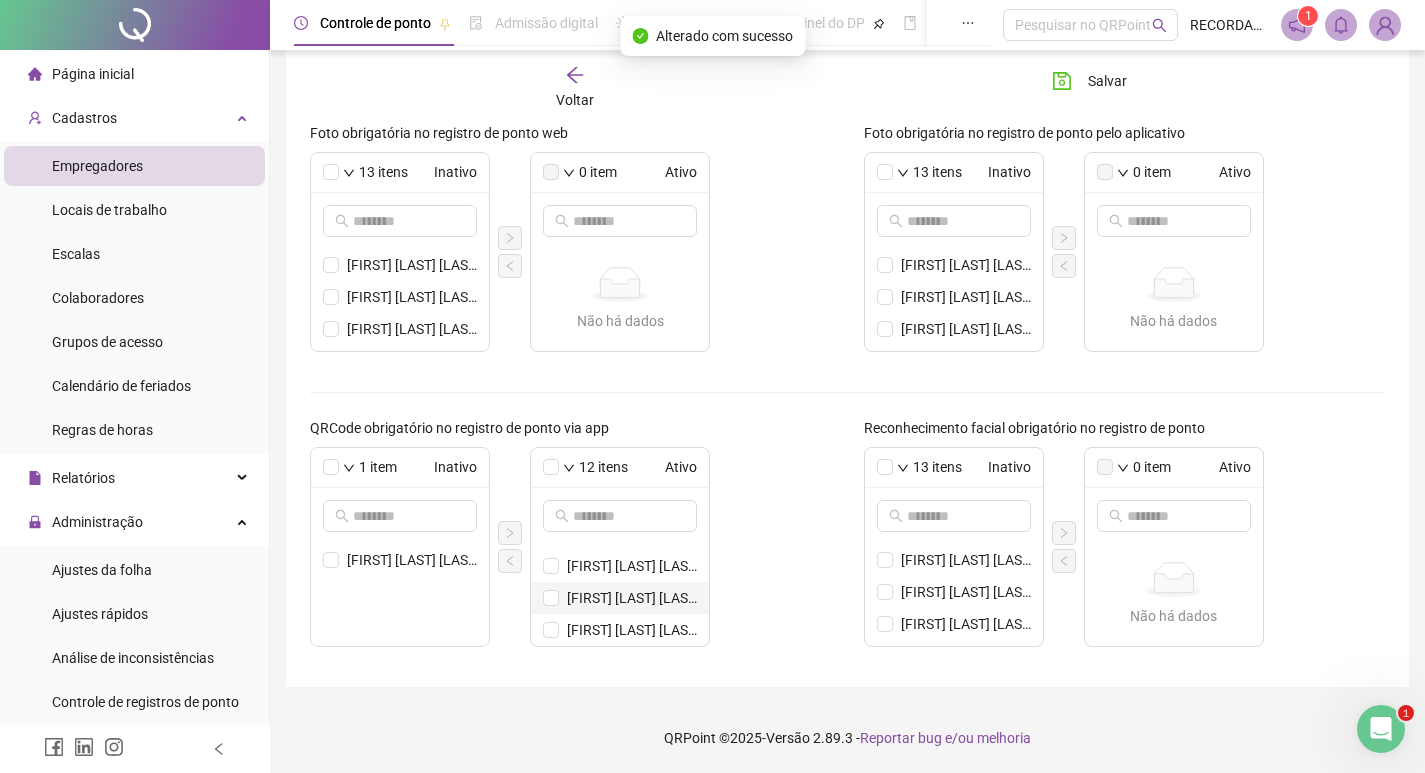 scroll, scrollTop: 0, scrollLeft: 0, axis: both 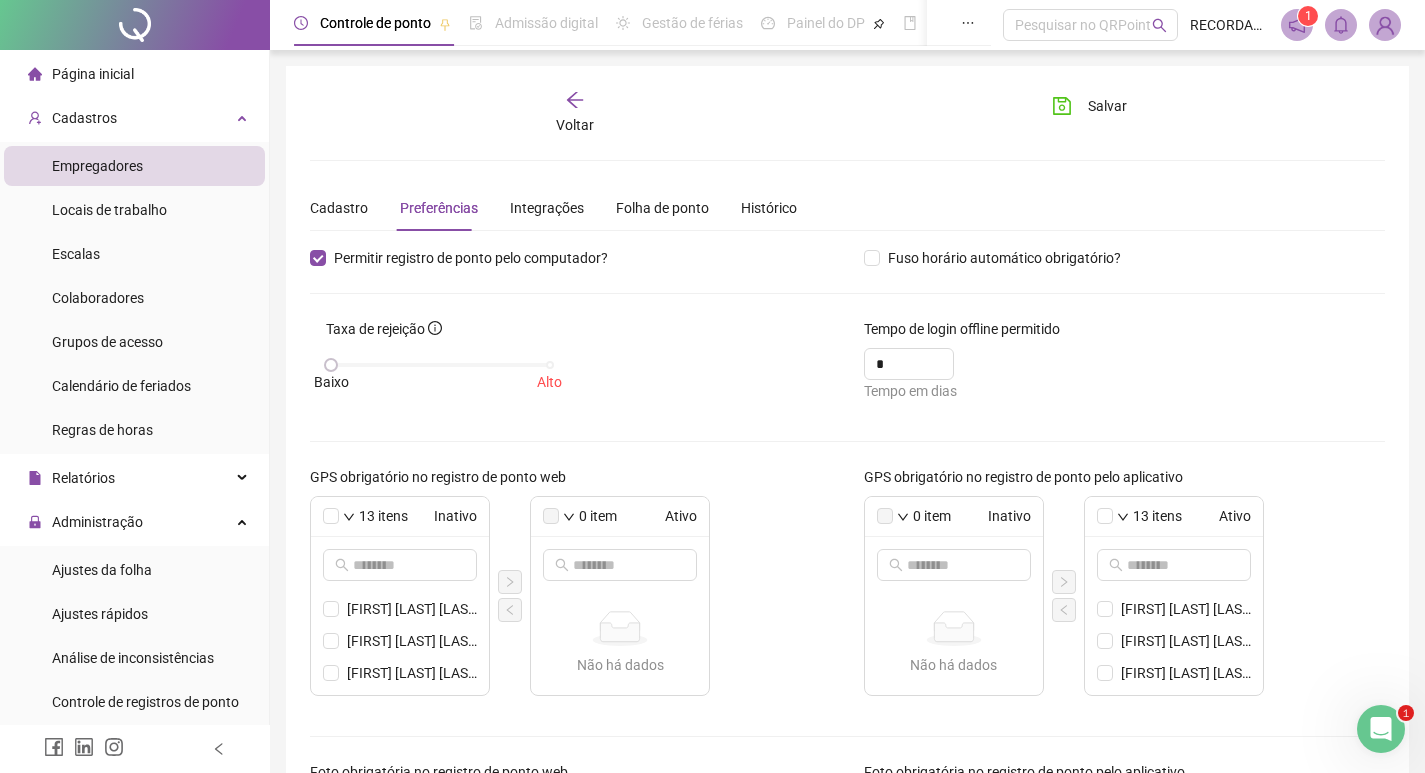 click on "Página inicial" at bounding box center (134, 74) 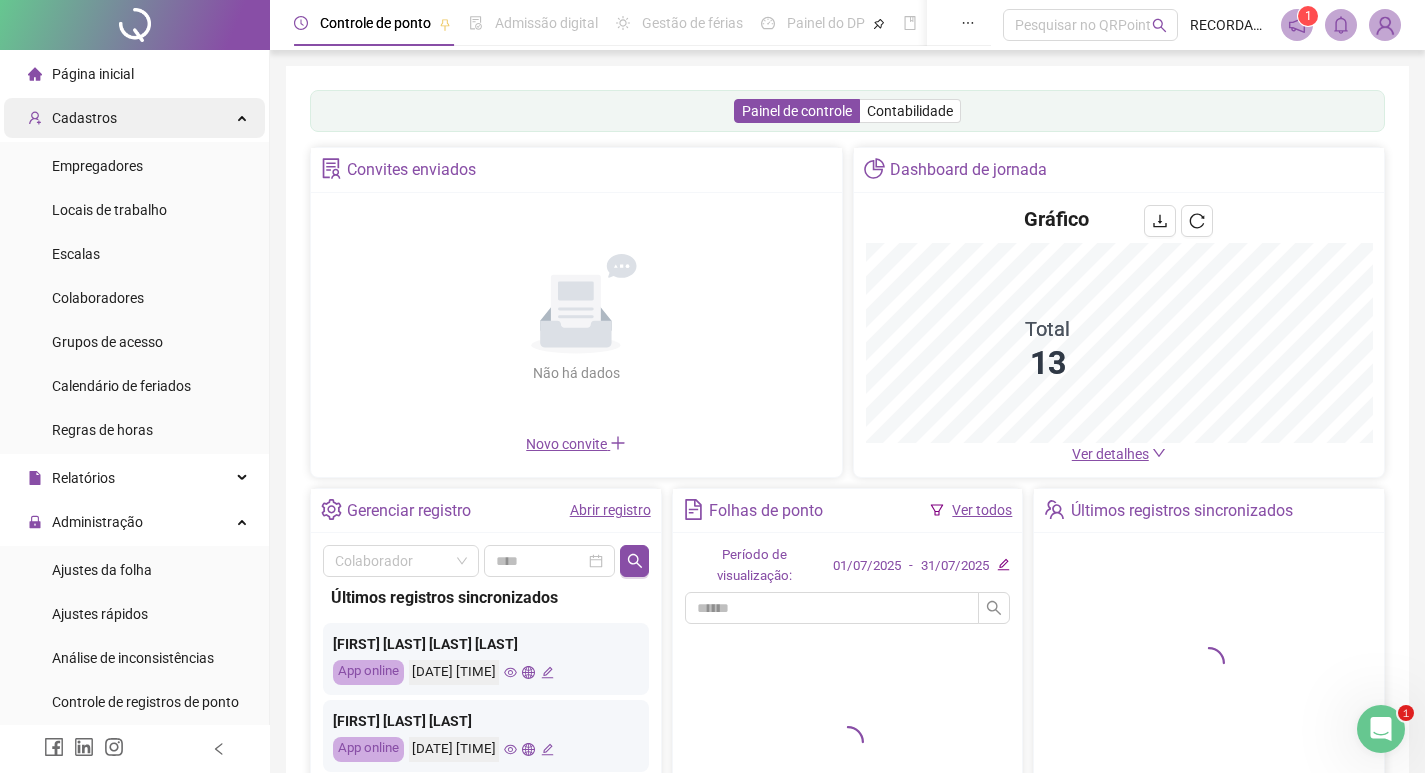 click on "Cadastros" at bounding box center [134, 118] 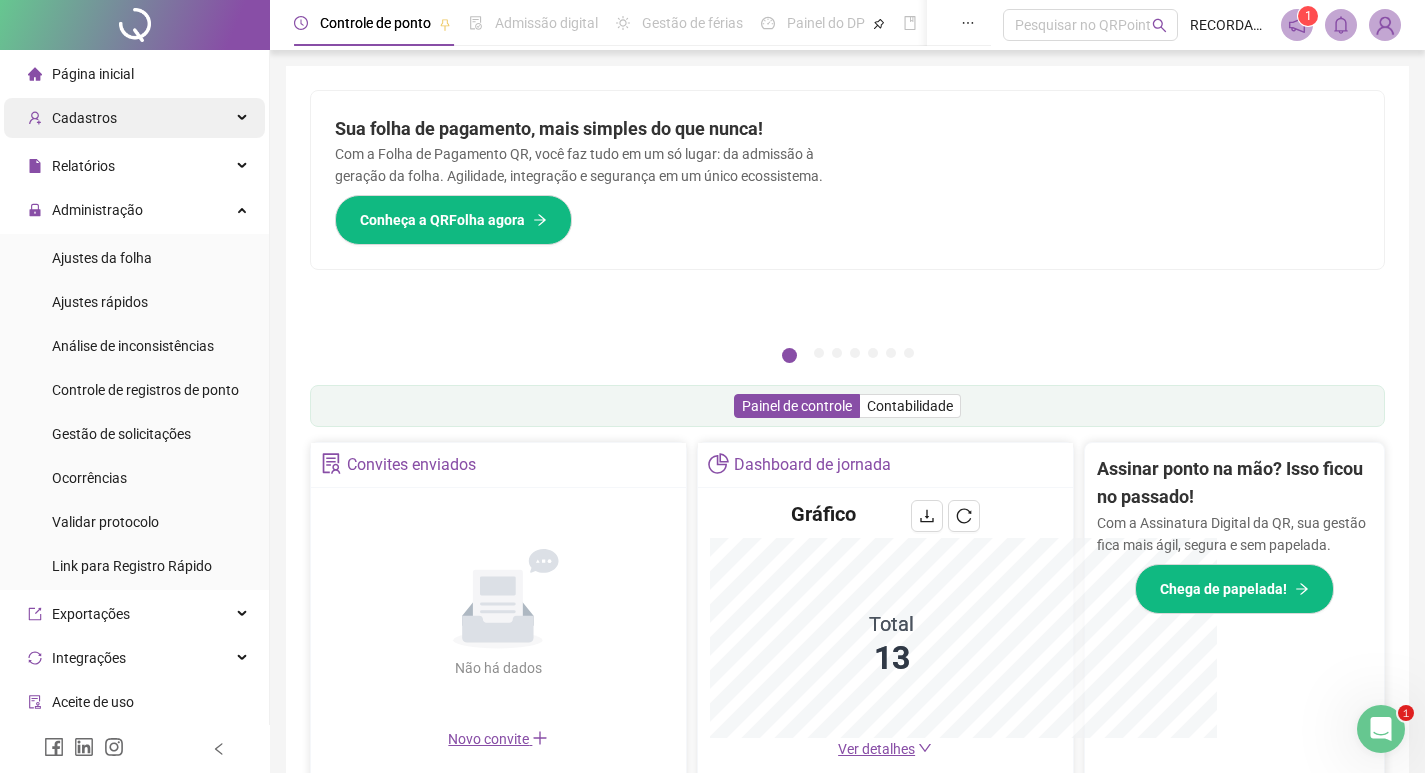 click on "Cadastros" at bounding box center (134, 118) 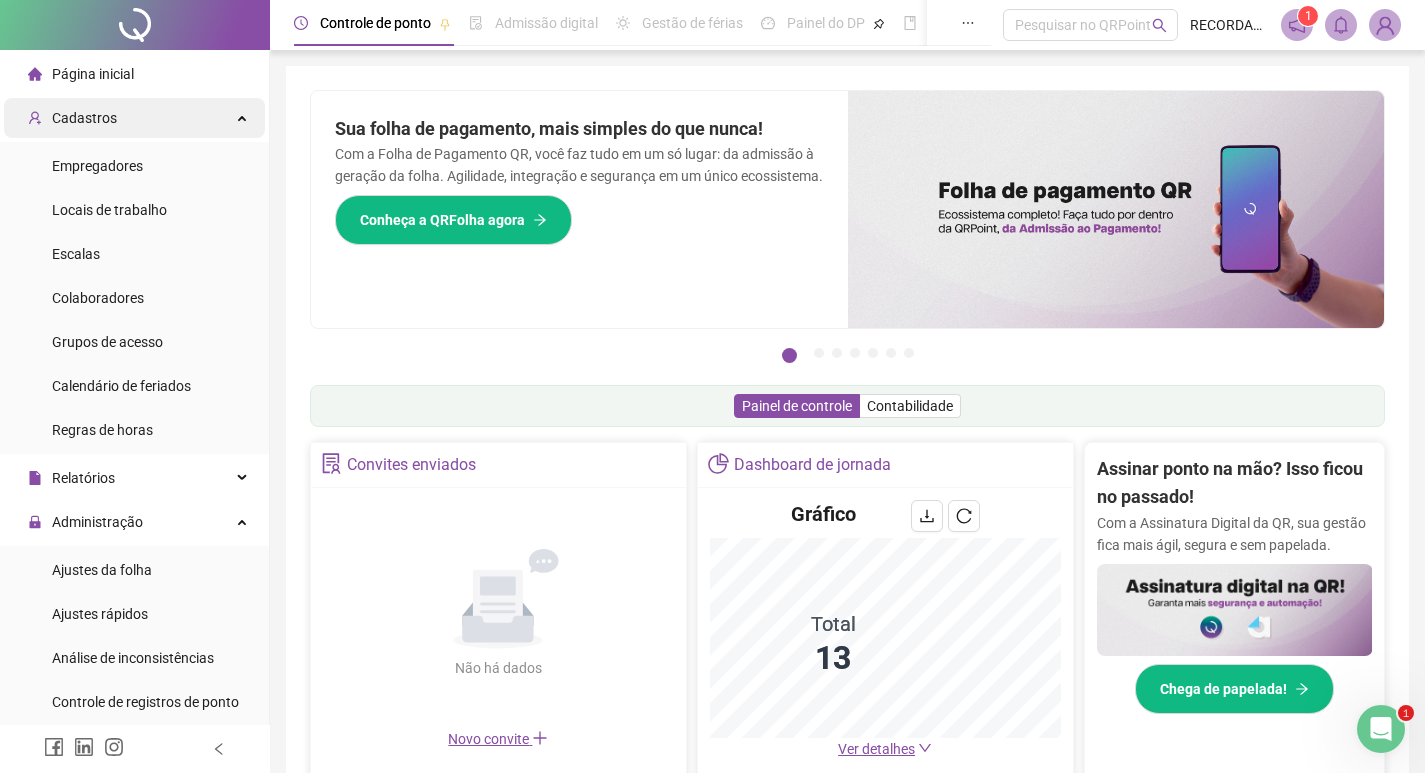 click on "Cadastros" at bounding box center (134, 118) 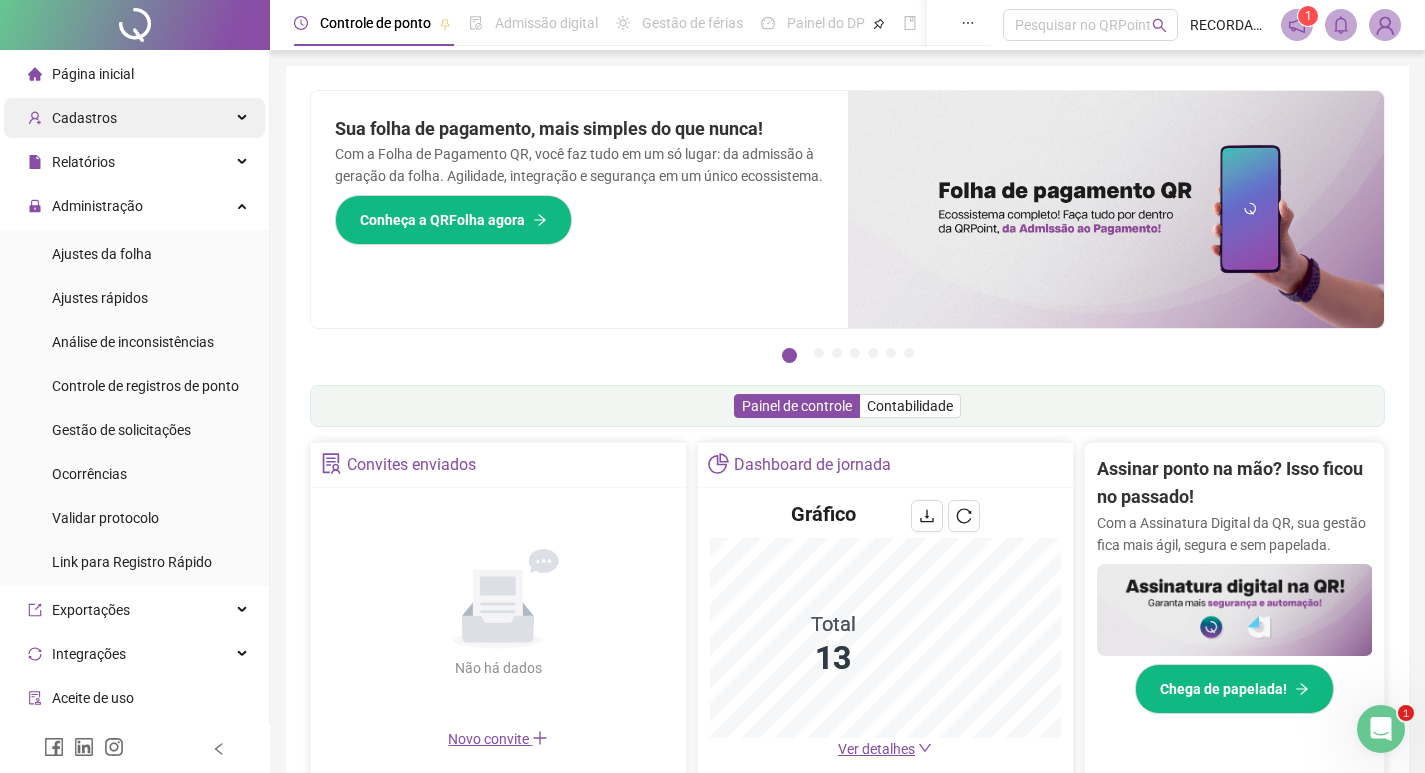 click on "Cadastros" at bounding box center (134, 118) 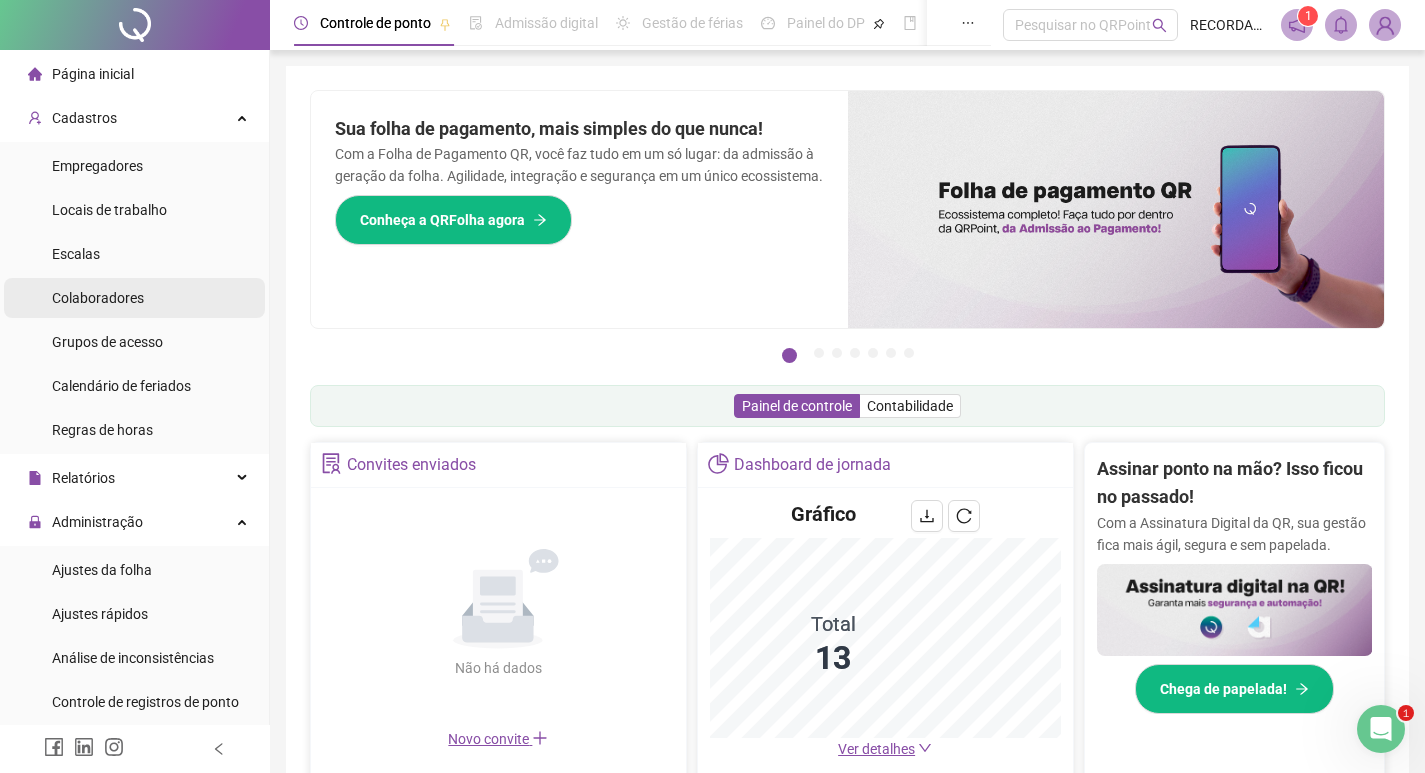 click on "Colaboradores" at bounding box center [98, 298] 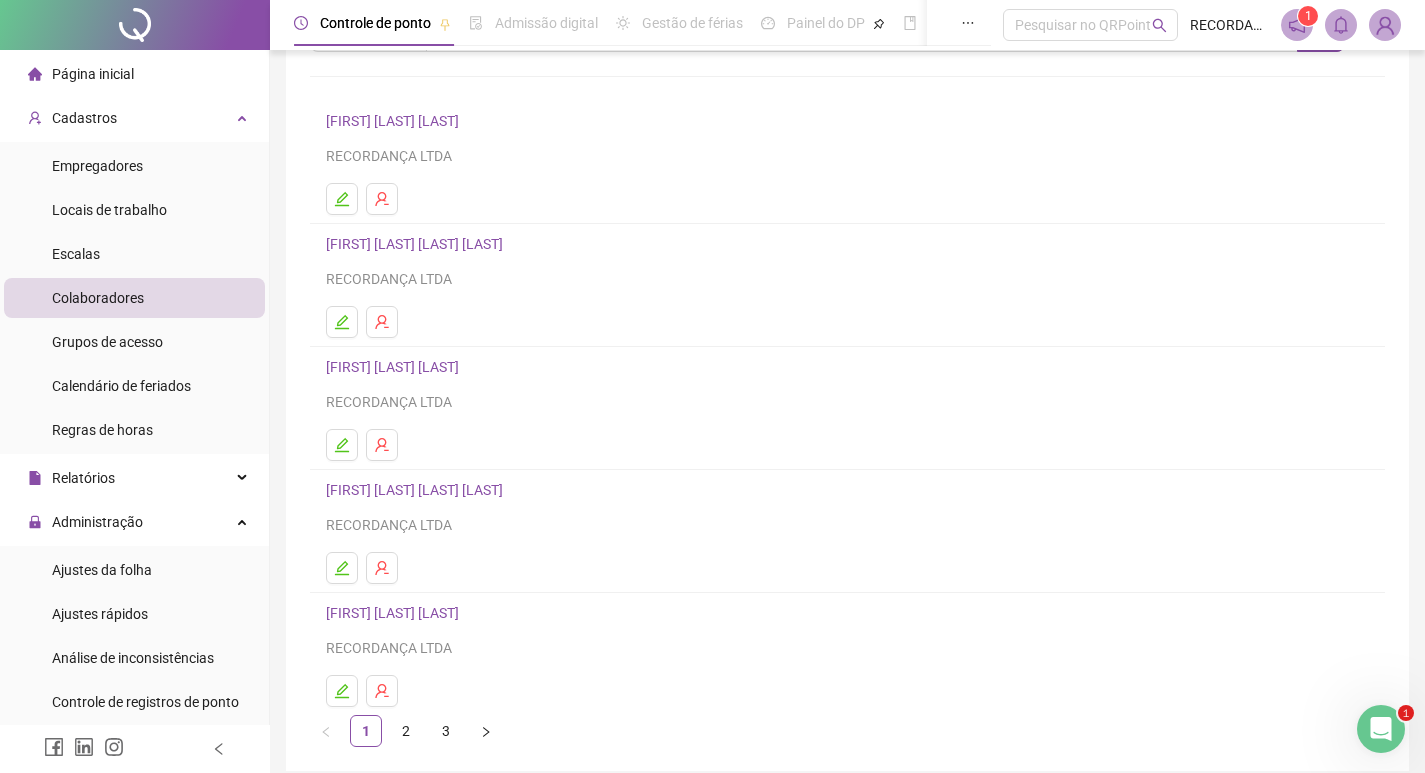 scroll, scrollTop: 194, scrollLeft: 0, axis: vertical 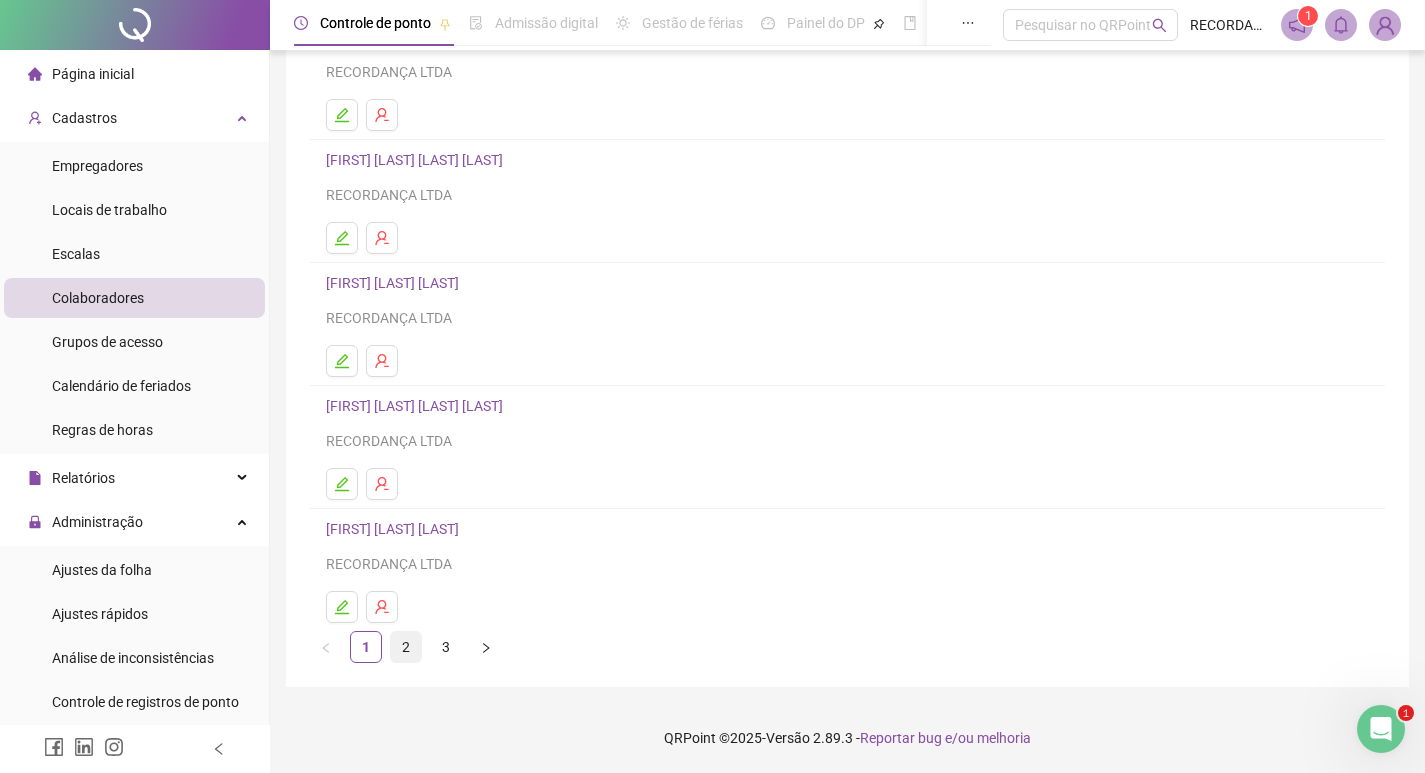 click on "2" at bounding box center (406, 647) 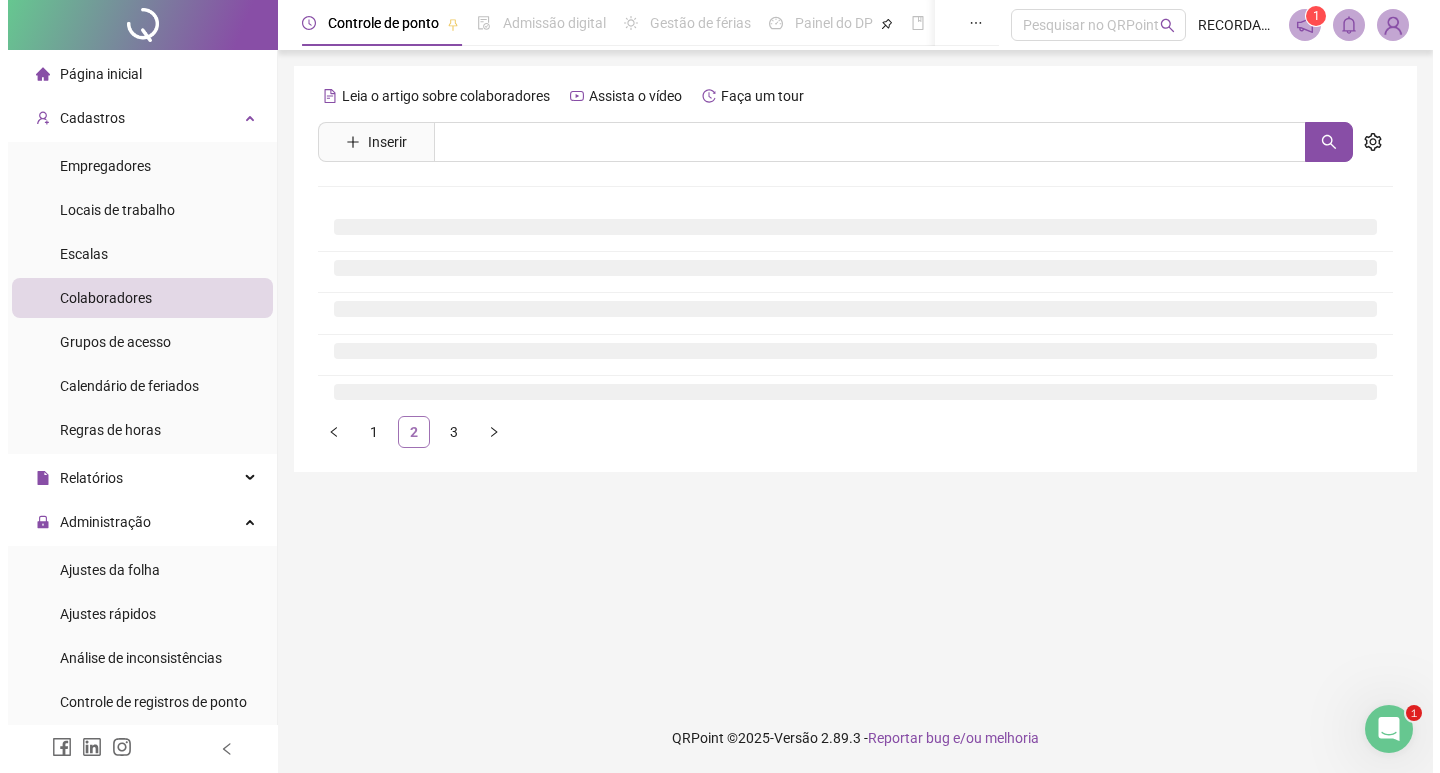 scroll, scrollTop: 0, scrollLeft: 0, axis: both 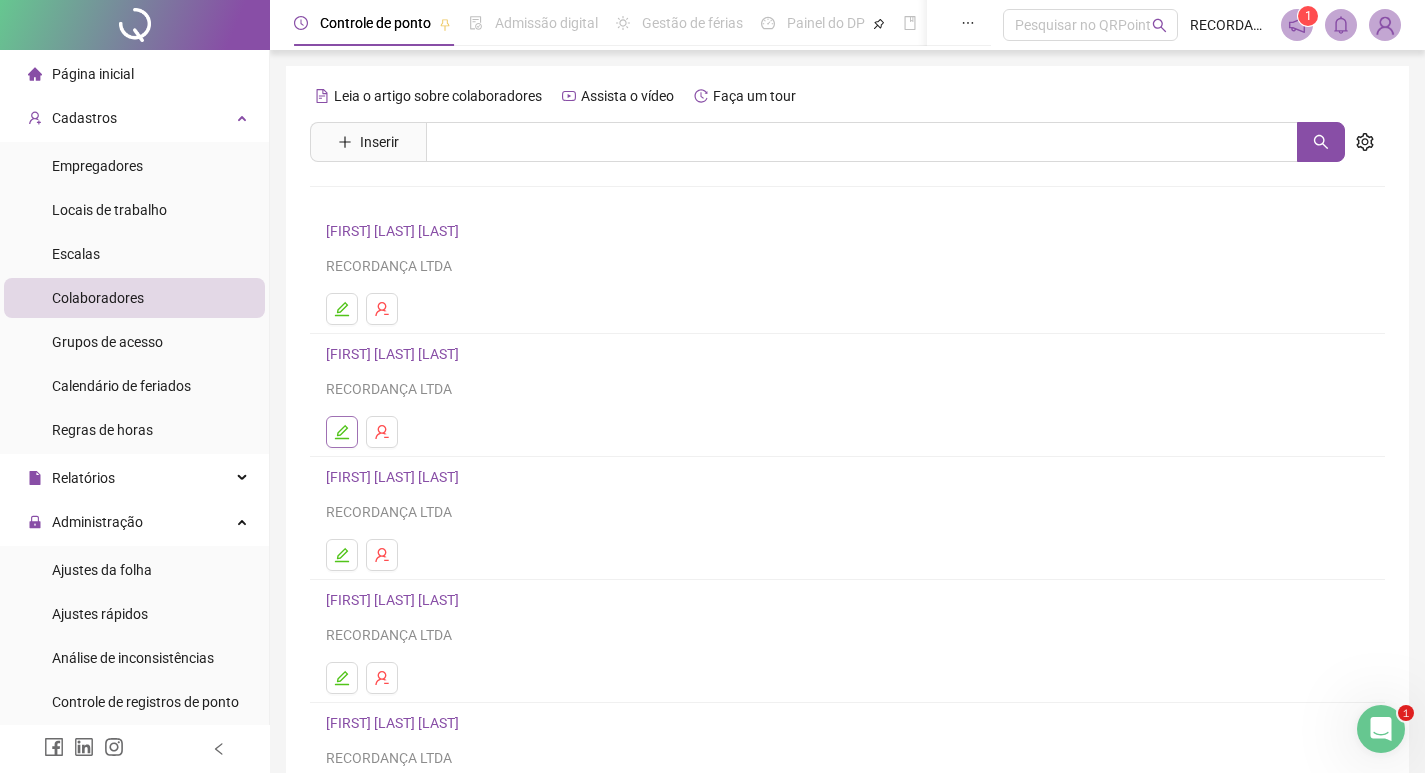 click 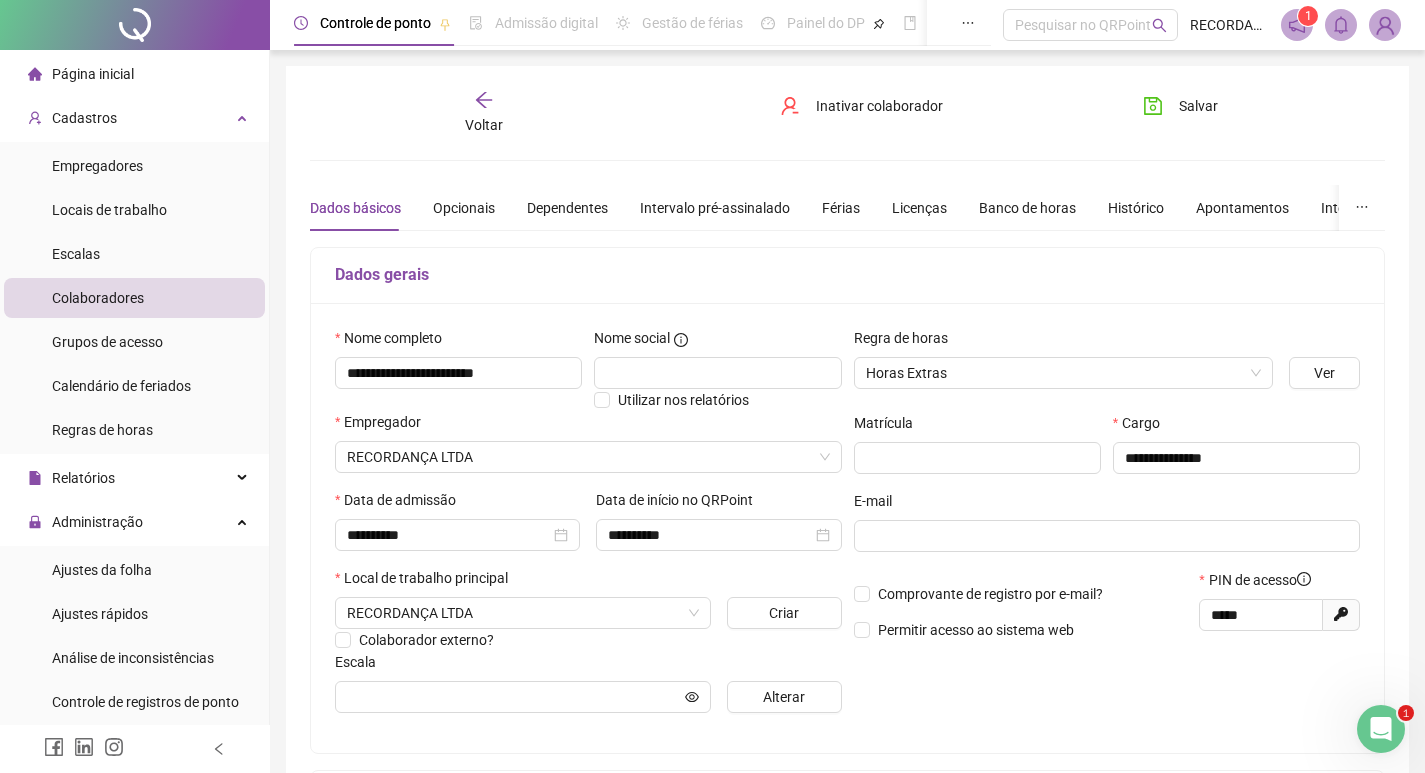 click at bounding box center [1385, 25] 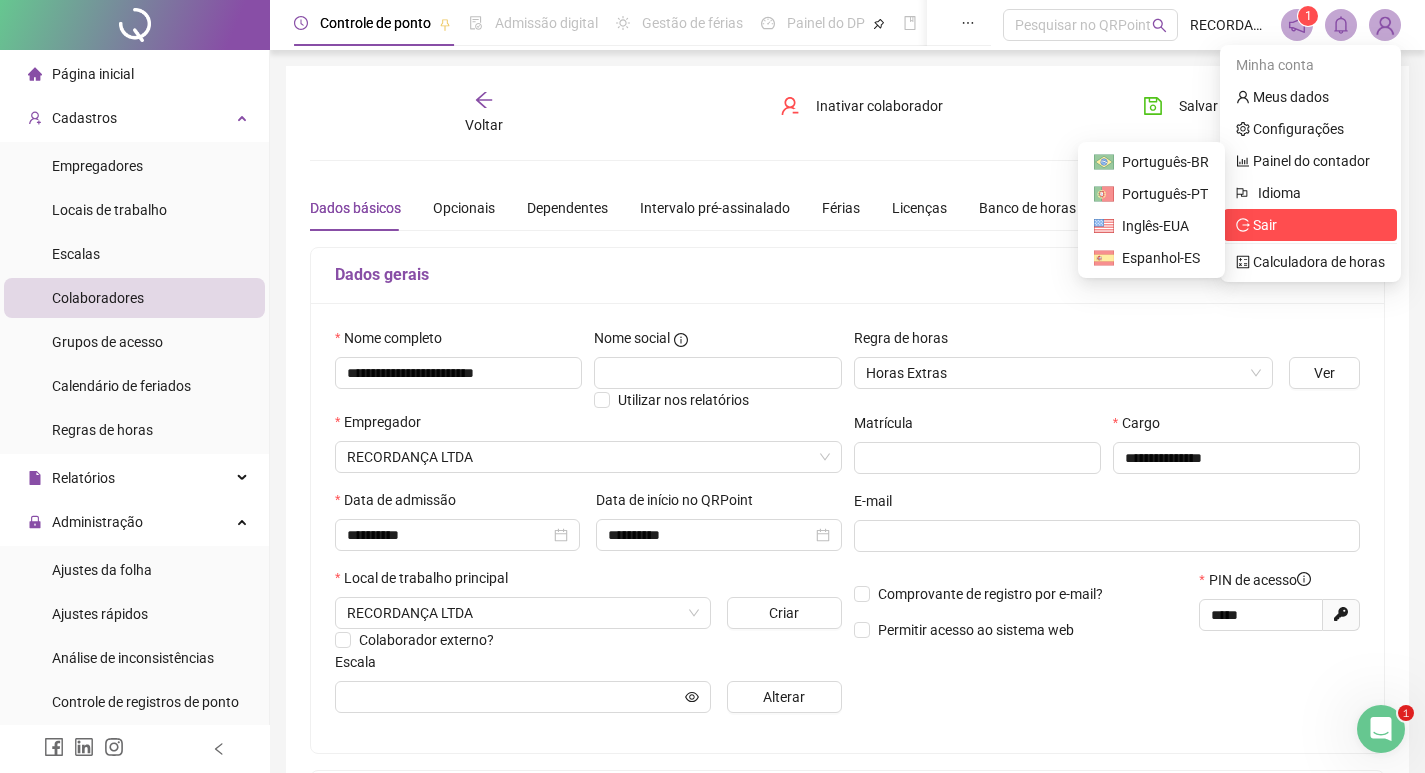 click on "Sair" at bounding box center (1310, 225) 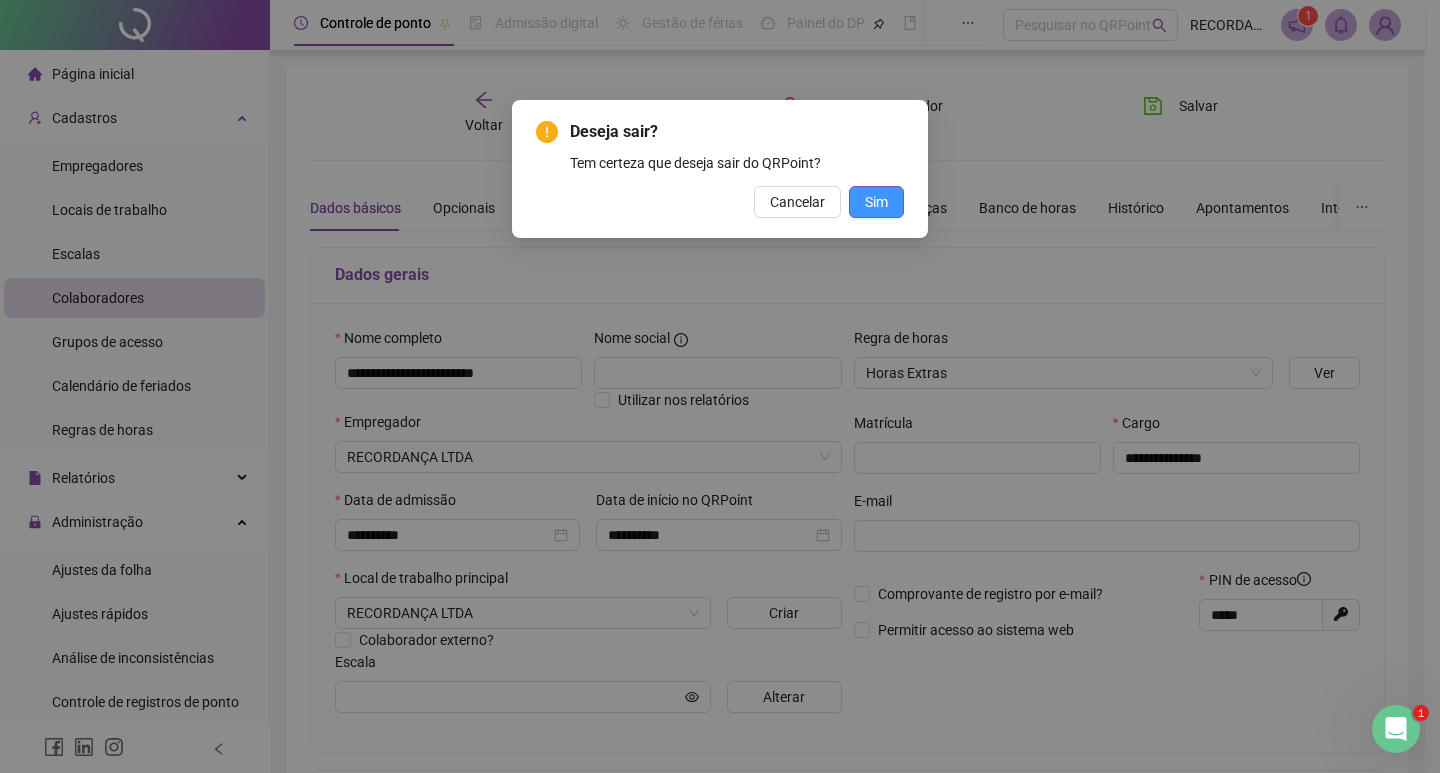 click on "Sim" at bounding box center [876, 202] 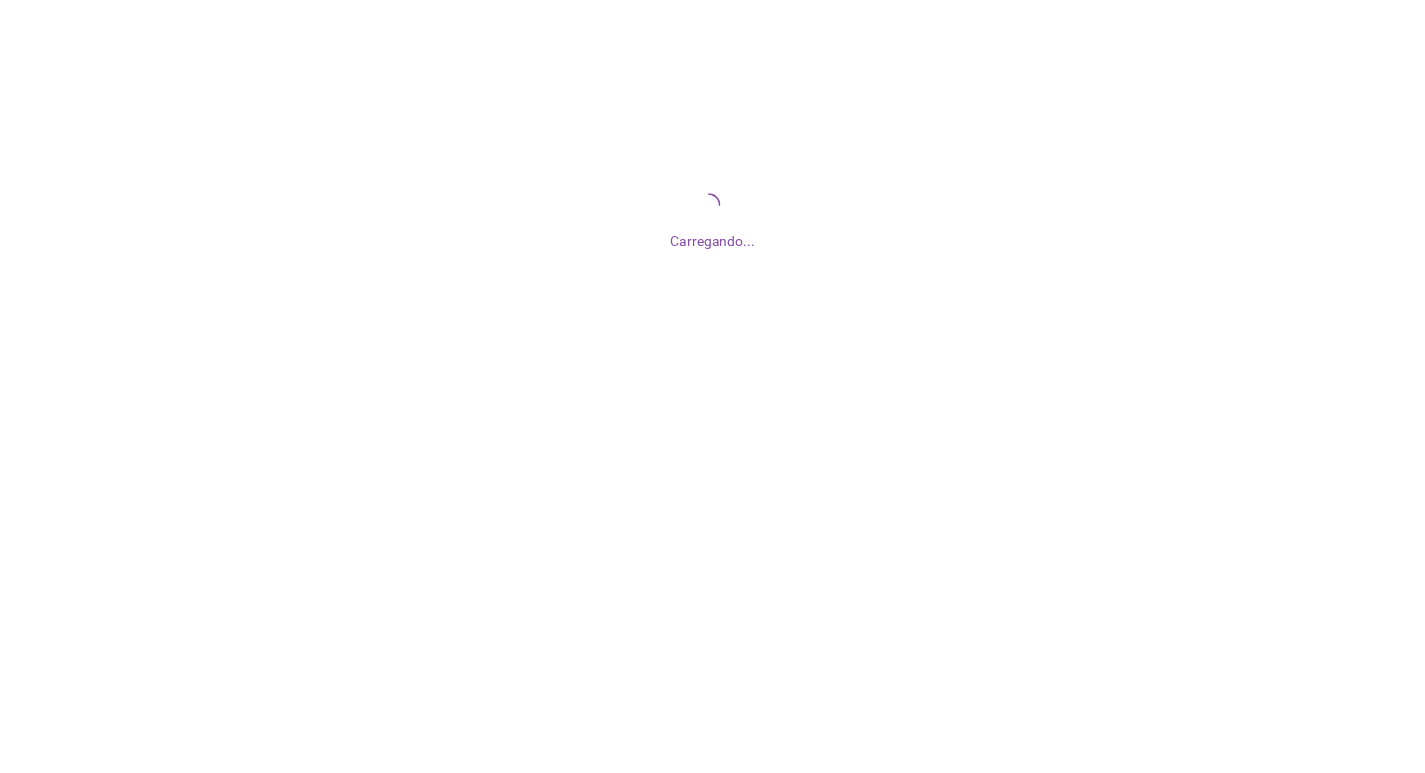scroll, scrollTop: 0, scrollLeft: 0, axis: both 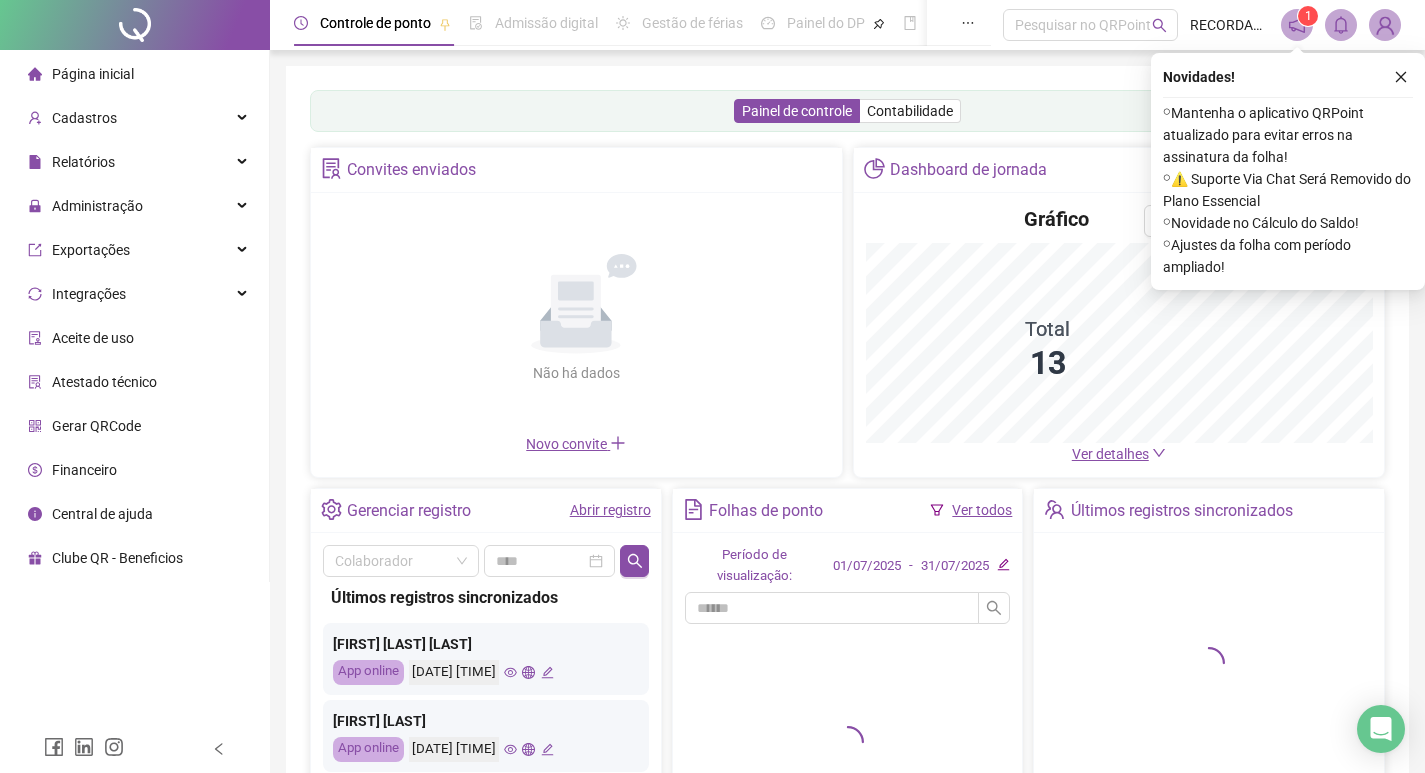 click 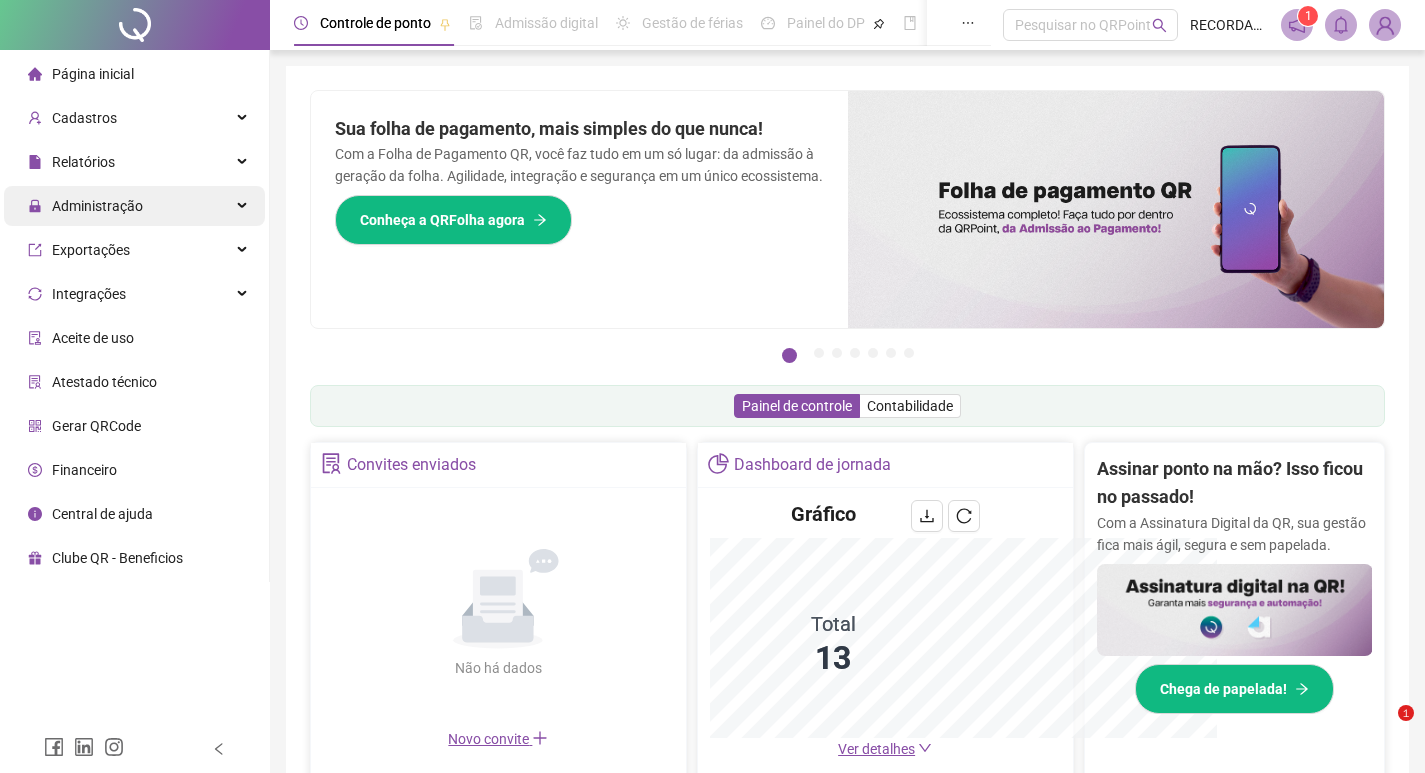 click on "Administração" at bounding box center (97, 206) 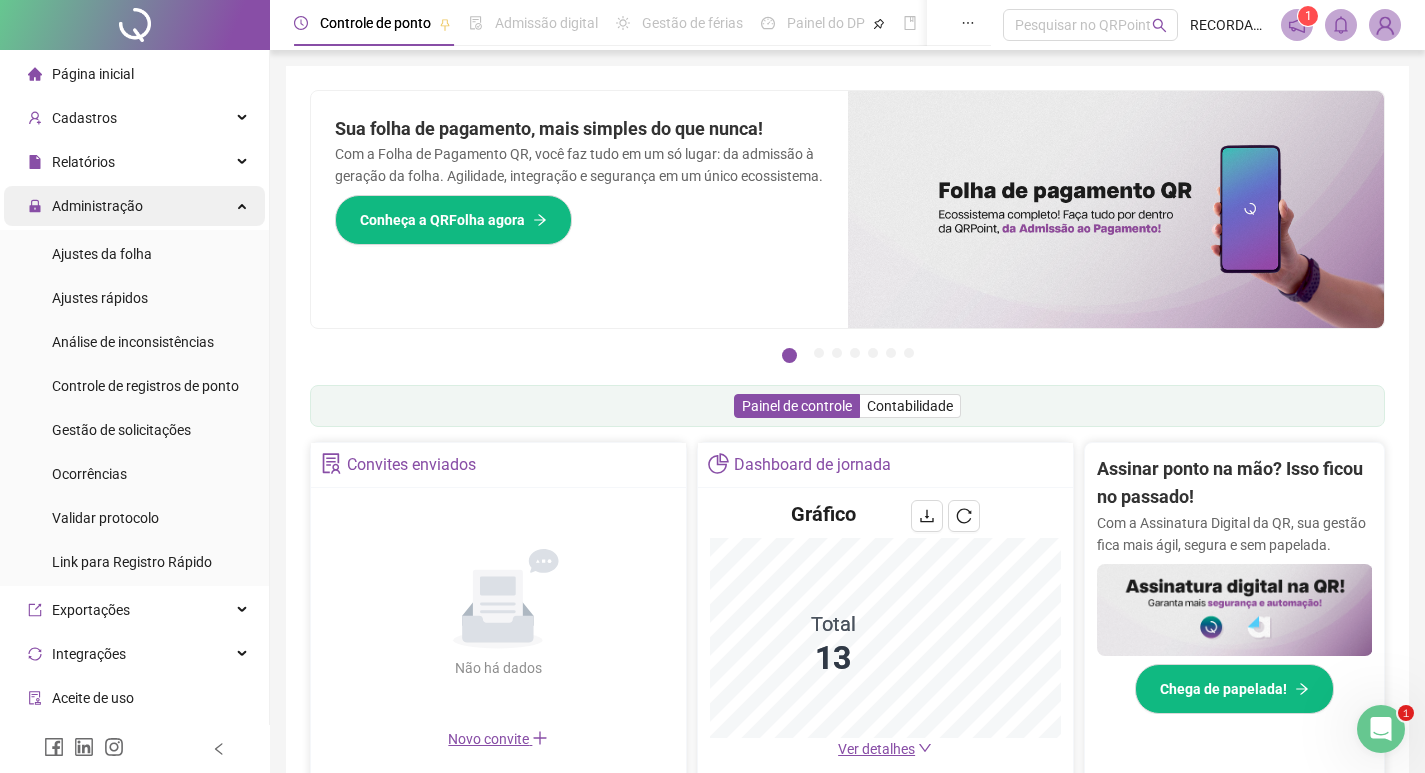 scroll, scrollTop: 0, scrollLeft: 0, axis: both 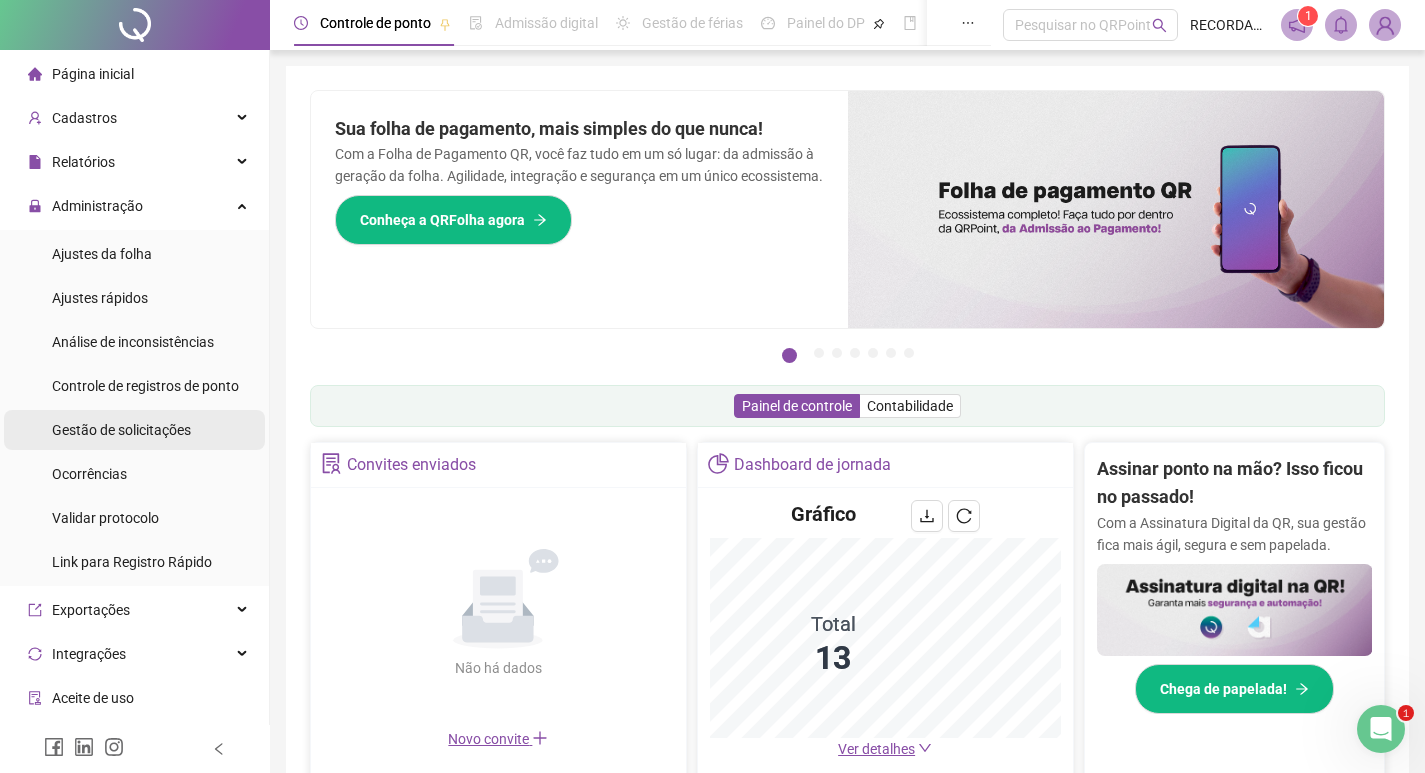 click on "Gestão de solicitações" at bounding box center [121, 430] 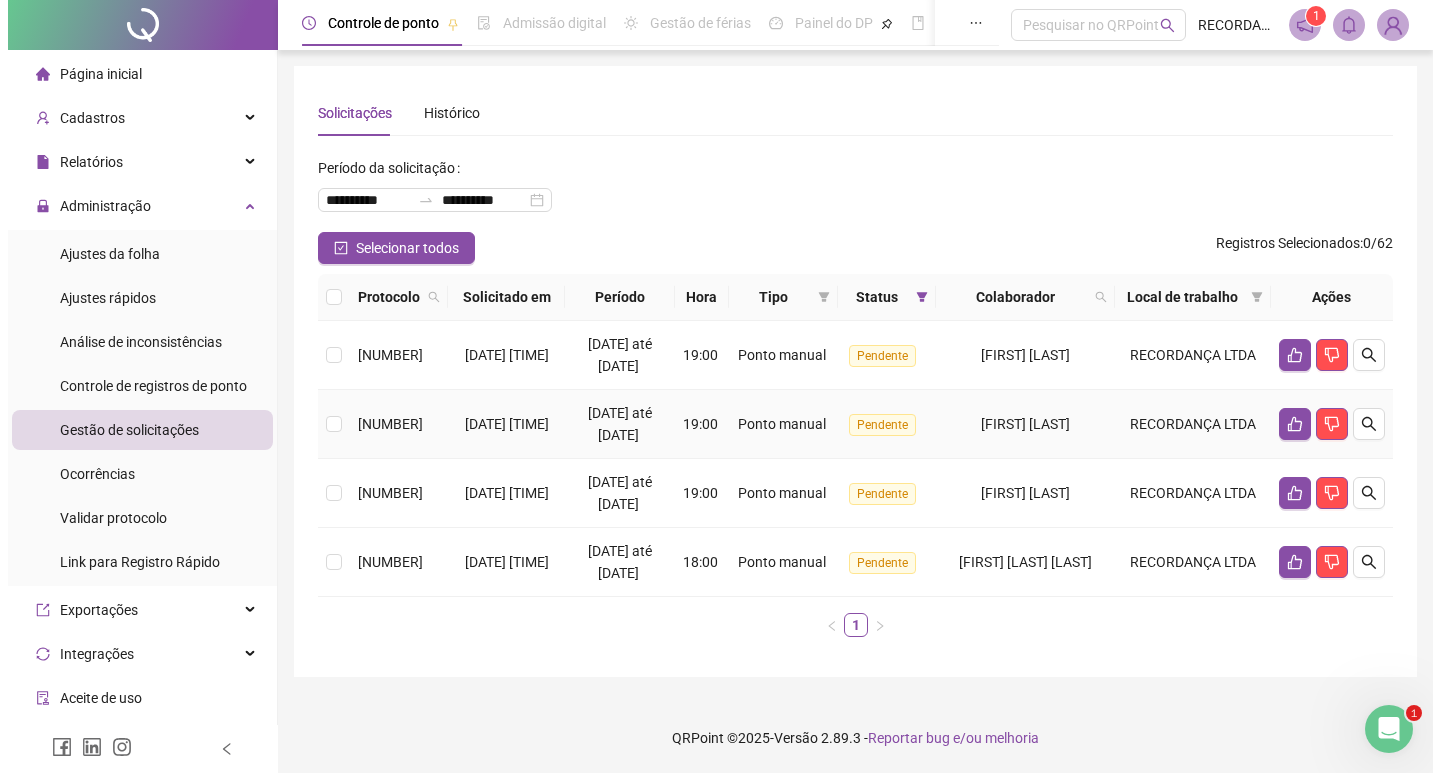 scroll, scrollTop: 100, scrollLeft: 0, axis: vertical 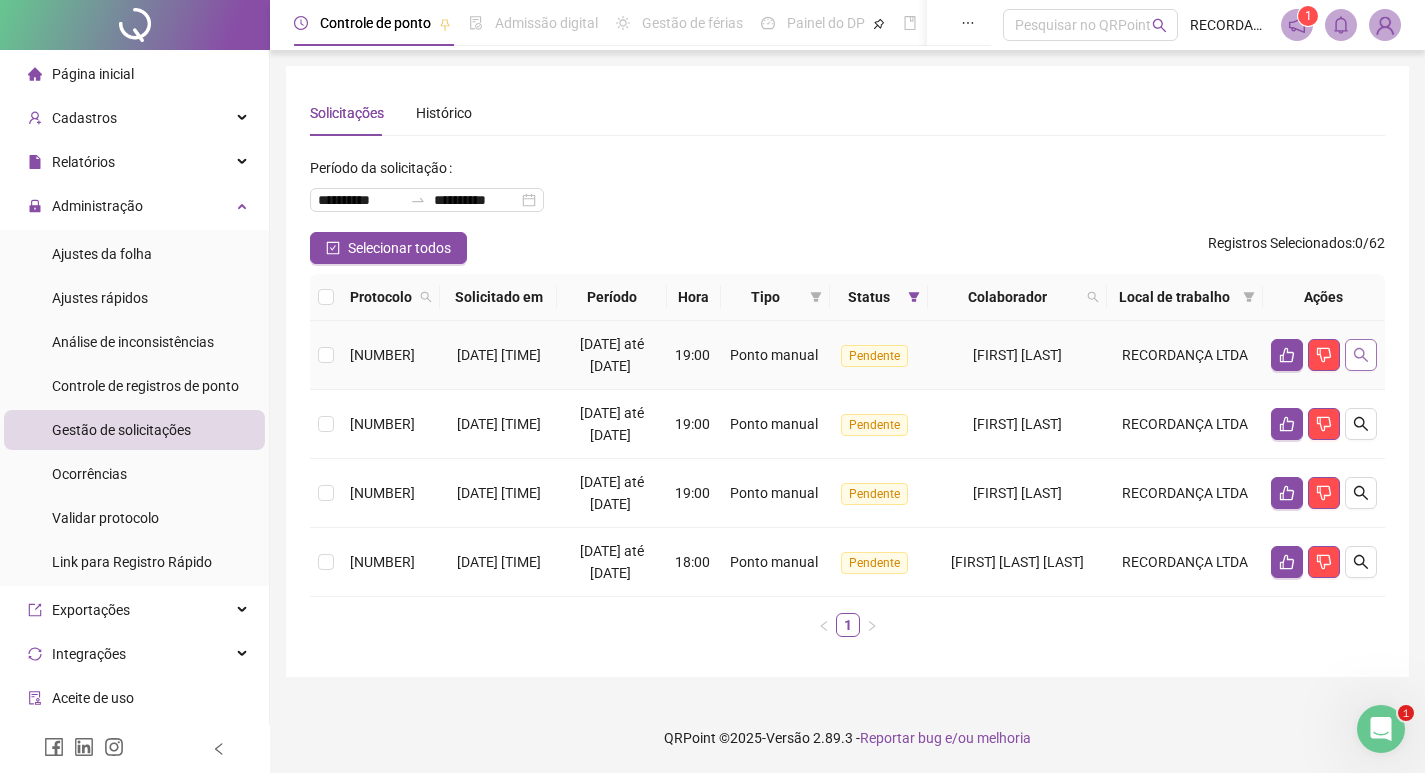 click 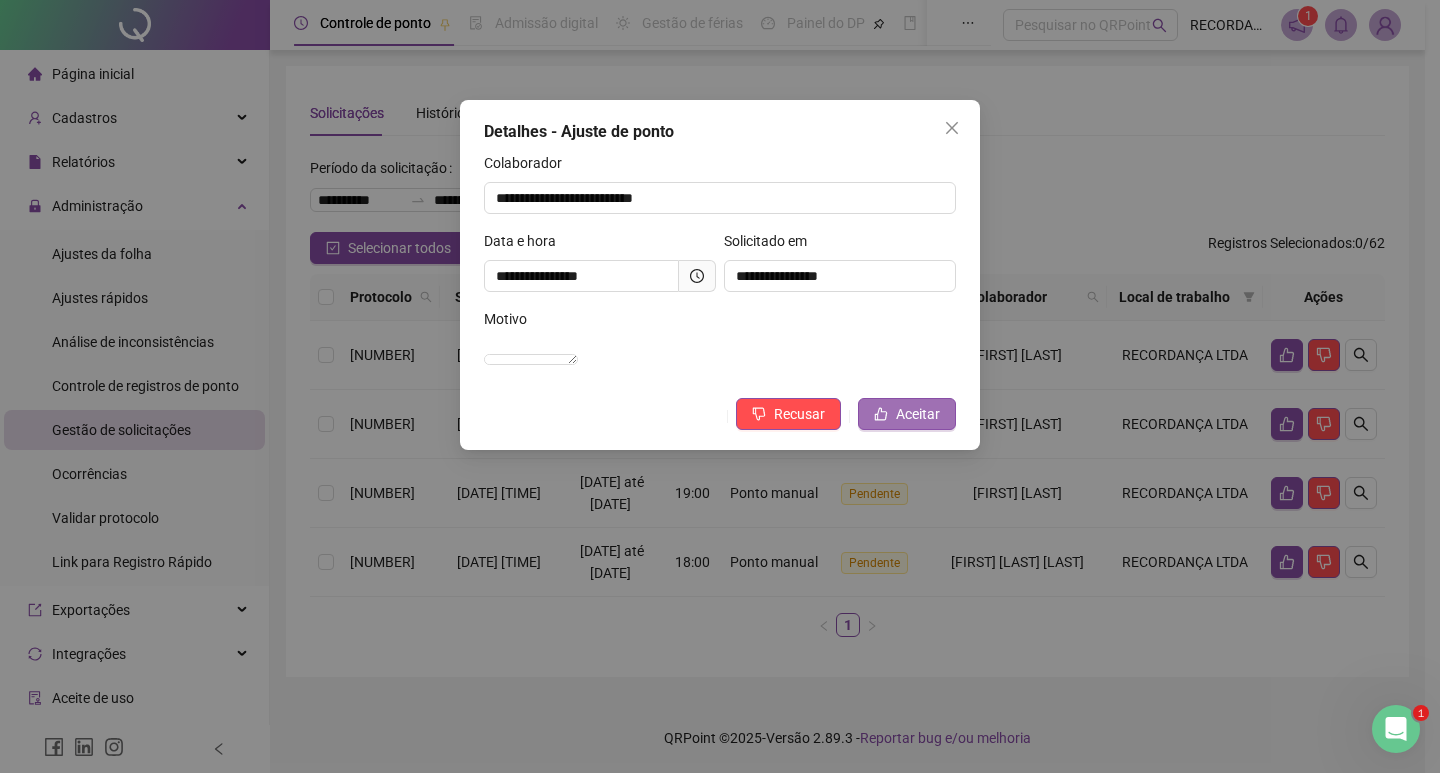 click on "Aceitar" at bounding box center [918, 414] 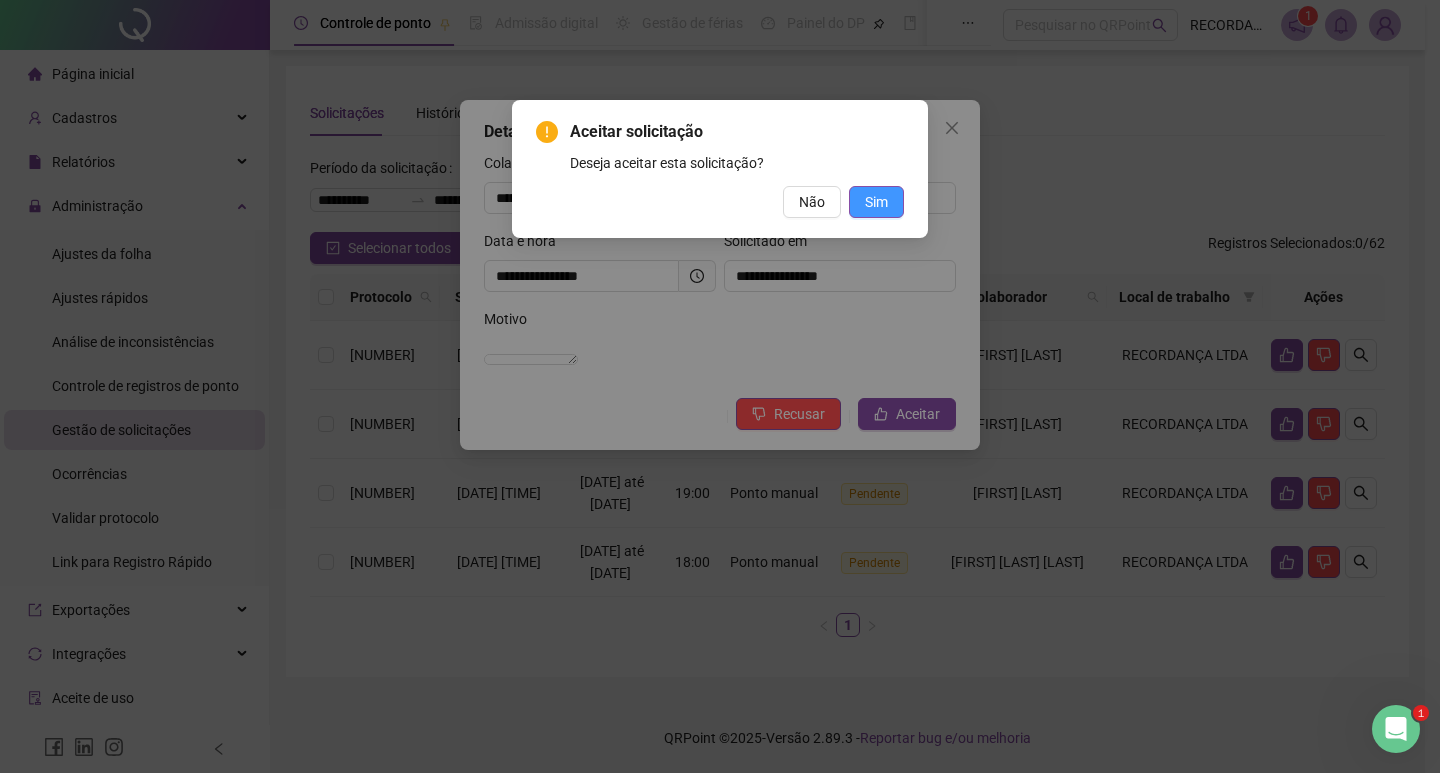 click on "Sim" at bounding box center (876, 202) 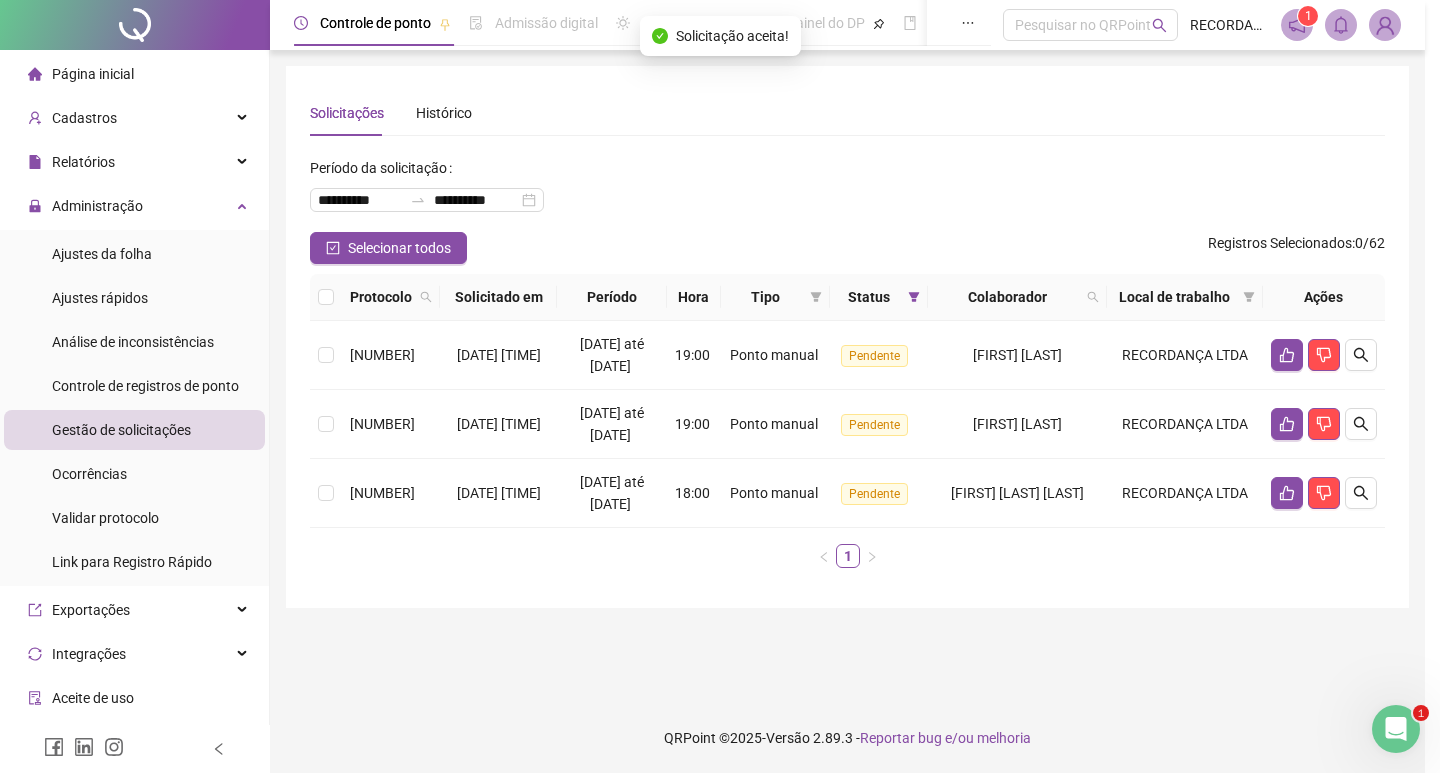 scroll, scrollTop: 9, scrollLeft: 0, axis: vertical 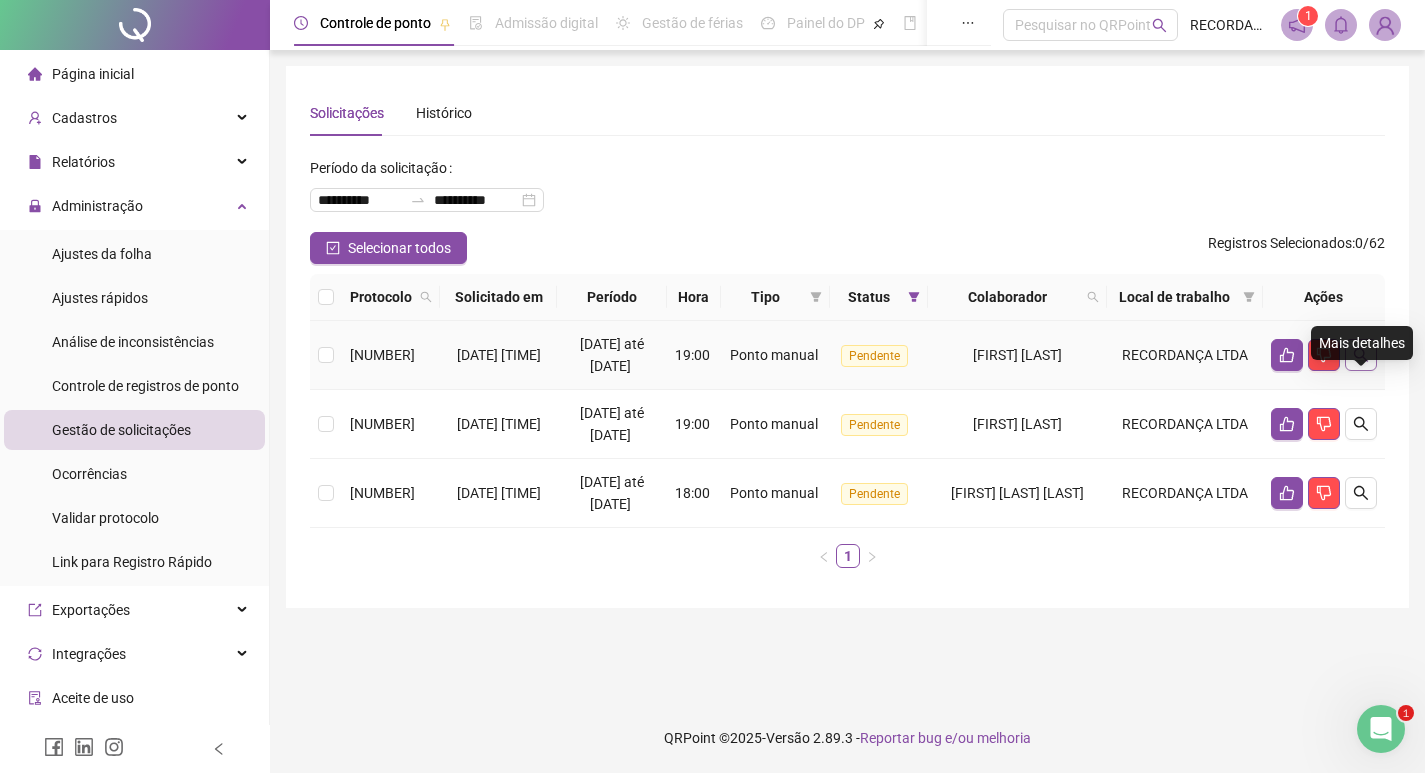 click 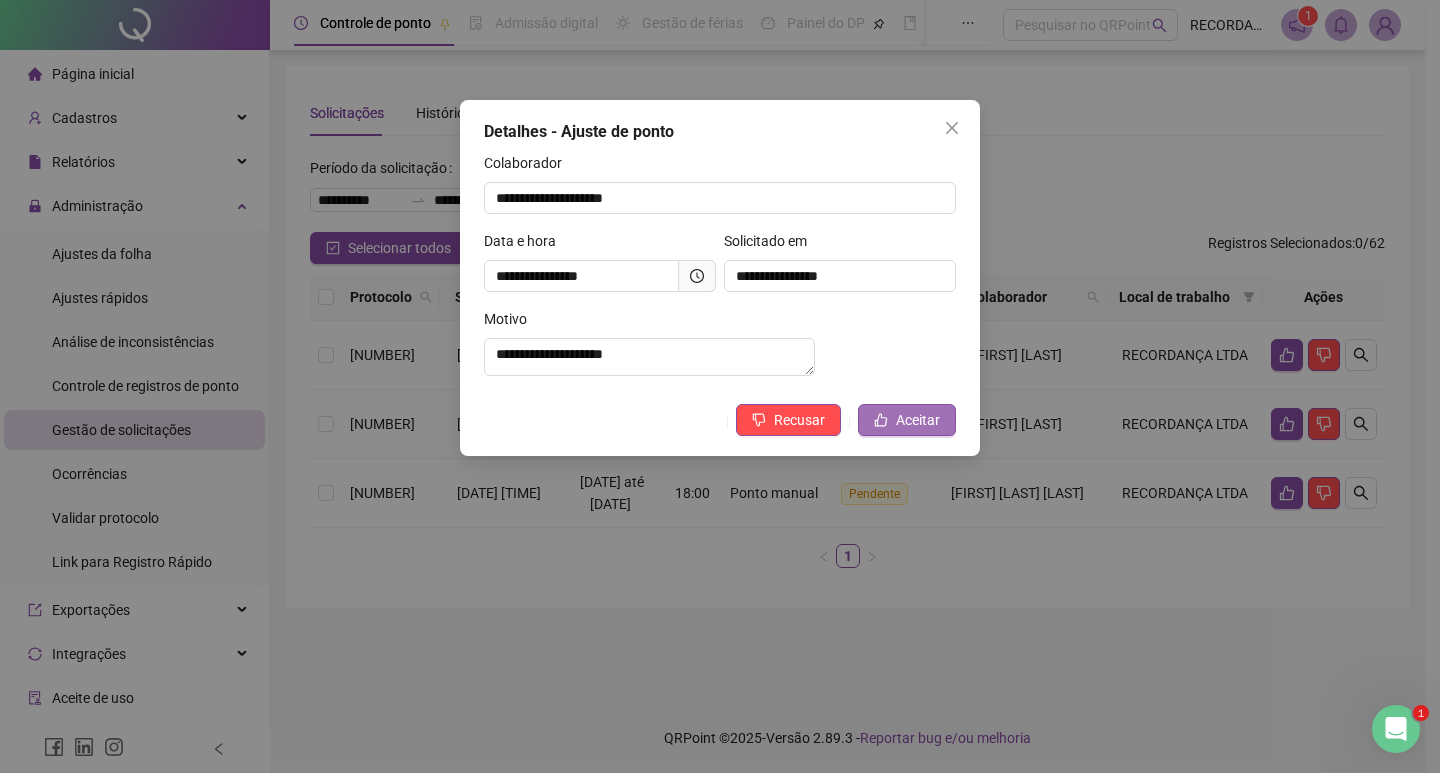 click on "Aceitar" at bounding box center [918, 420] 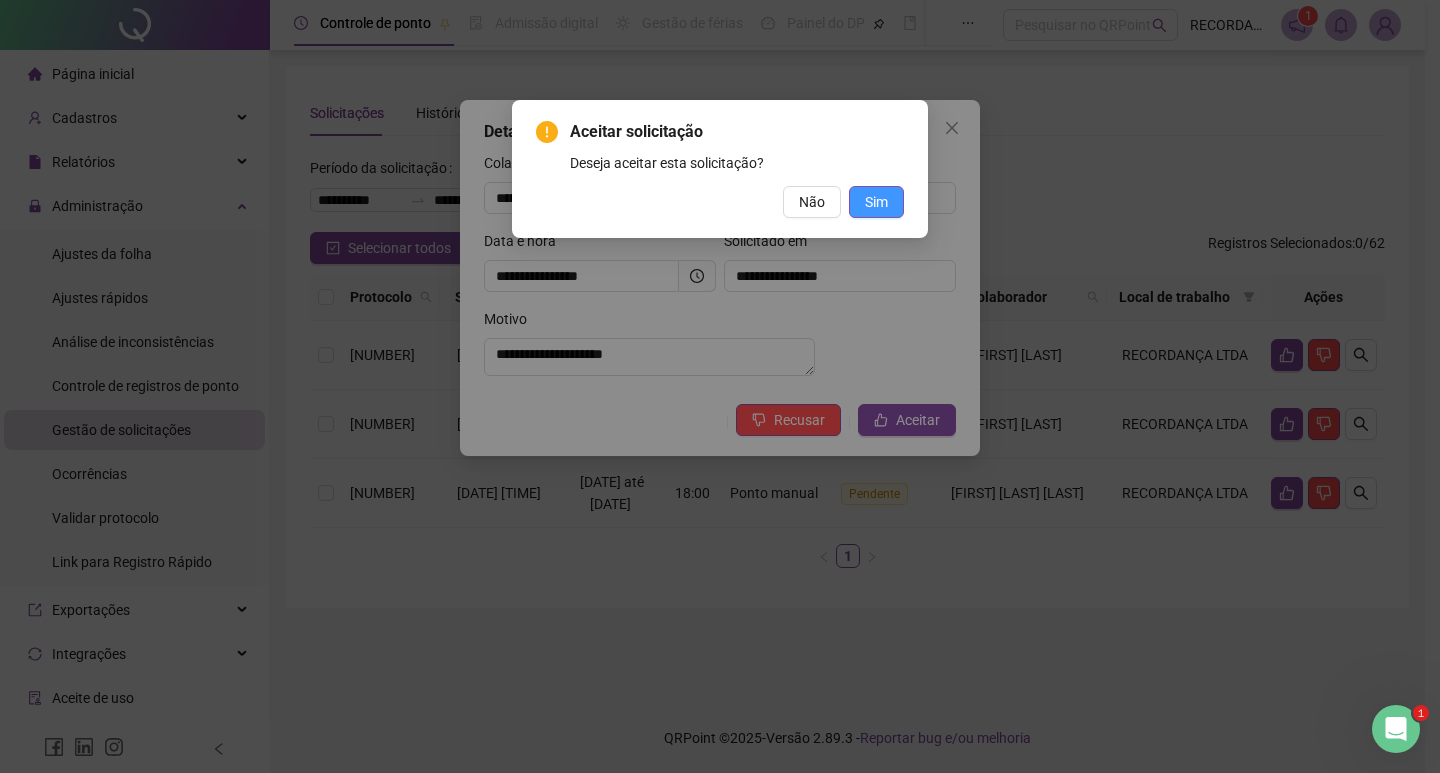 click on "Sim" at bounding box center [876, 202] 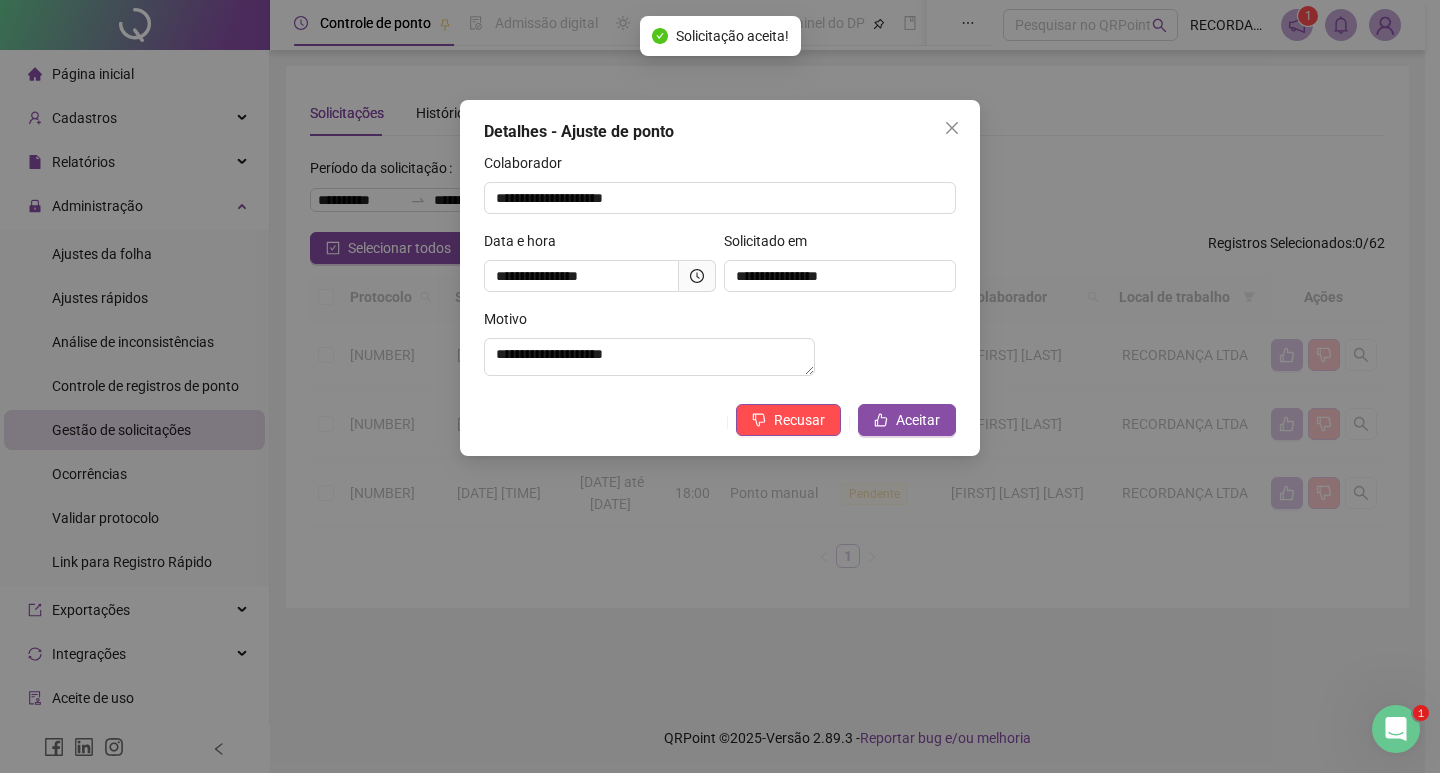 scroll, scrollTop: 0, scrollLeft: 0, axis: both 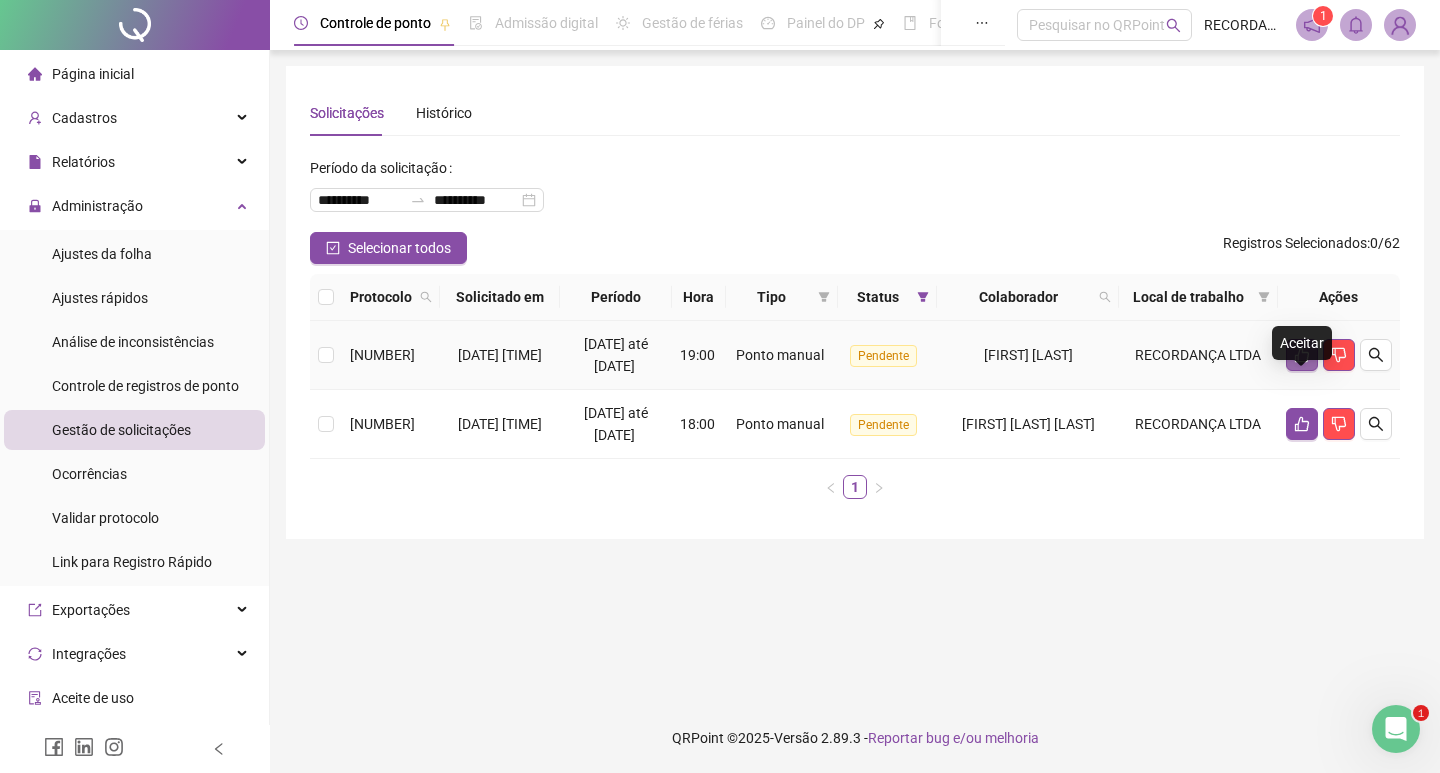 click 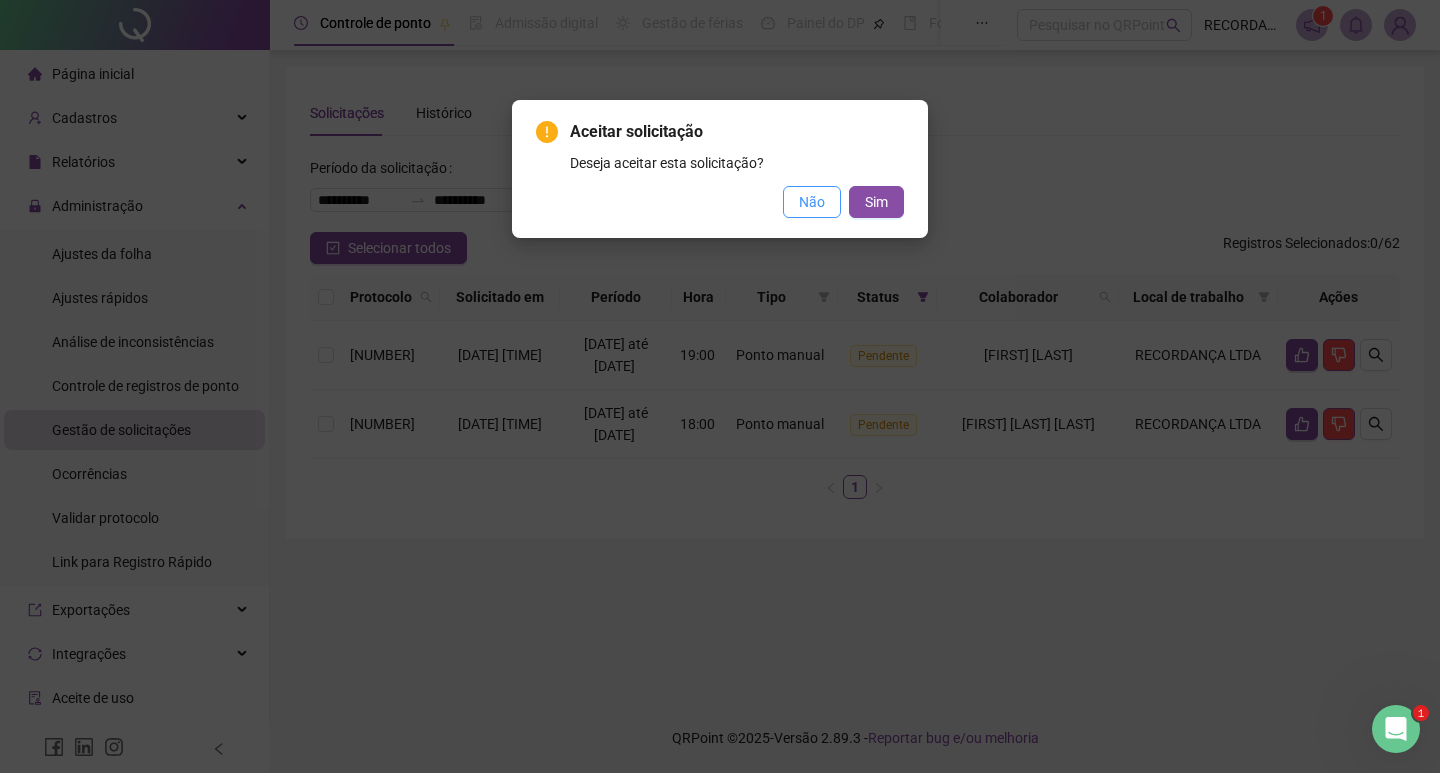click on "Não" at bounding box center (812, 202) 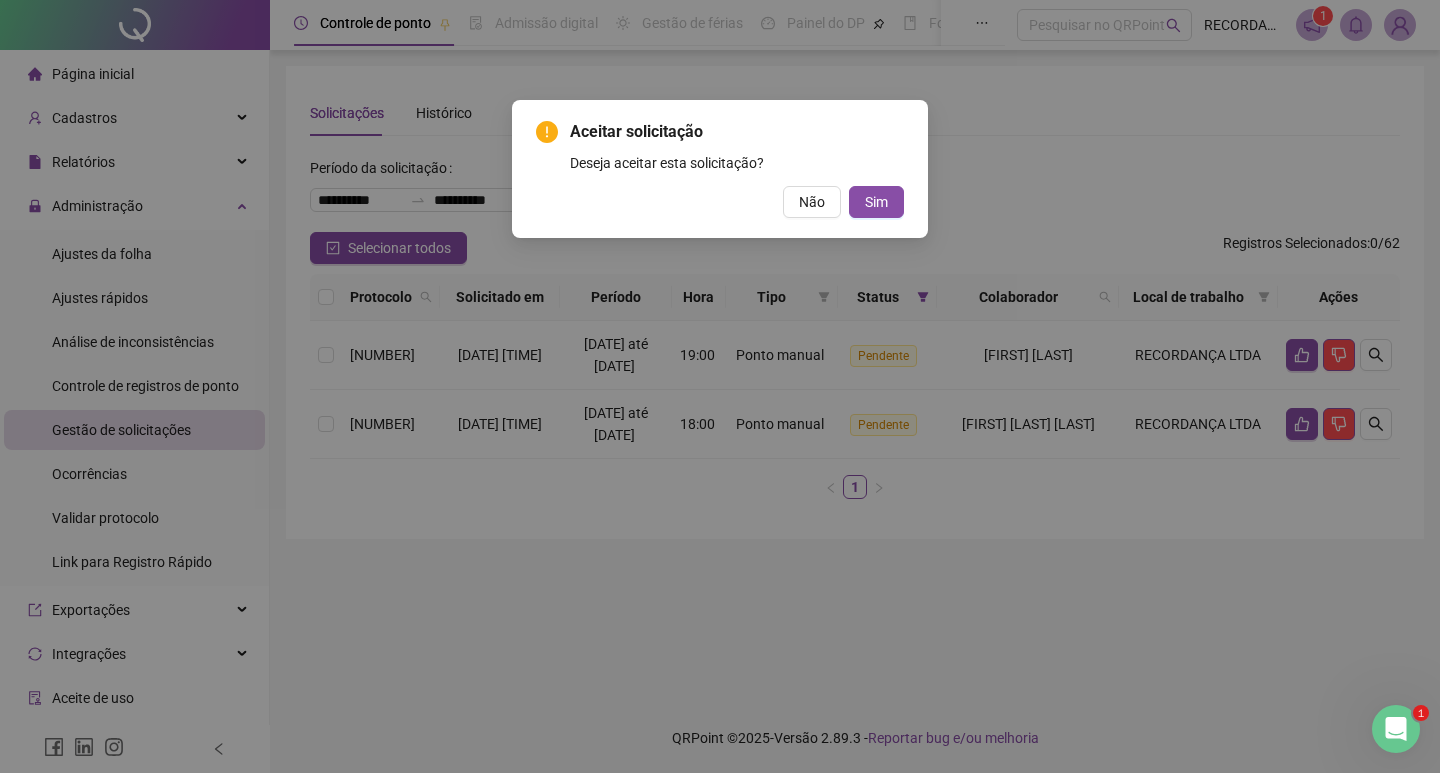 click on "Aceitar solicitação Deseja aceitar esta solicitação? Não Sim" at bounding box center (720, 386) 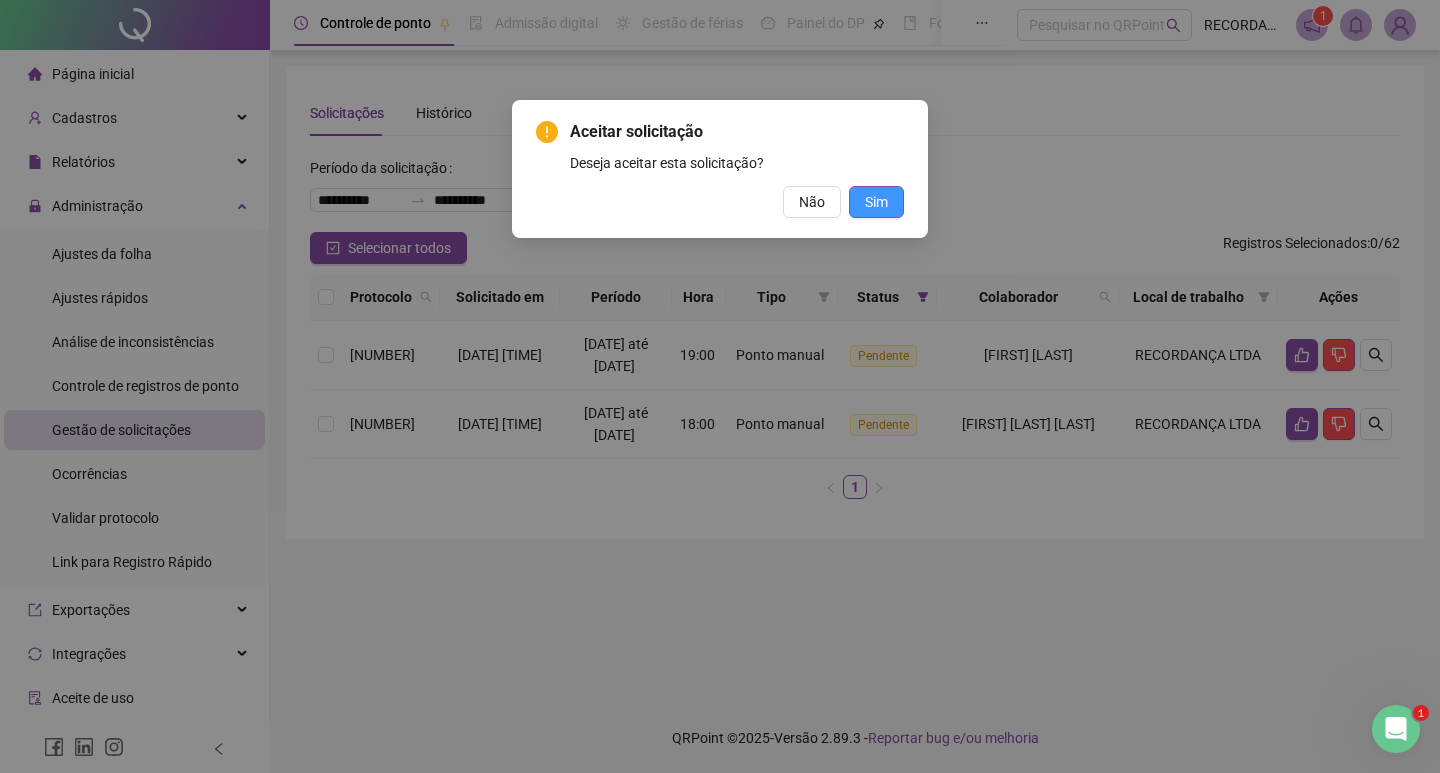 click on "Sim" at bounding box center [876, 202] 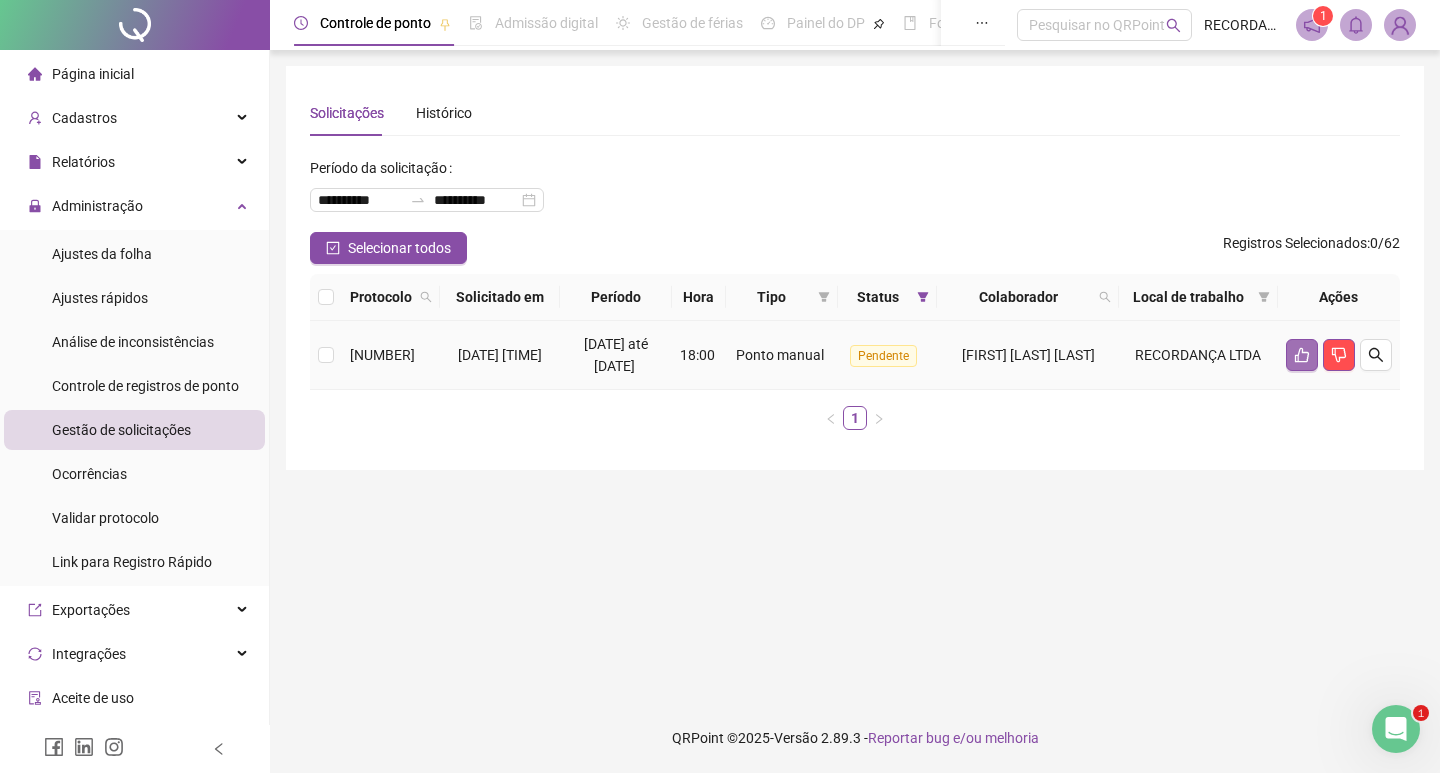 click 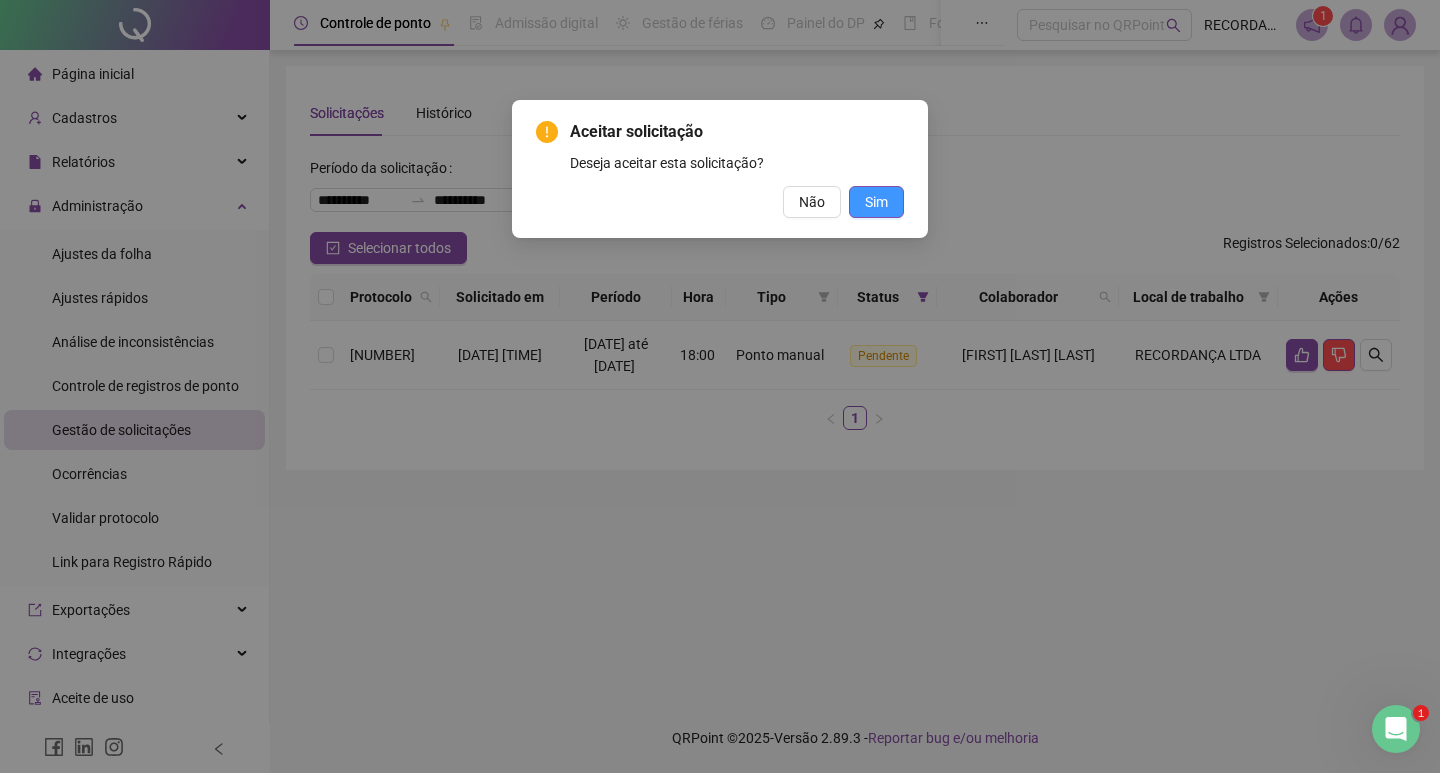 click on "Sim" at bounding box center [876, 202] 